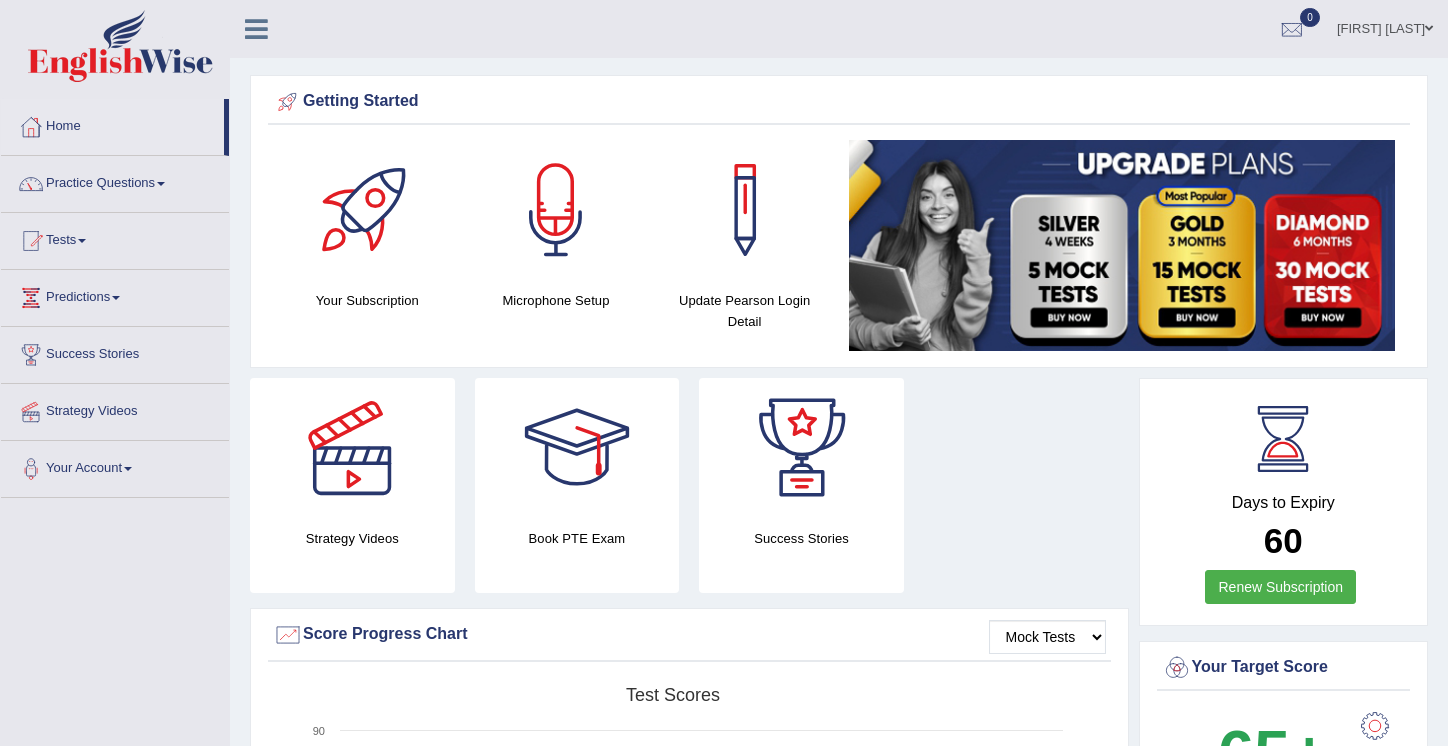 scroll, scrollTop: 0, scrollLeft: 0, axis: both 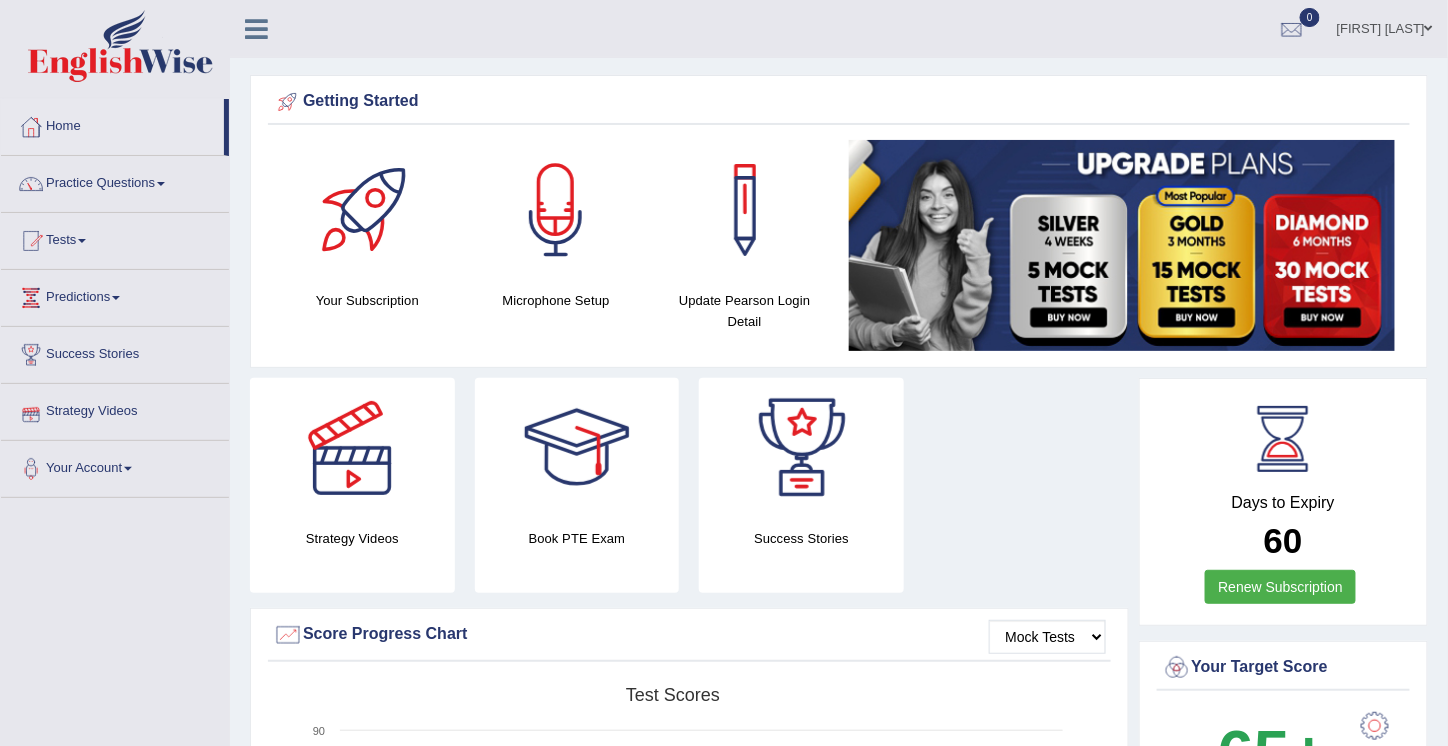 click on "Strategy Videos" at bounding box center [115, 409] 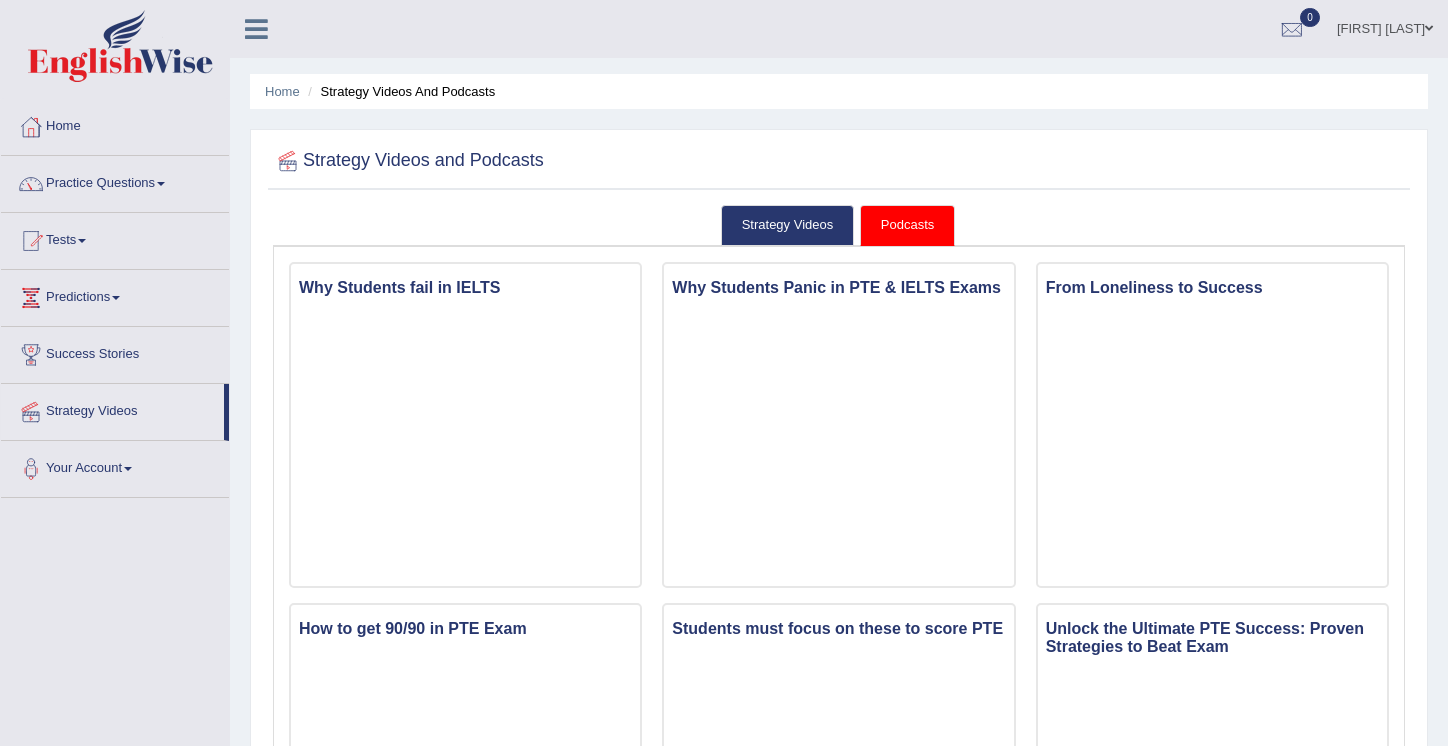 scroll, scrollTop: 0, scrollLeft: 0, axis: both 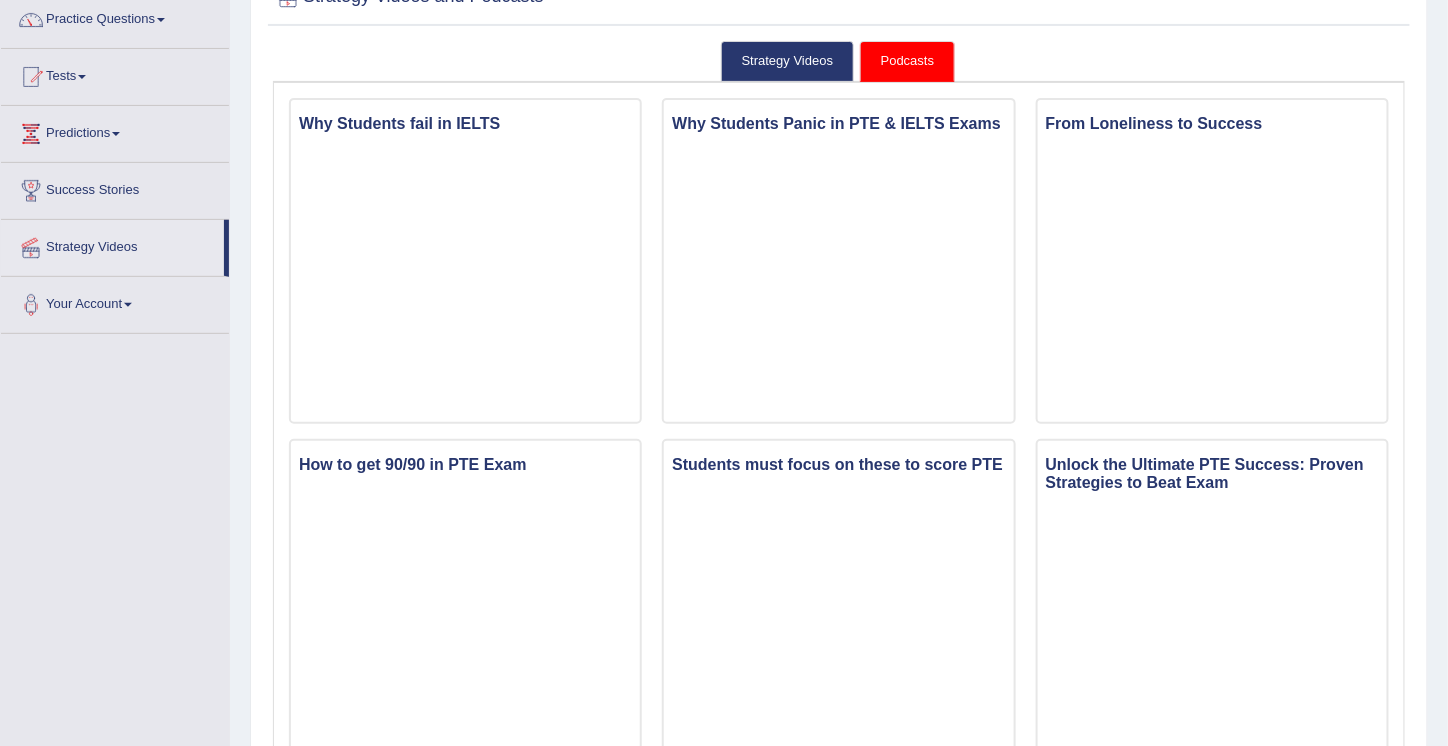 click on "Podcasts" at bounding box center (907, 61) 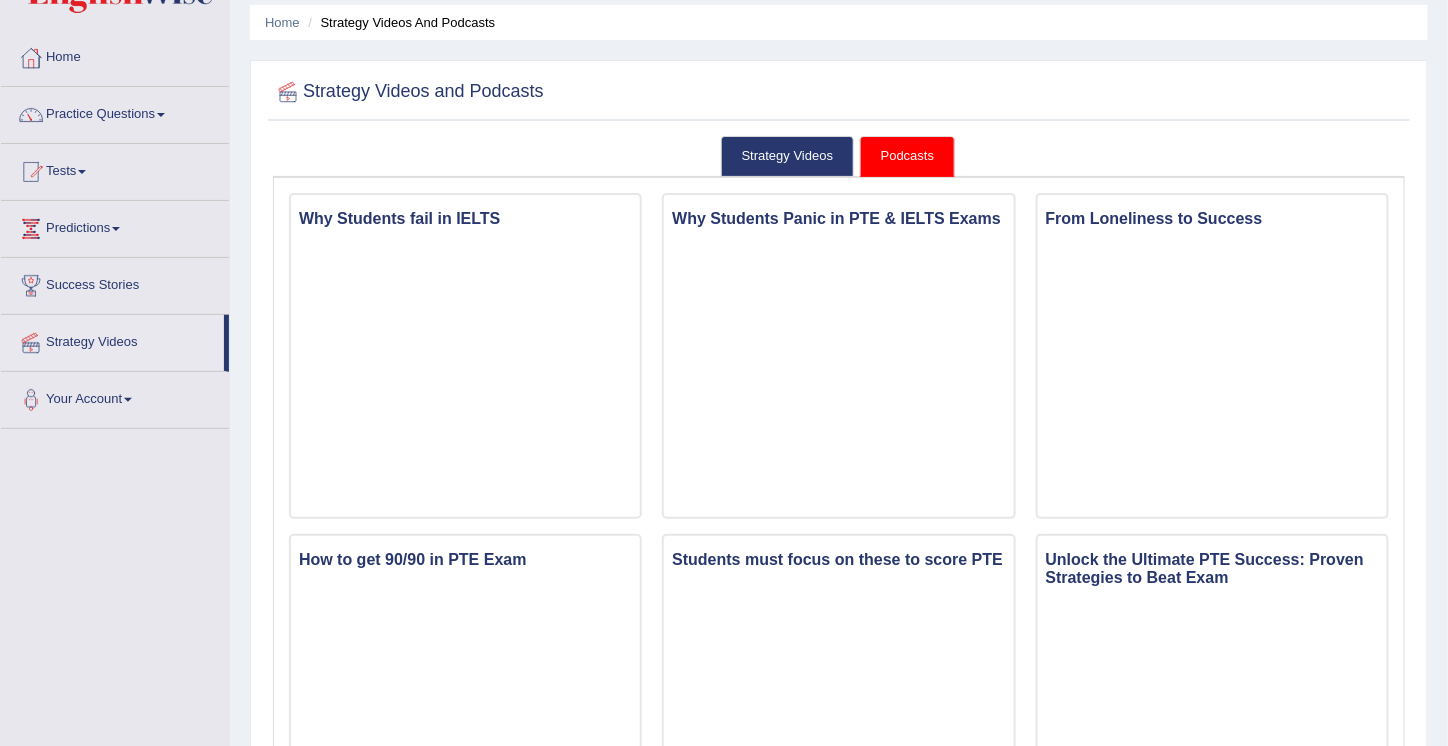 scroll, scrollTop: 60, scrollLeft: 0, axis: vertical 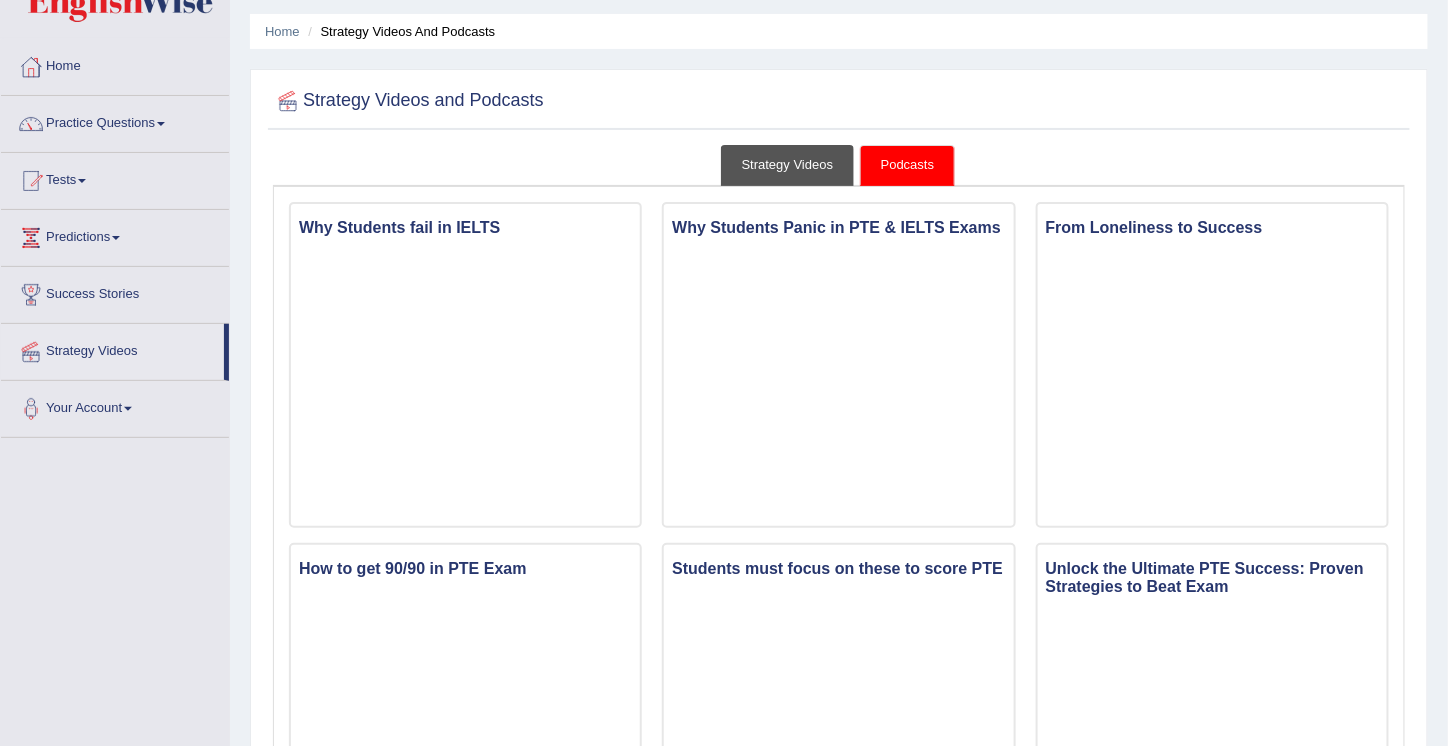 click on "Strategy Videos" at bounding box center (788, 165) 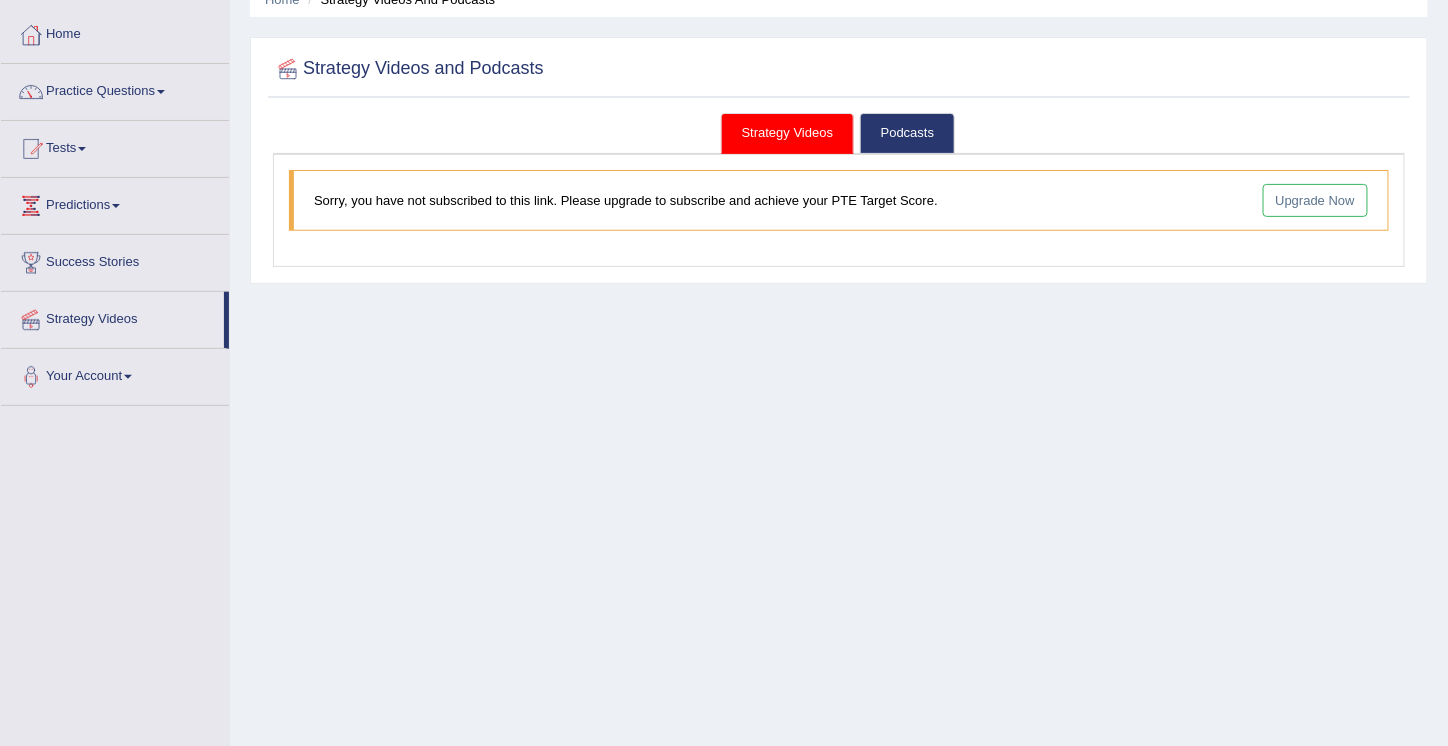 scroll, scrollTop: 93, scrollLeft: 0, axis: vertical 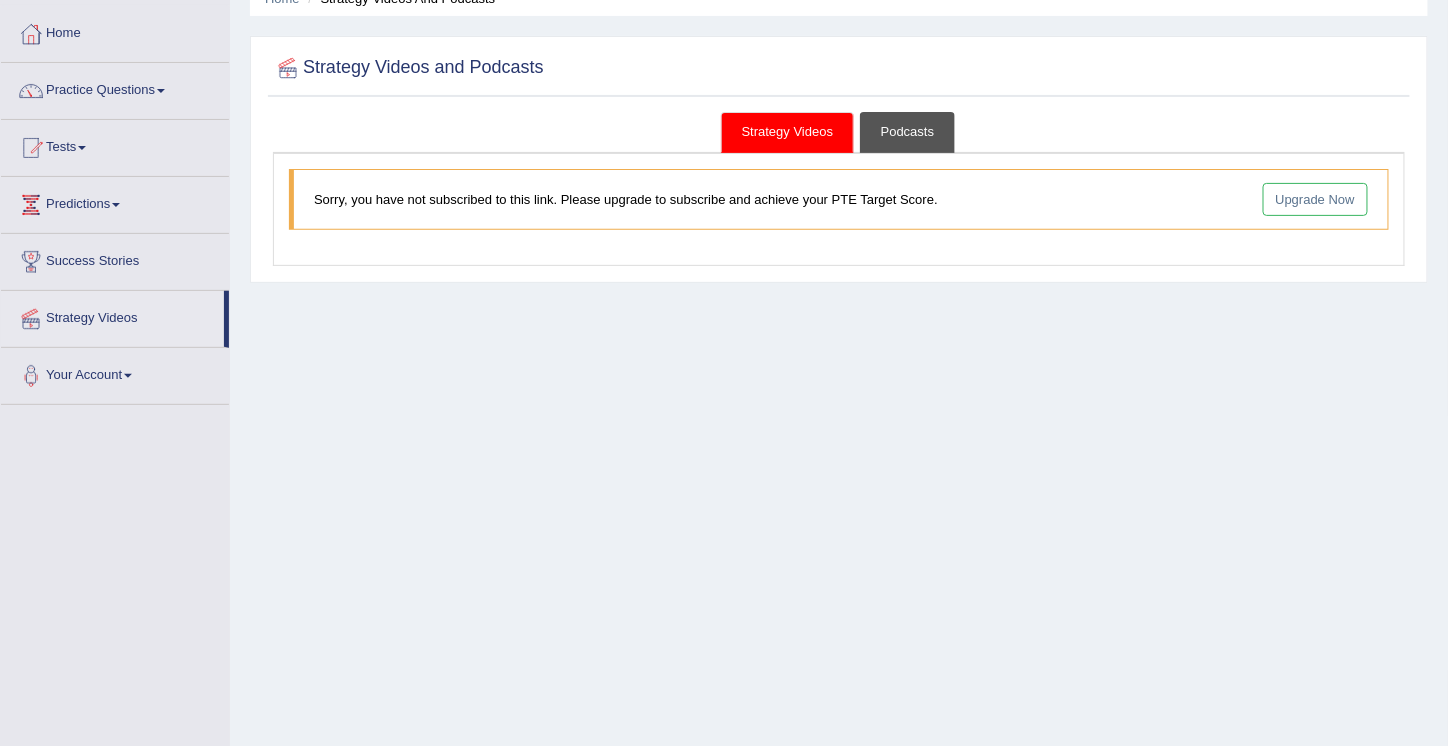 click on "Podcasts" at bounding box center (907, 132) 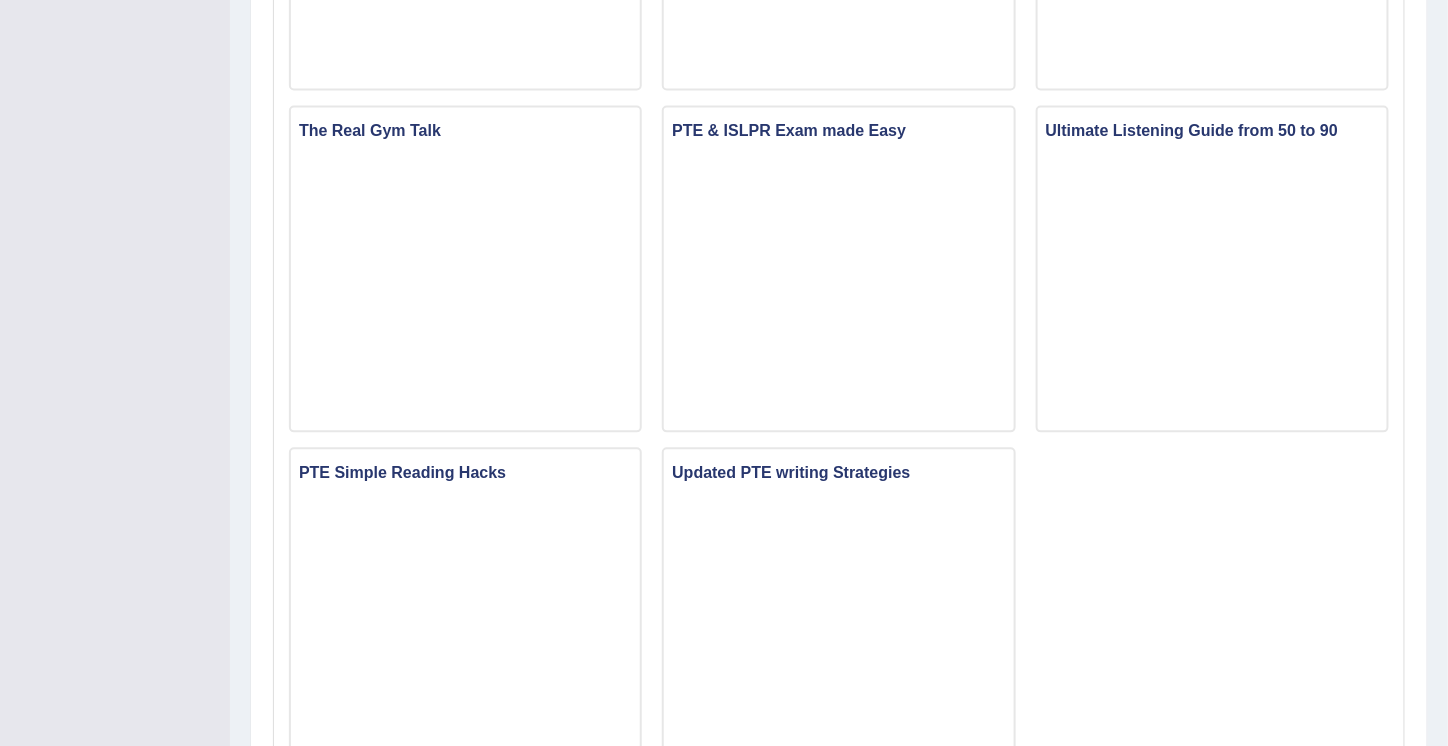 scroll, scrollTop: 1212, scrollLeft: 0, axis: vertical 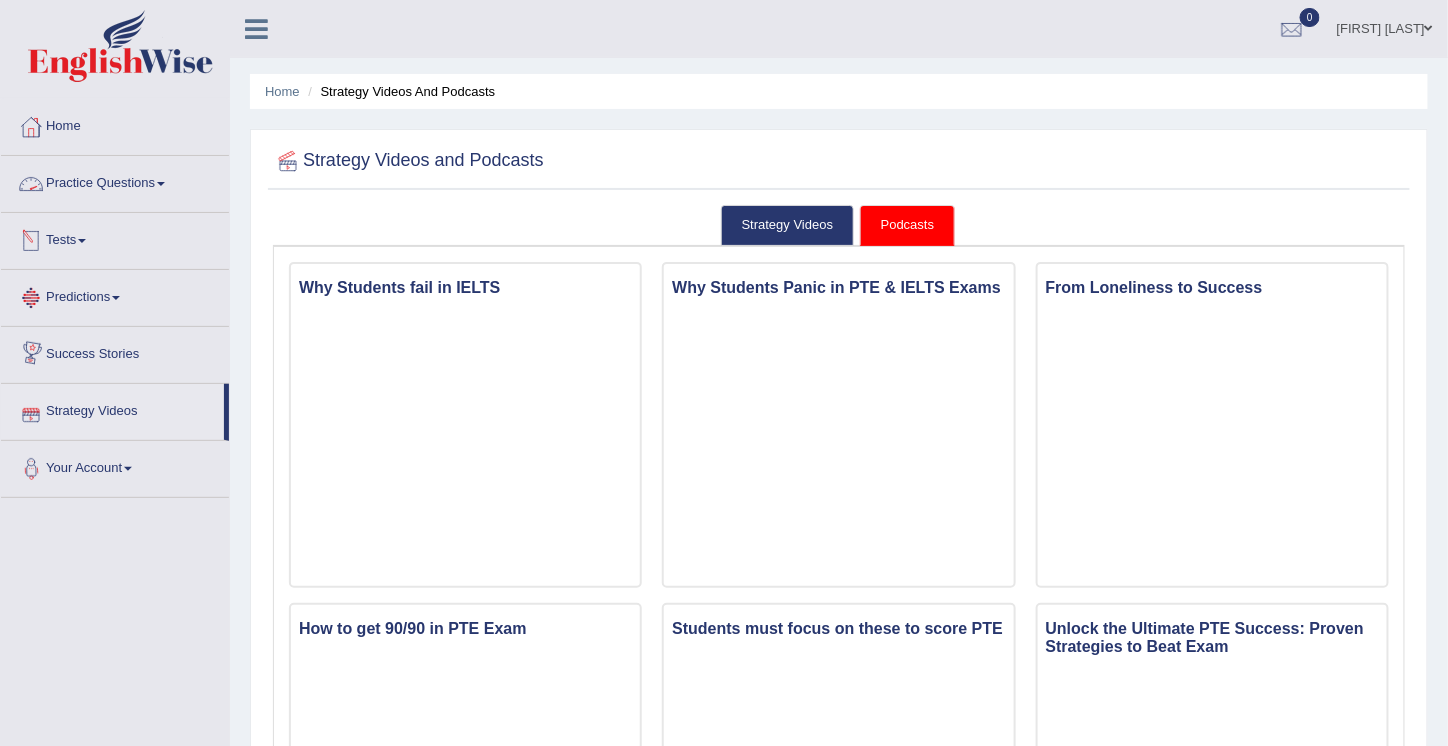 click on "Practice Questions" at bounding box center (115, 181) 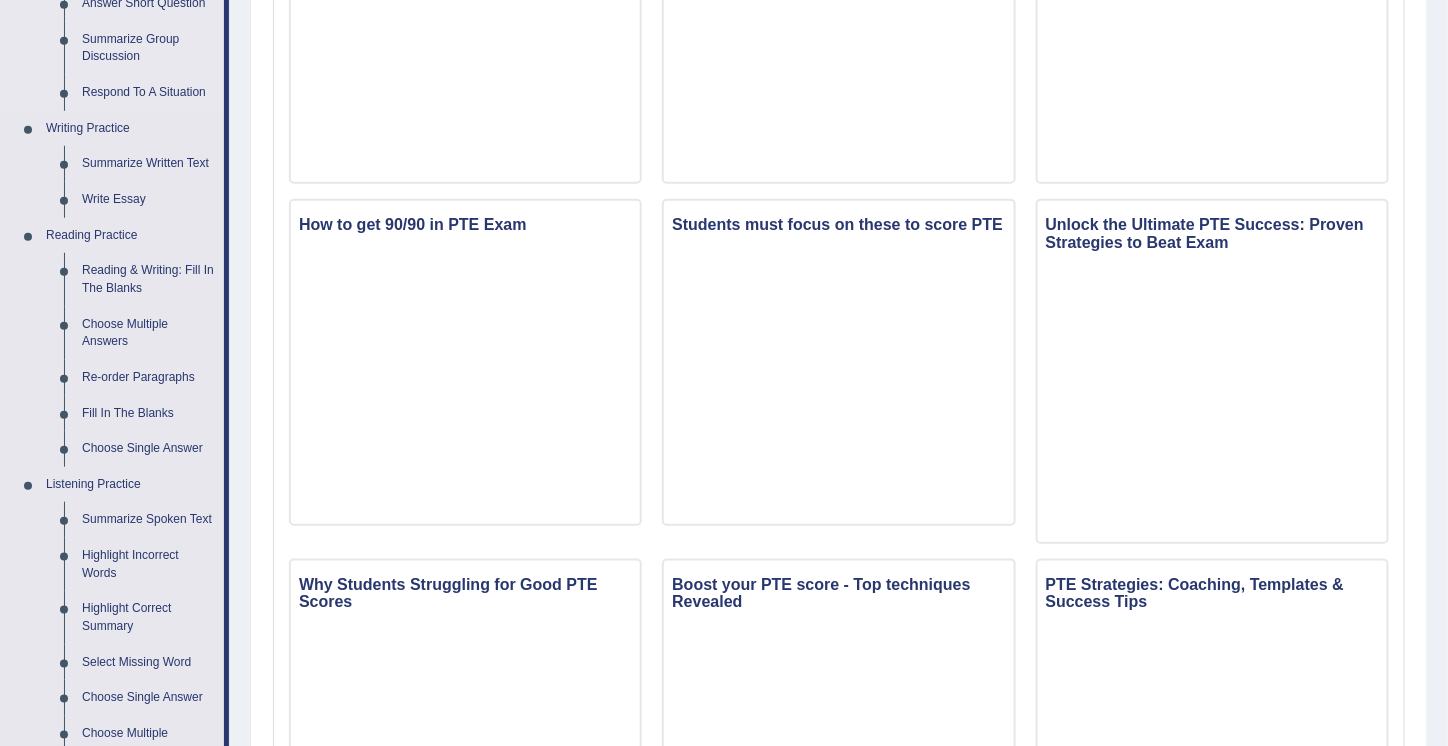 scroll, scrollTop: 409, scrollLeft: 0, axis: vertical 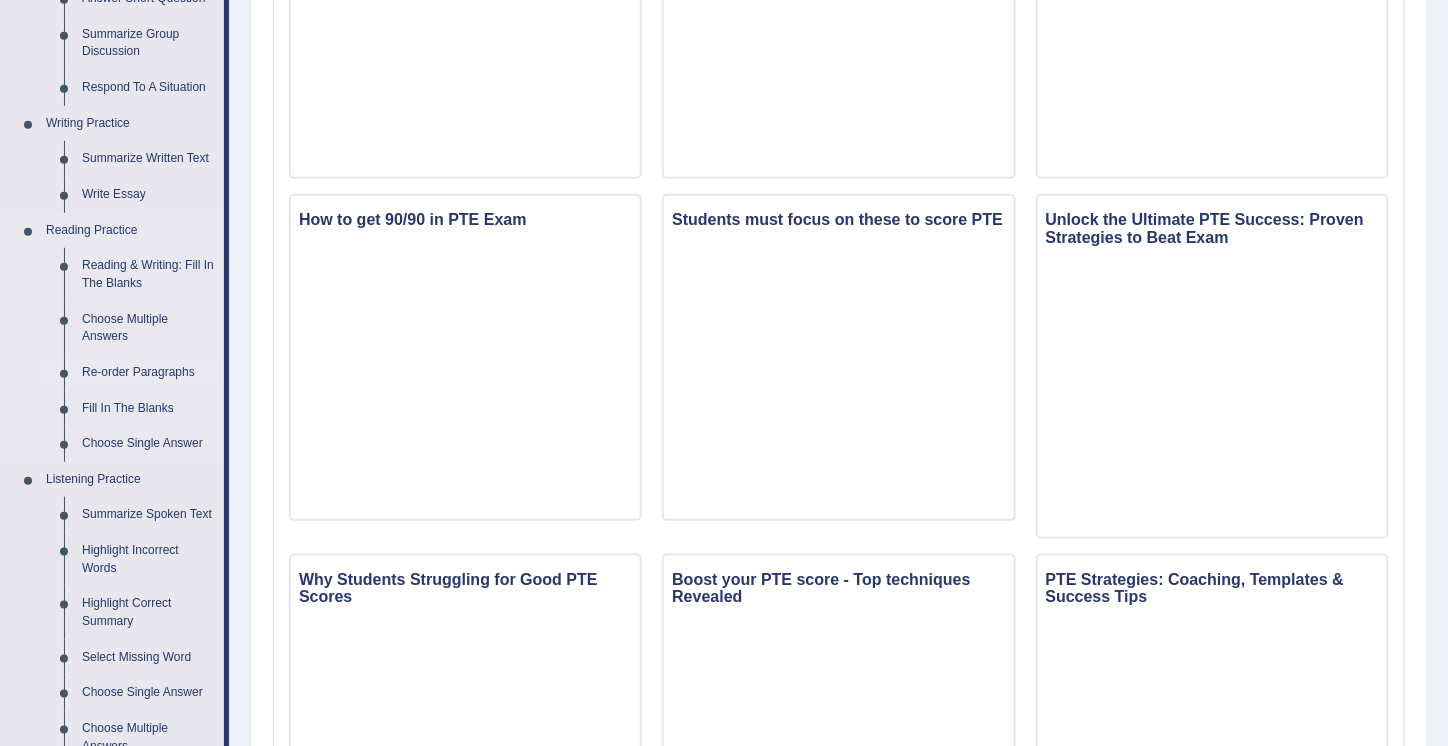 click on "Re-order Paragraphs" at bounding box center [148, 373] 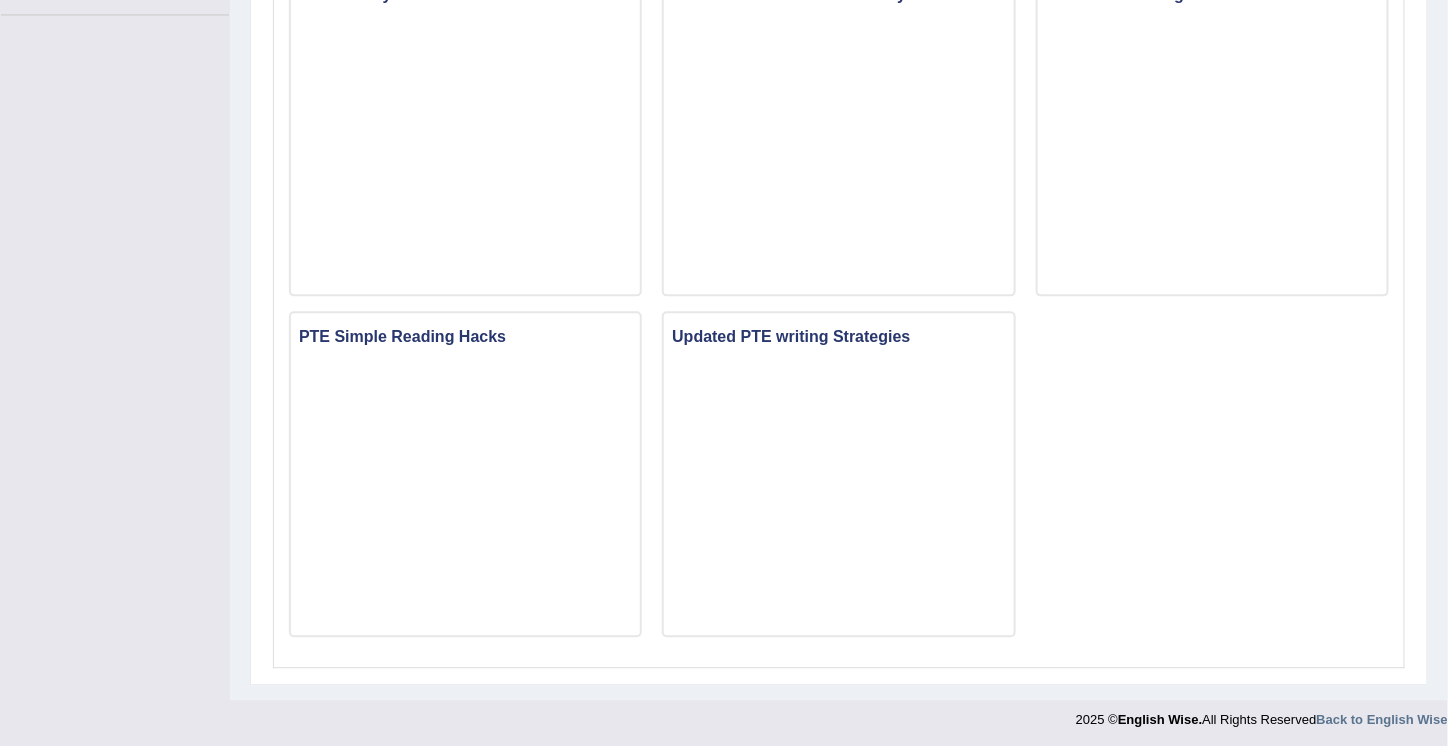 scroll, scrollTop: 1273, scrollLeft: 0, axis: vertical 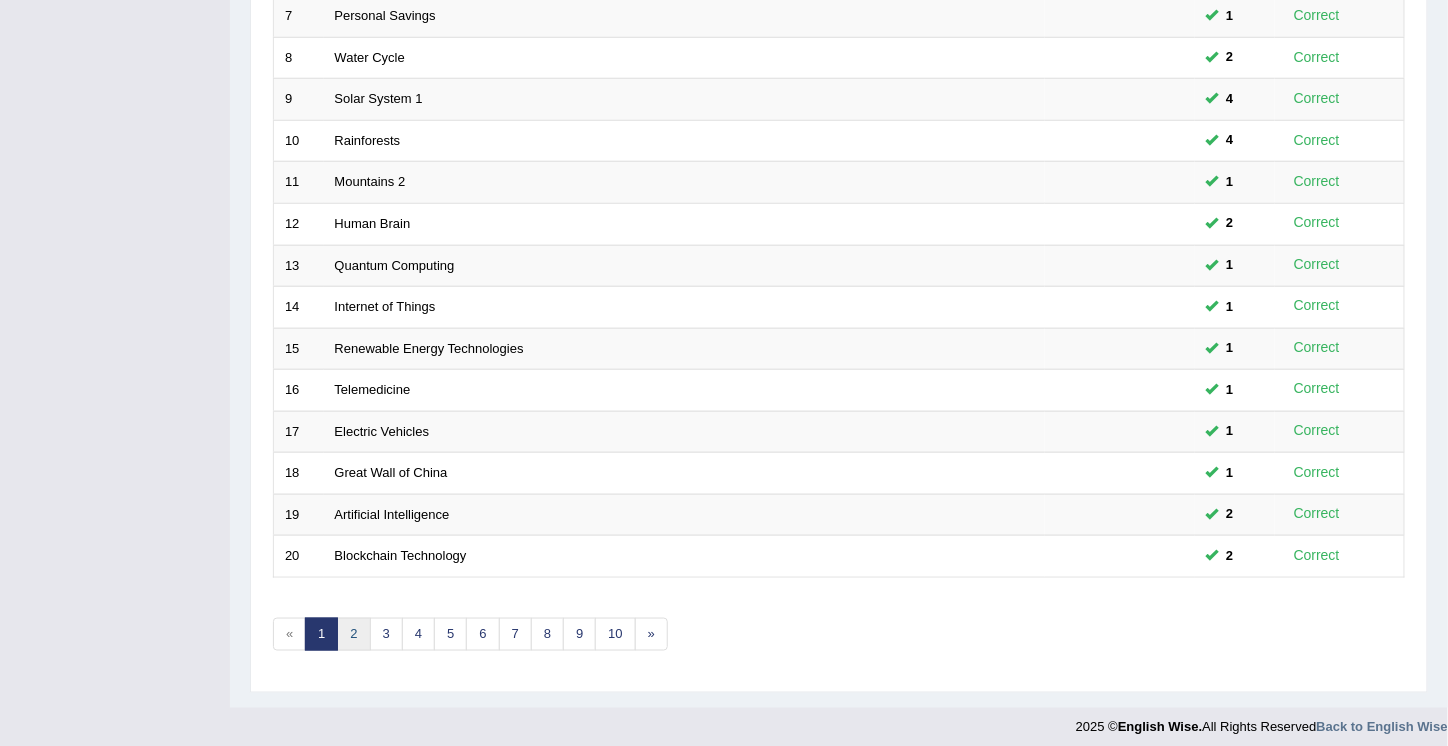 click on "2" at bounding box center (353, 634) 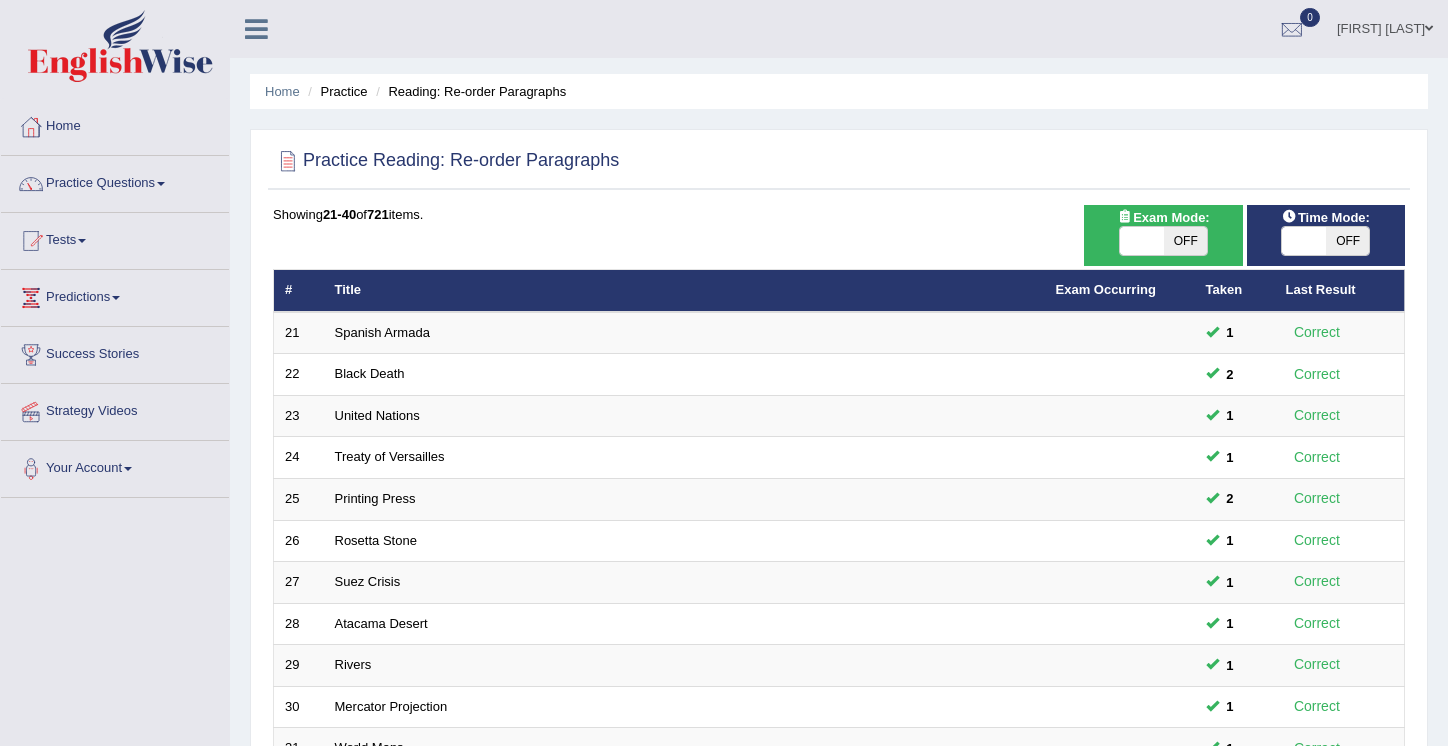 scroll, scrollTop: 0, scrollLeft: 0, axis: both 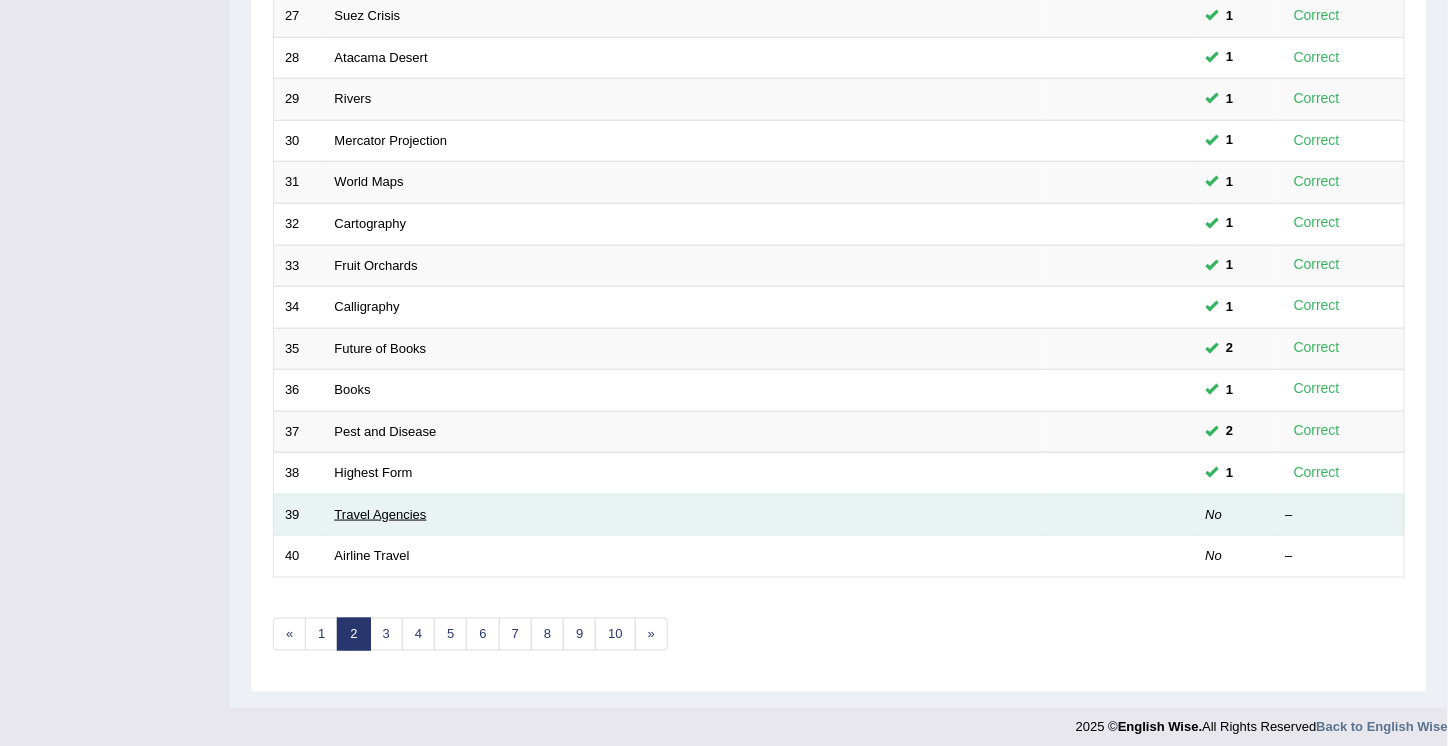 click on "Travel Agencies" at bounding box center (381, 514) 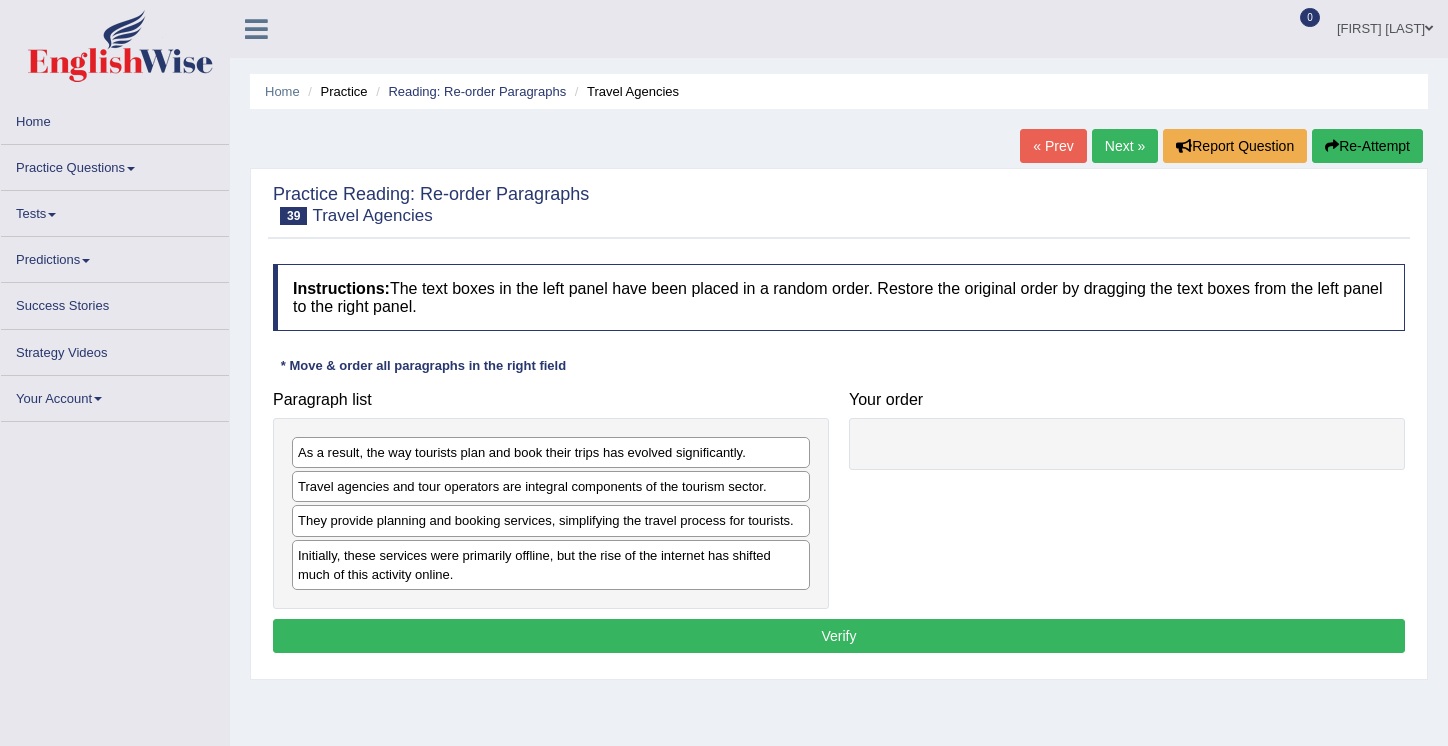 scroll, scrollTop: 0, scrollLeft: 0, axis: both 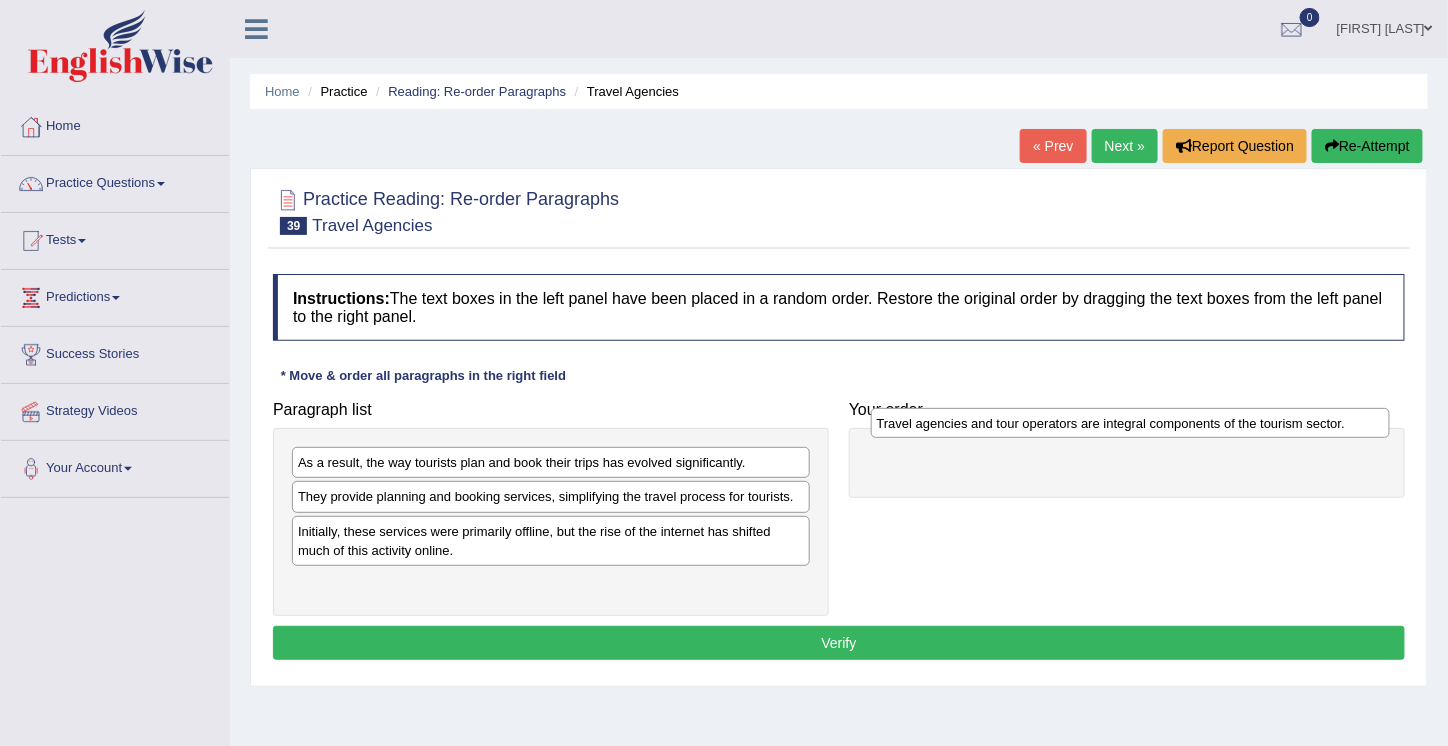 drag, startPoint x: 368, startPoint y: 492, endPoint x: 949, endPoint y: 421, distance: 585.32214 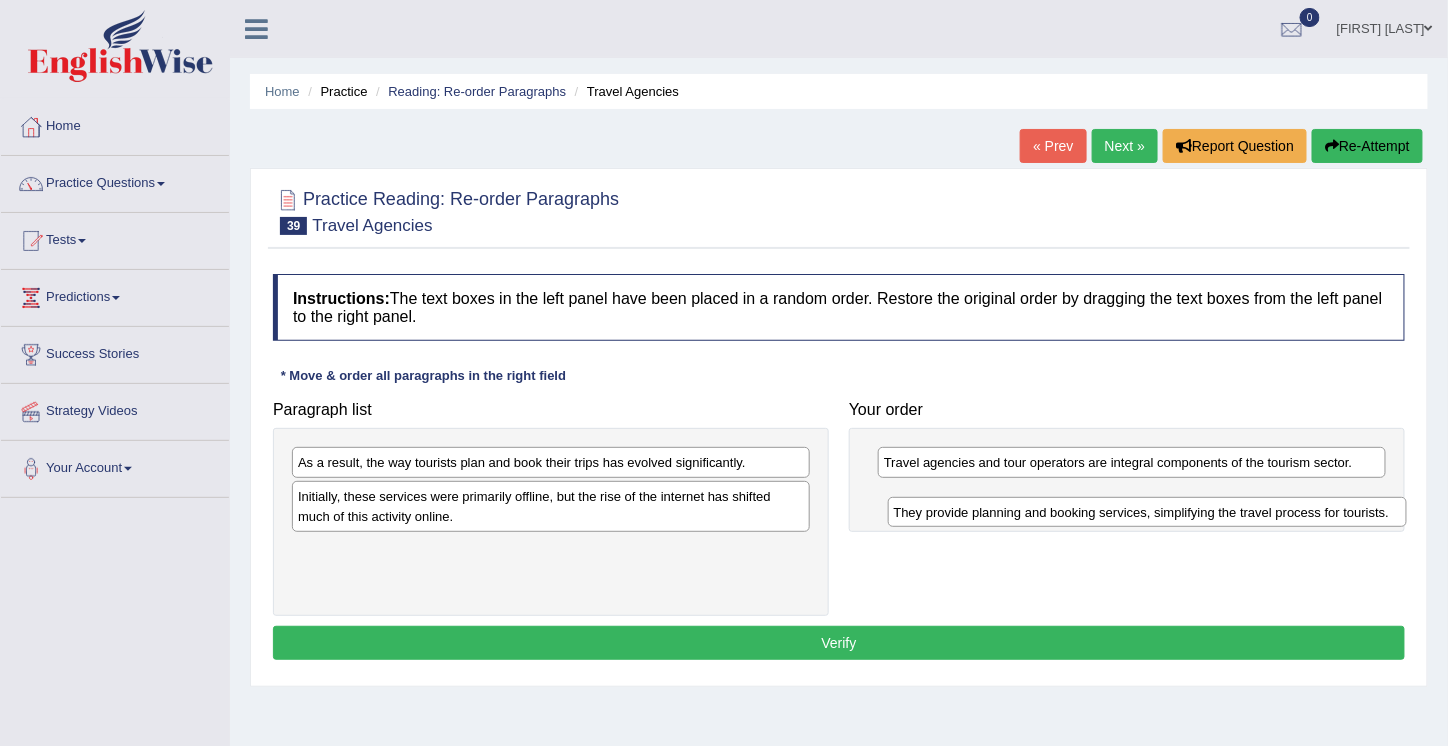 drag, startPoint x: 349, startPoint y: 495, endPoint x: 944, endPoint y: 511, distance: 595.2151 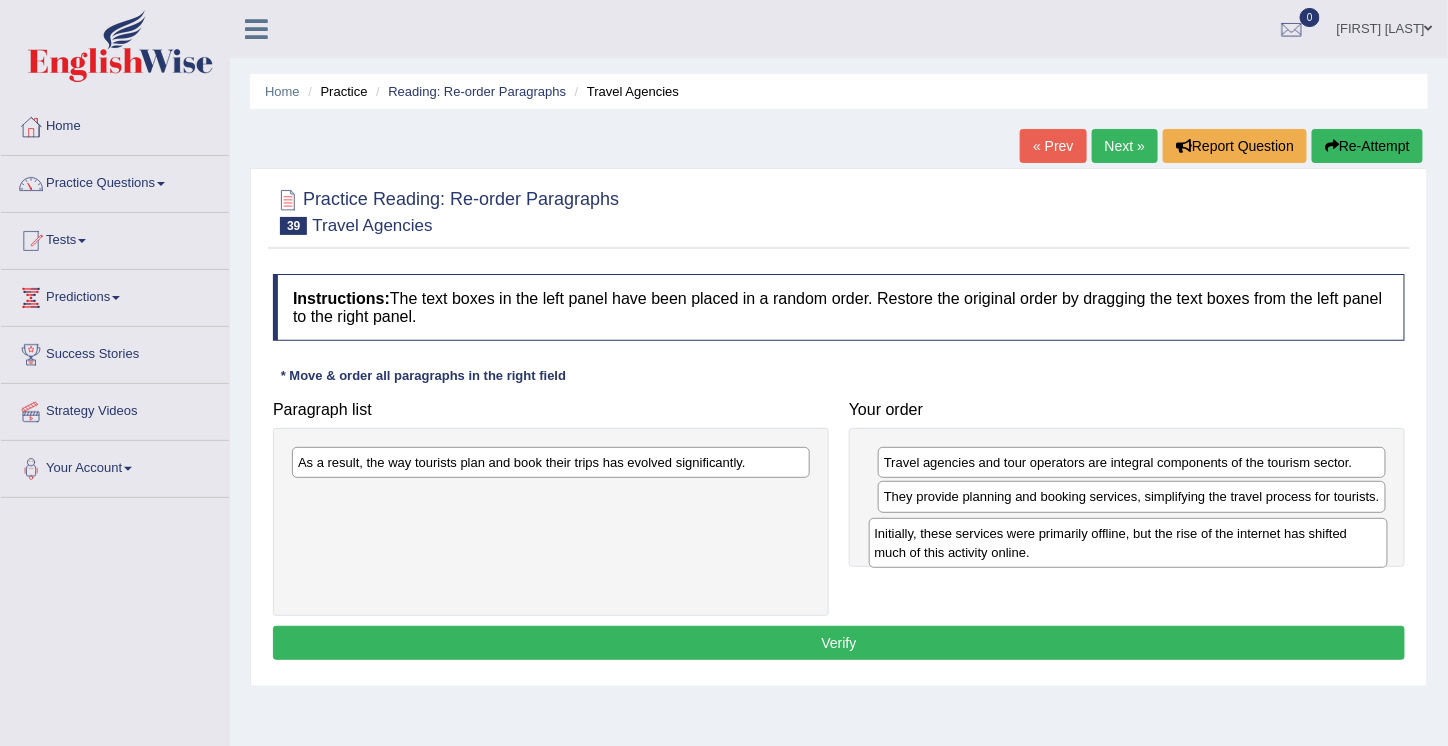 drag, startPoint x: 401, startPoint y: 501, endPoint x: 978, endPoint y: 538, distance: 578.1851 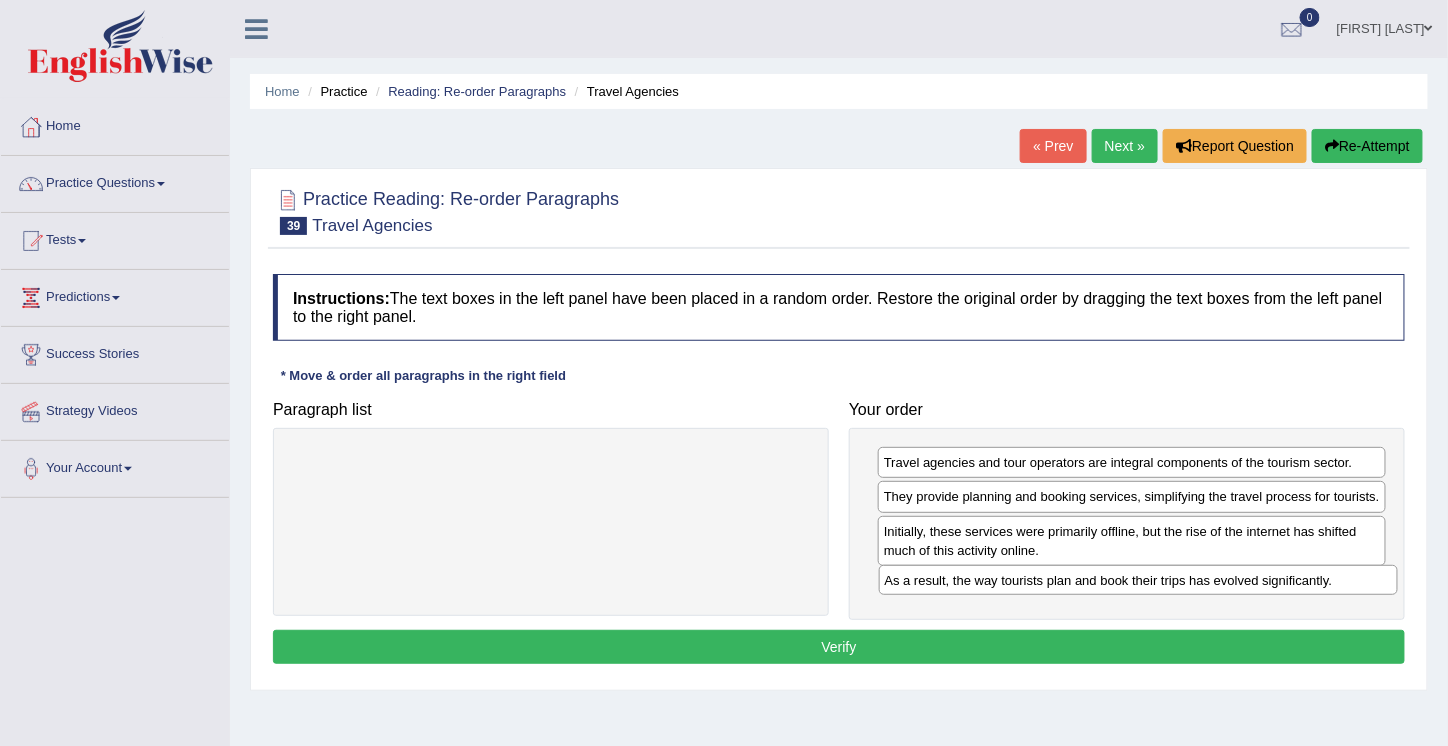 drag, startPoint x: 558, startPoint y: 465, endPoint x: 1146, endPoint y: 582, distance: 599.52734 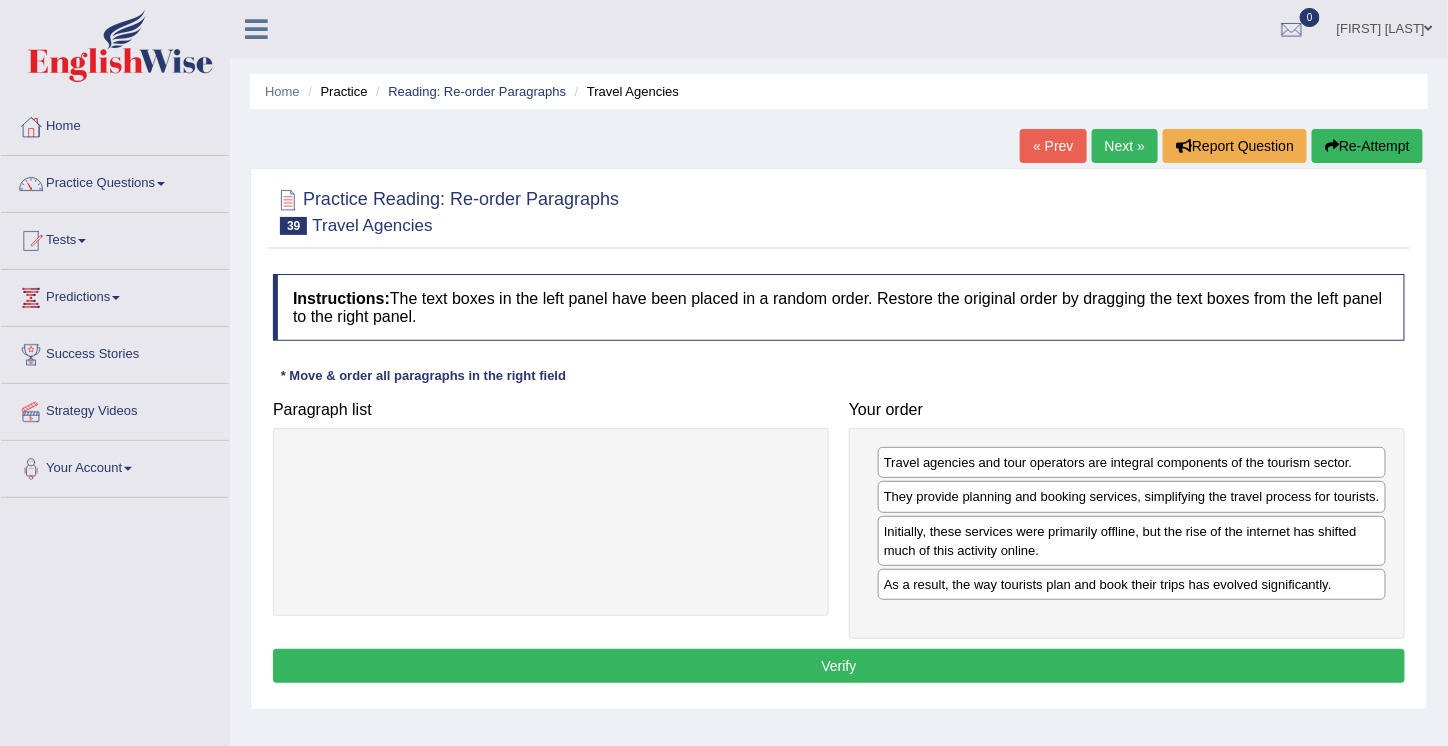 click on "Verify" at bounding box center [839, 666] 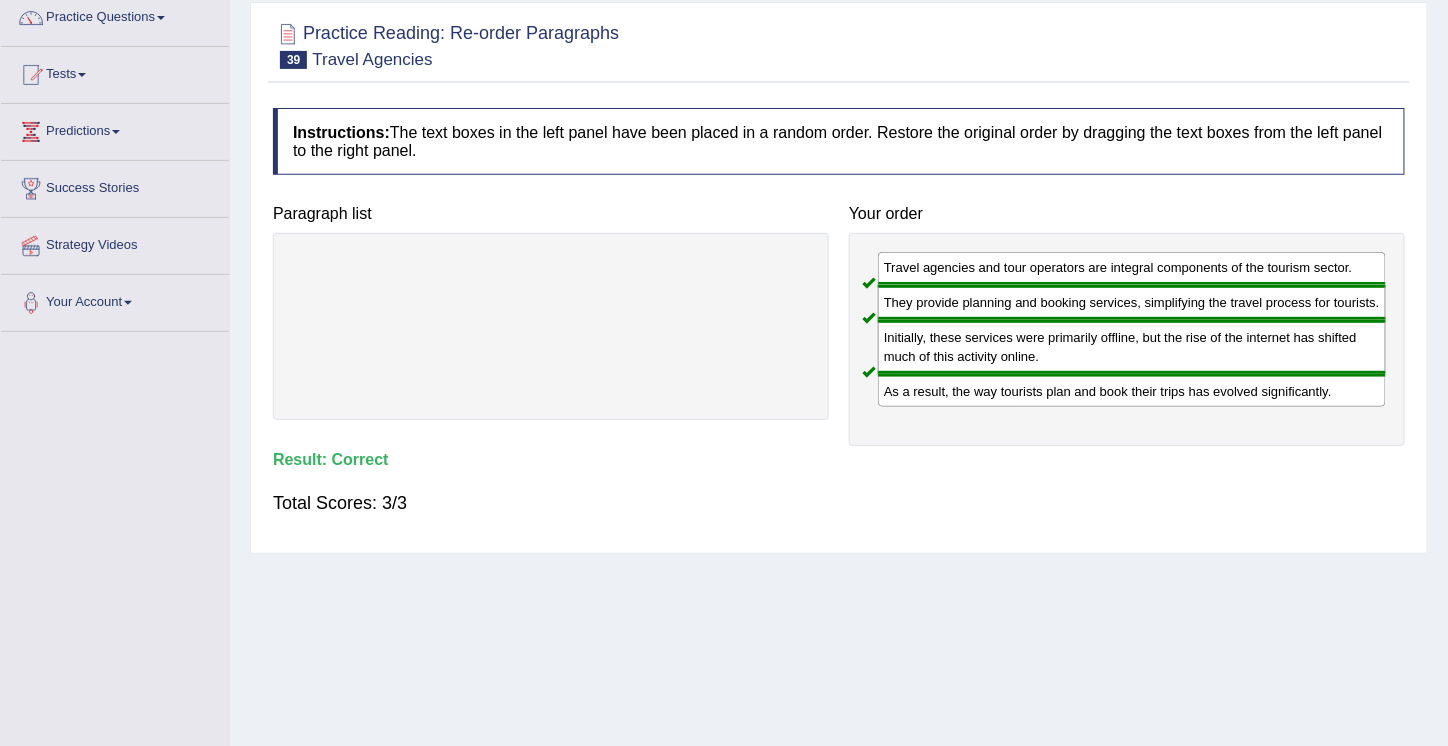 scroll, scrollTop: 0, scrollLeft: 0, axis: both 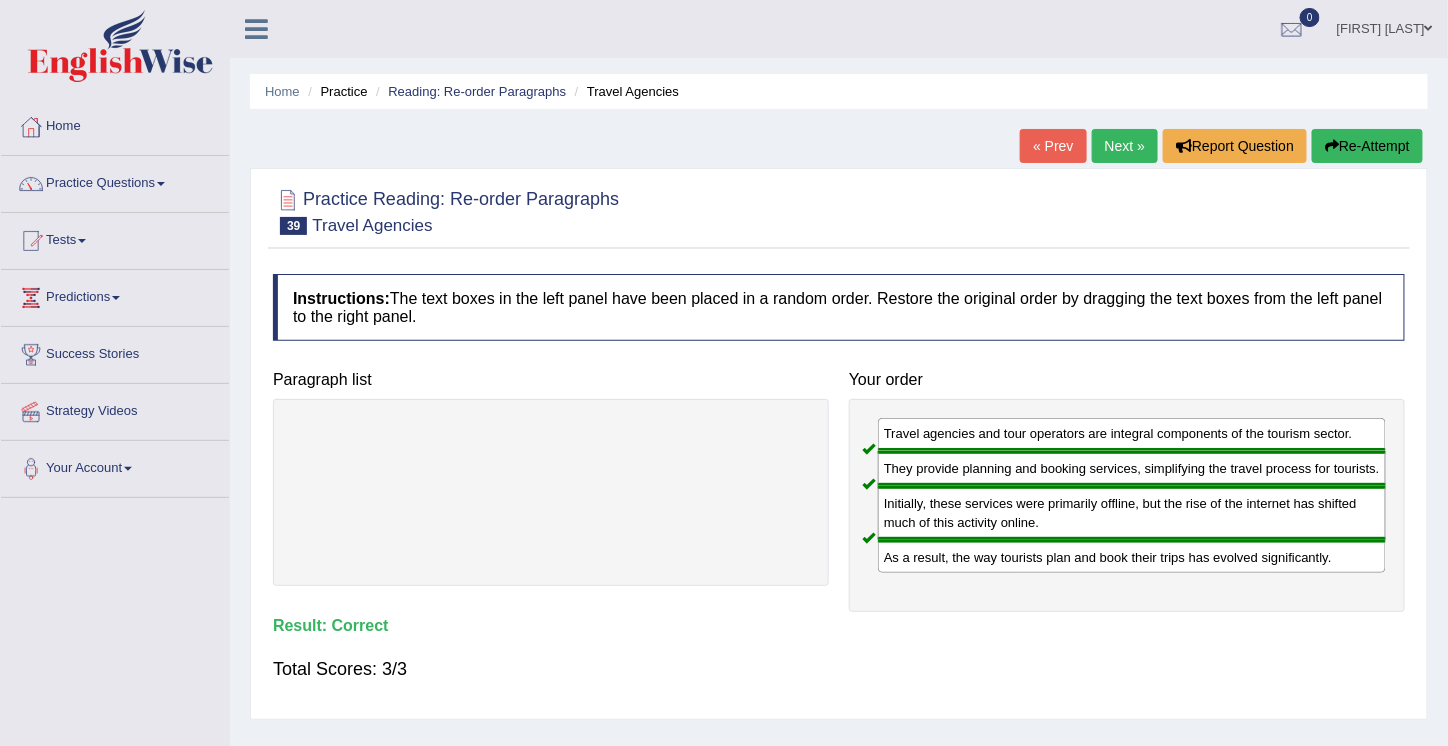 click on "Next »" at bounding box center (1125, 146) 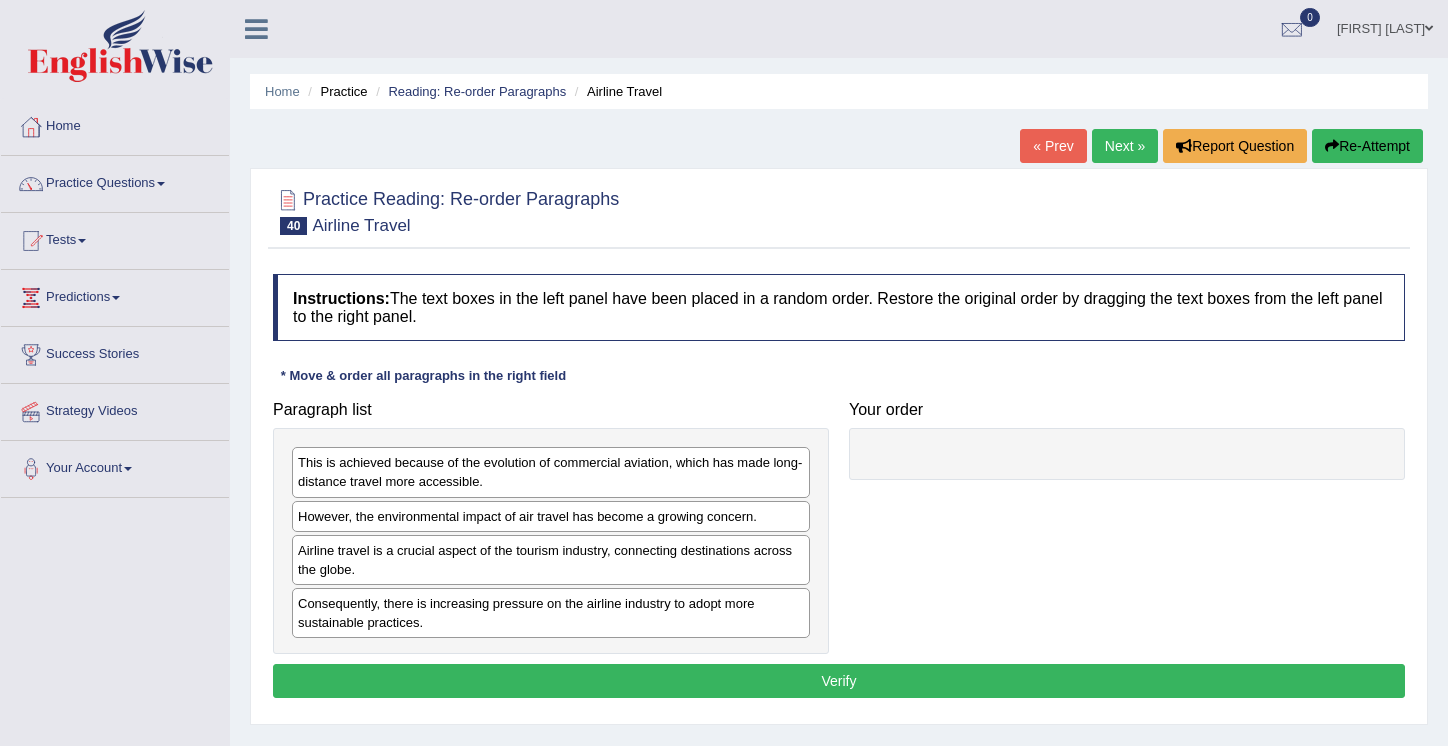 scroll, scrollTop: 0, scrollLeft: 0, axis: both 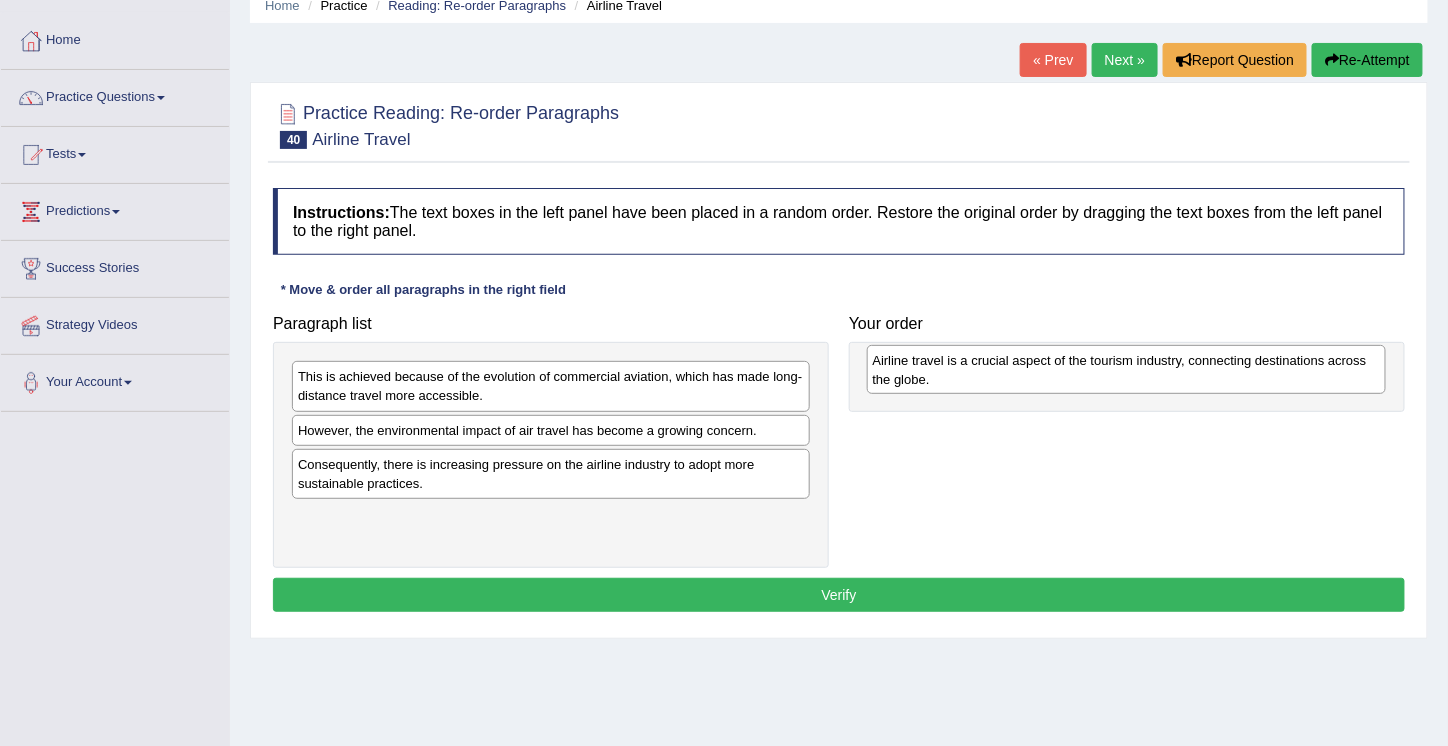 drag, startPoint x: 370, startPoint y: 463, endPoint x: 945, endPoint y: 360, distance: 584.1524 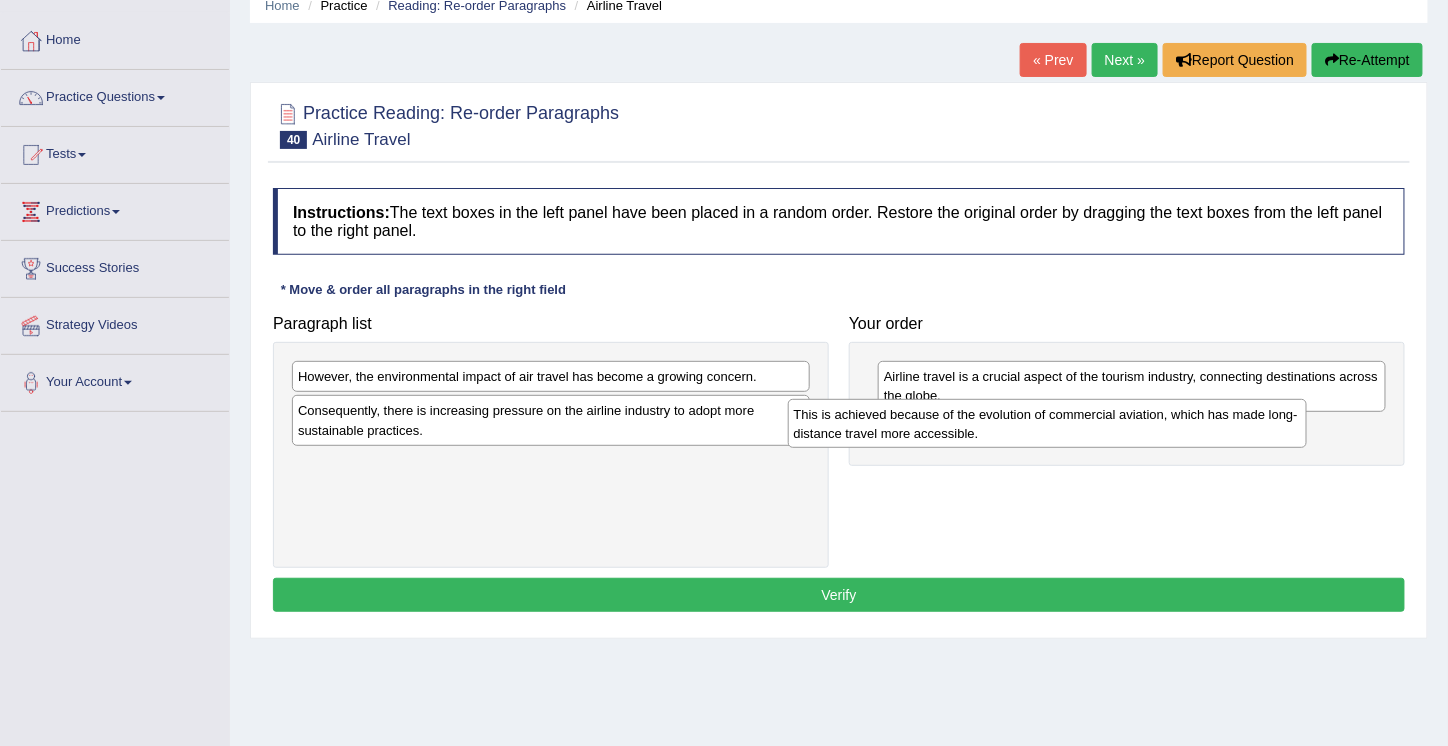 drag, startPoint x: 417, startPoint y: 383, endPoint x: 913, endPoint y: 421, distance: 497.45352 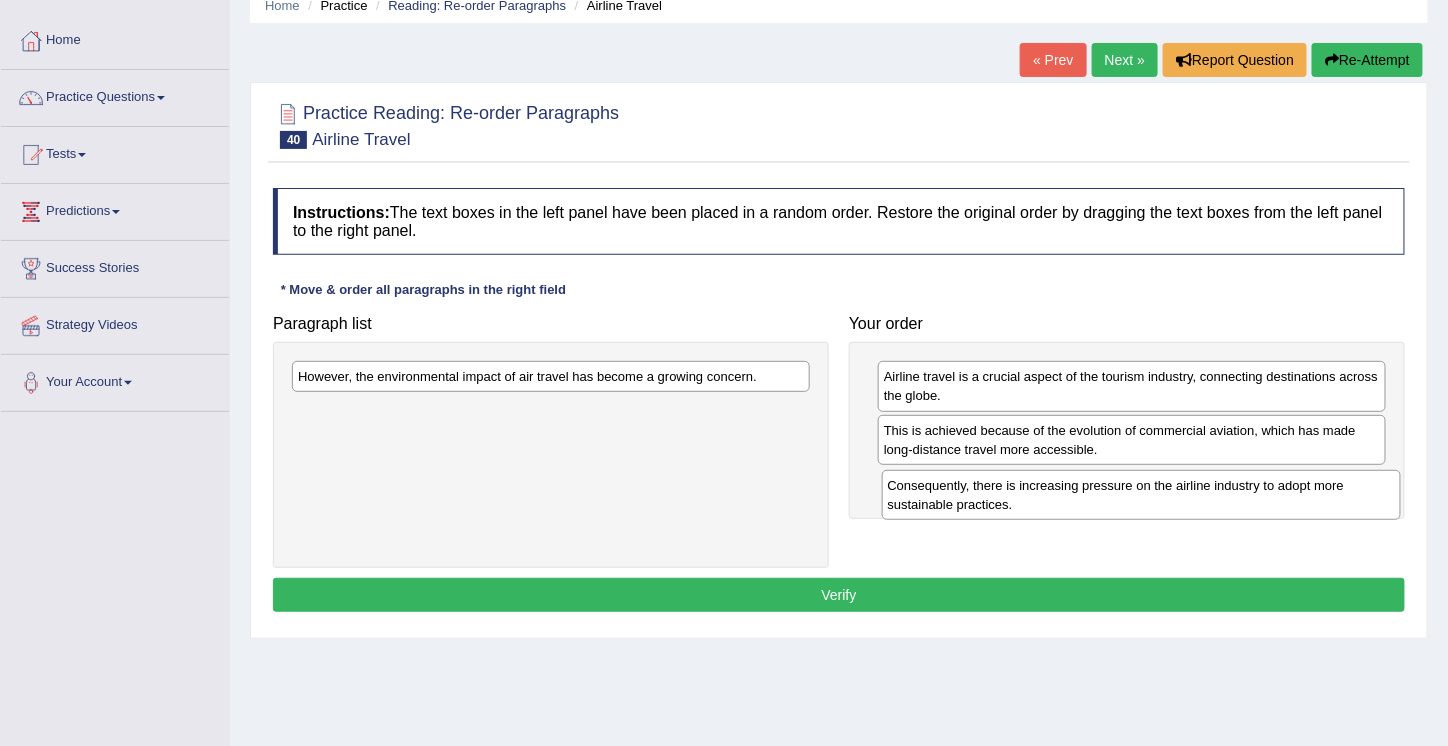 drag, startPoint x: 355, startPoint y: 425, endPoint x: 945, endPoint y: 501, distance: 594.87476 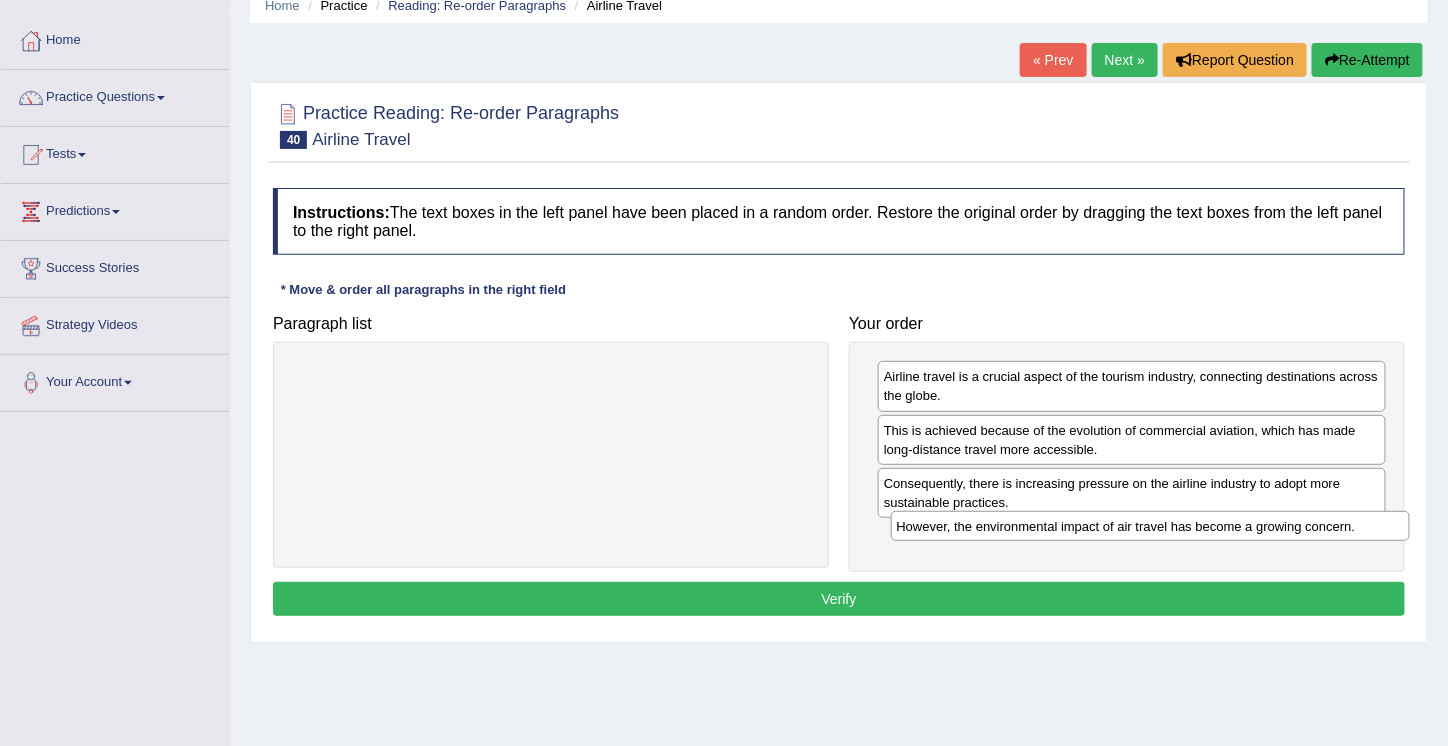 drag, startPoint x: 408, startPoint y: 378, endPoint x: 1007, endPoint y: 528, distance: 617.4957 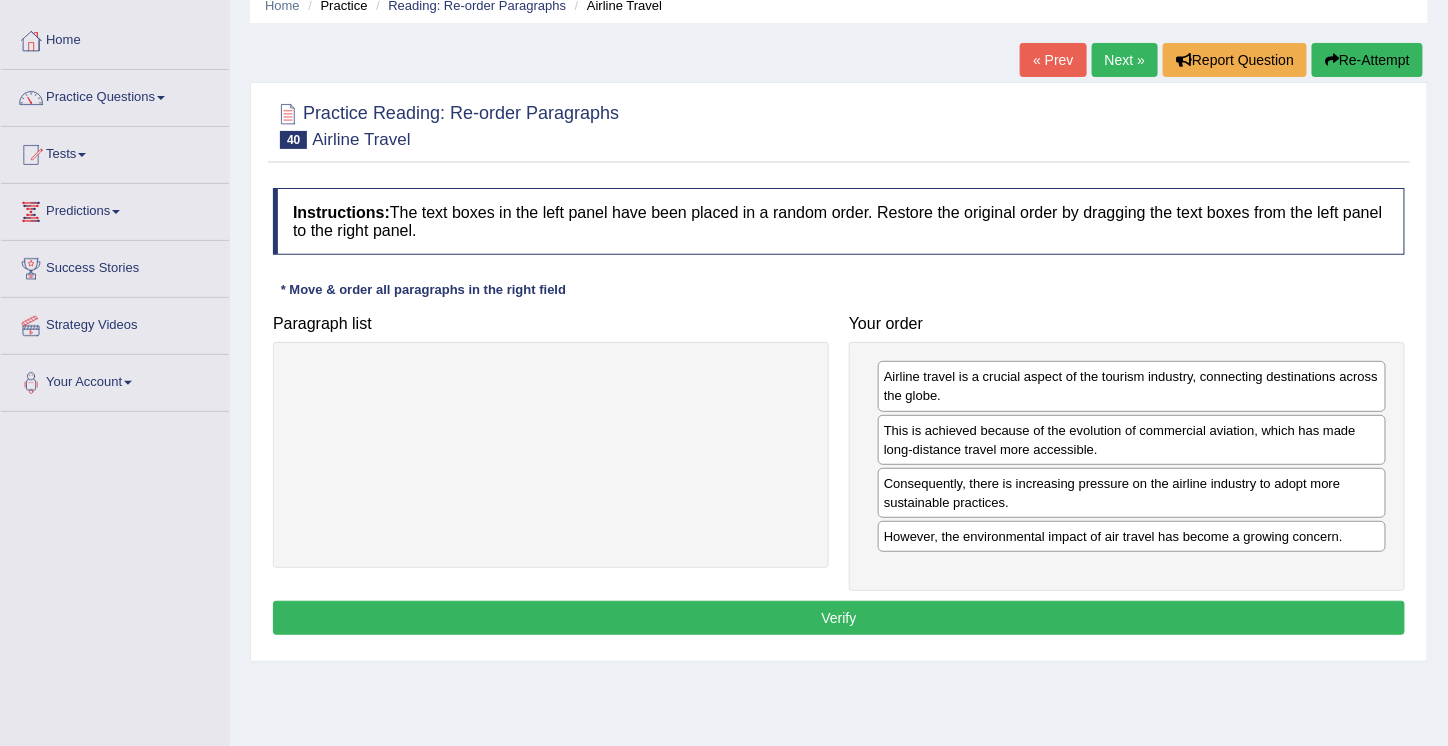 click on "Verify" at bounding box center (839, 618) 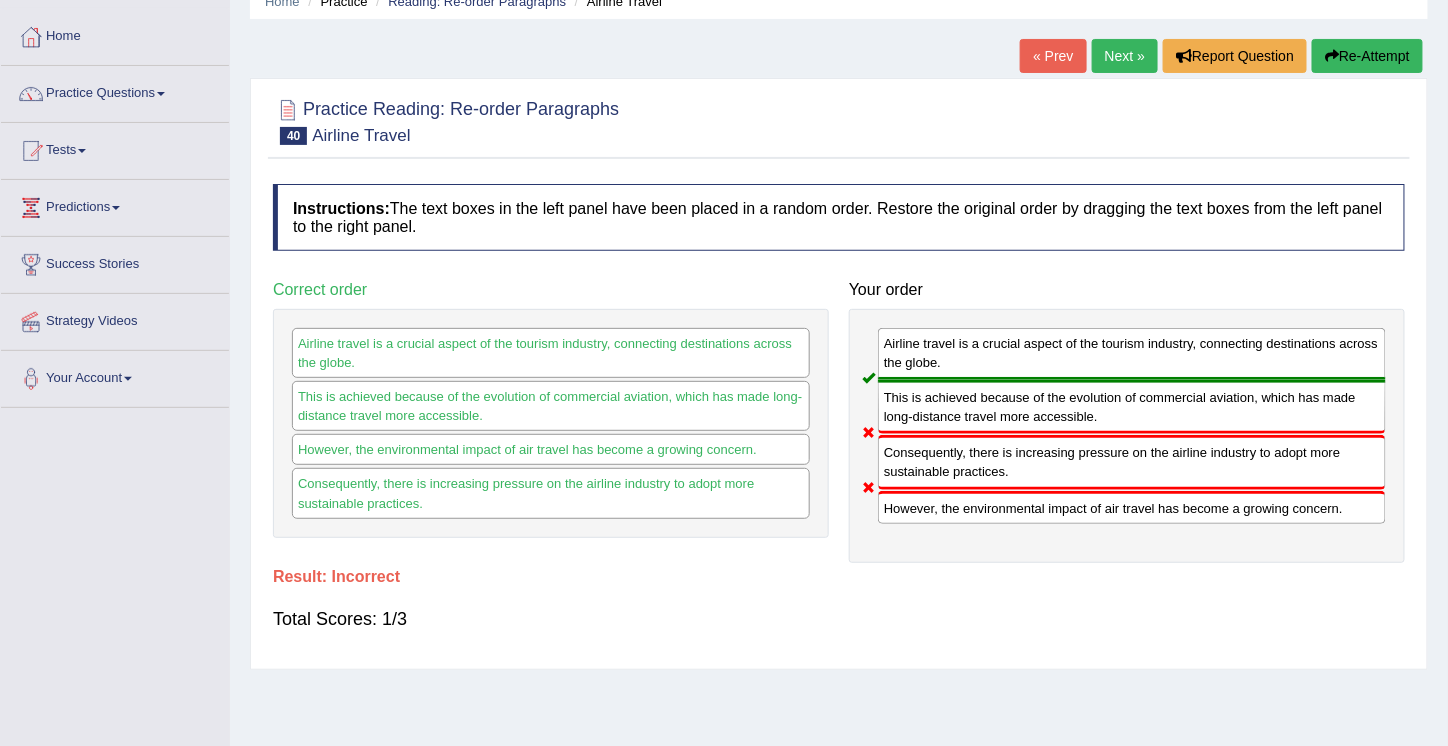 scroll, scrollTop: 0, scrollLeft: 0, axis: both 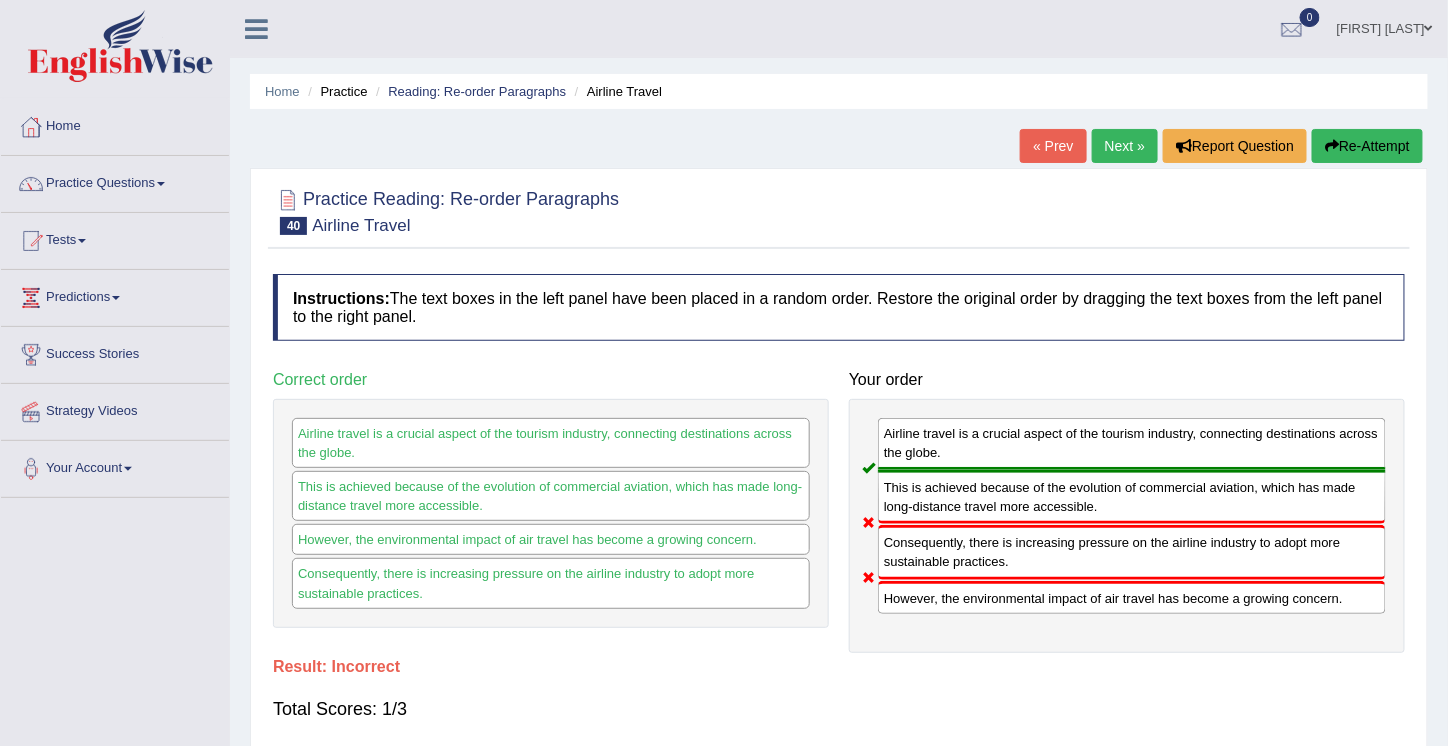 click on "Re-Attempt" at bounding box center (1367, 146) 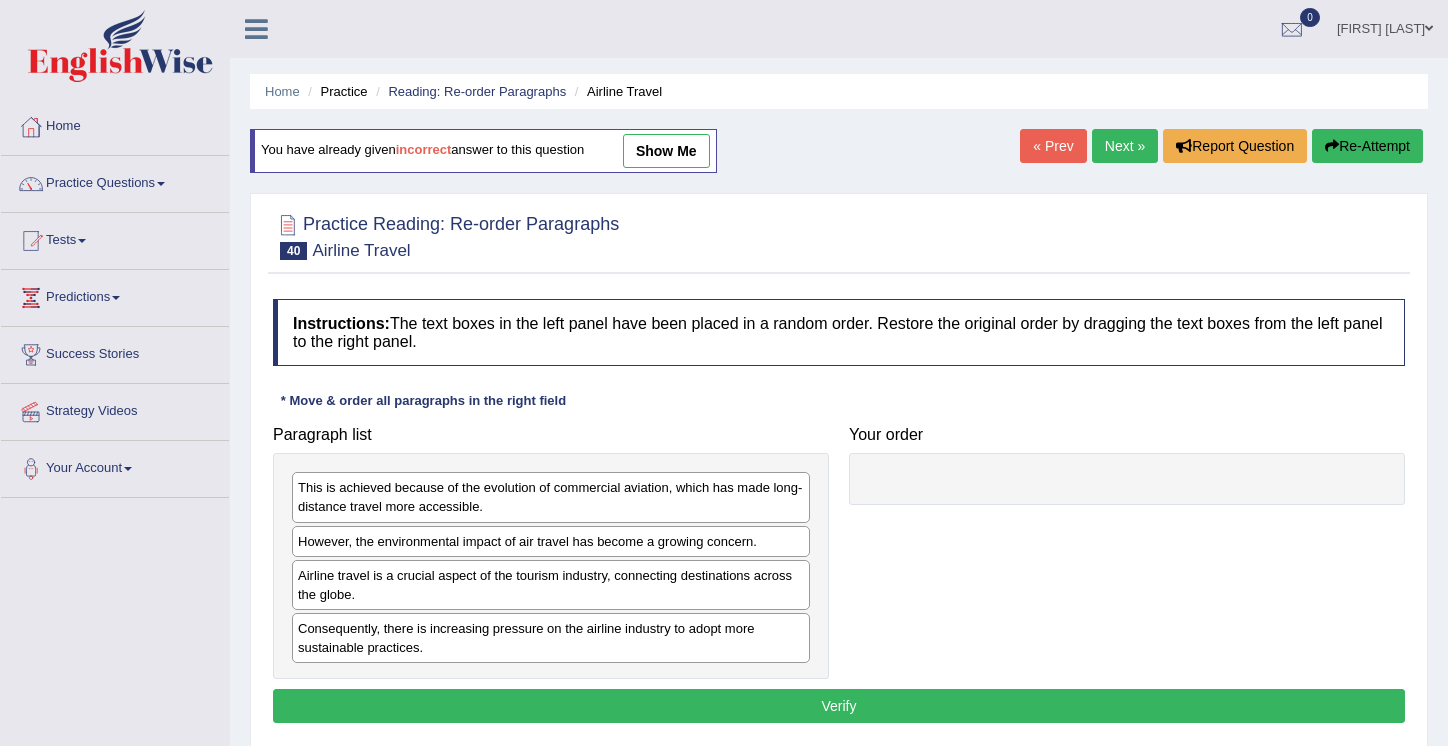 scroll, scrollTop: 0, scrollLeft: 0, axis: both 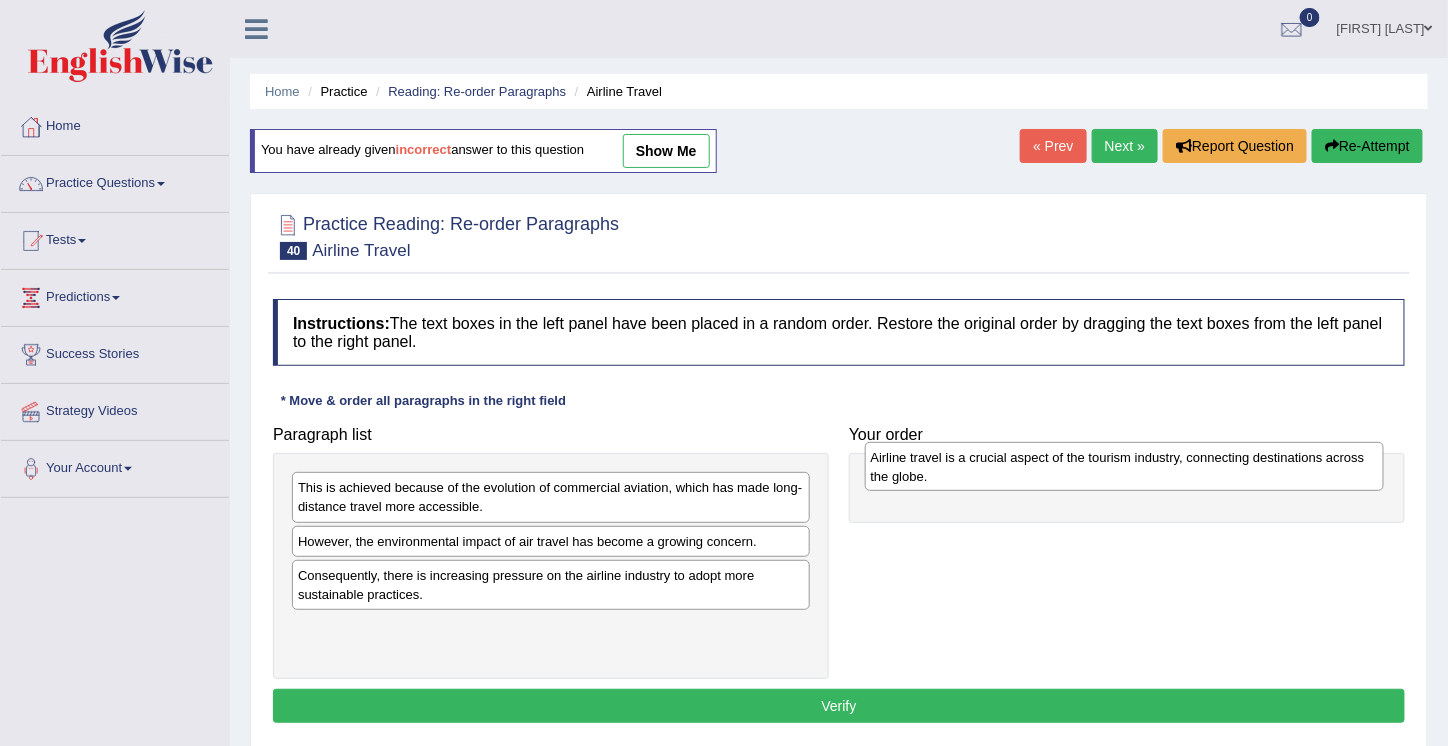 drag, startPoint x: 339, startPoint y: 589, endPoint x: 912, endPoint y: 473, distance: 584.62384 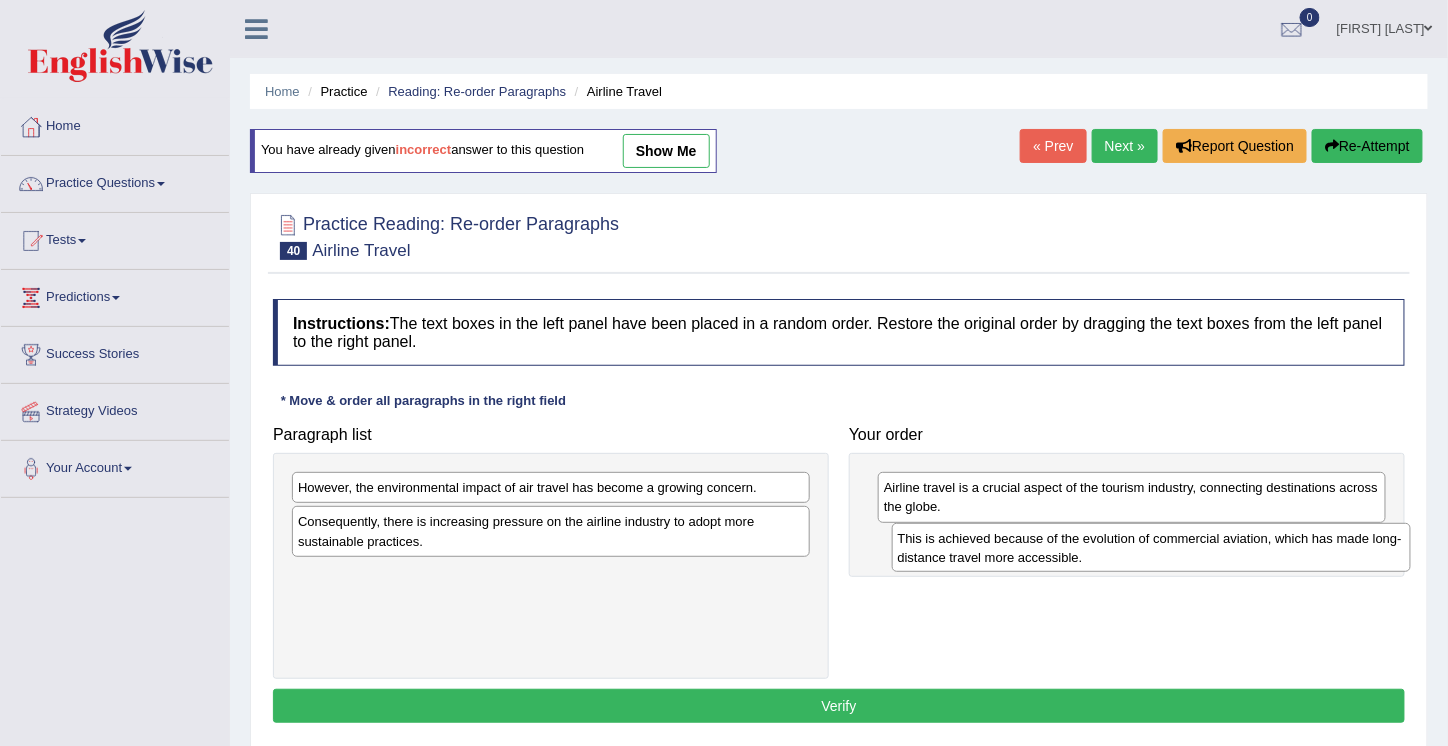 drag, startPoint x: 390, startPoint y: 485, endPoint x: 990, endPoint y: 535, distance: 602.0797 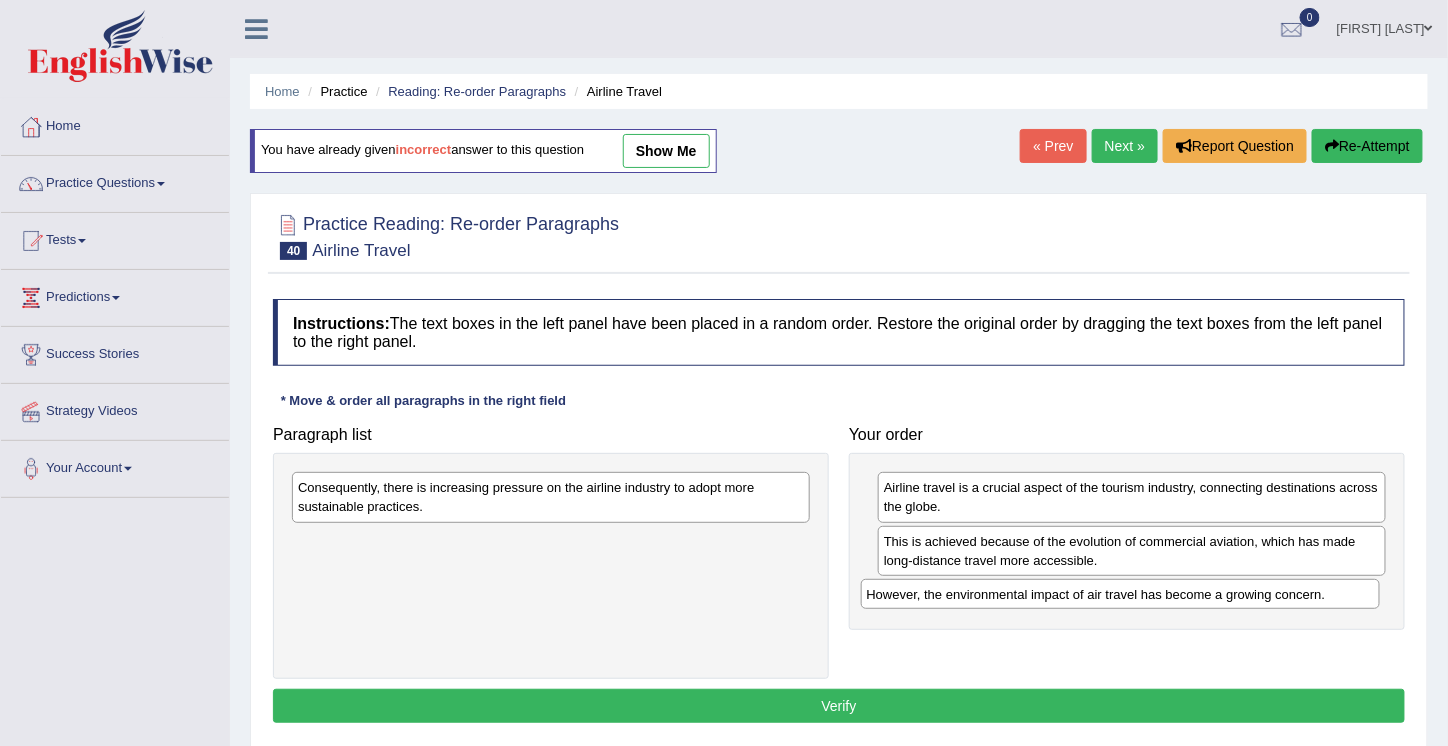 drag, startPoint x: 382, startPoint y: 486, endPoint x: 951, endPoint y: 593, distance: 578.9732 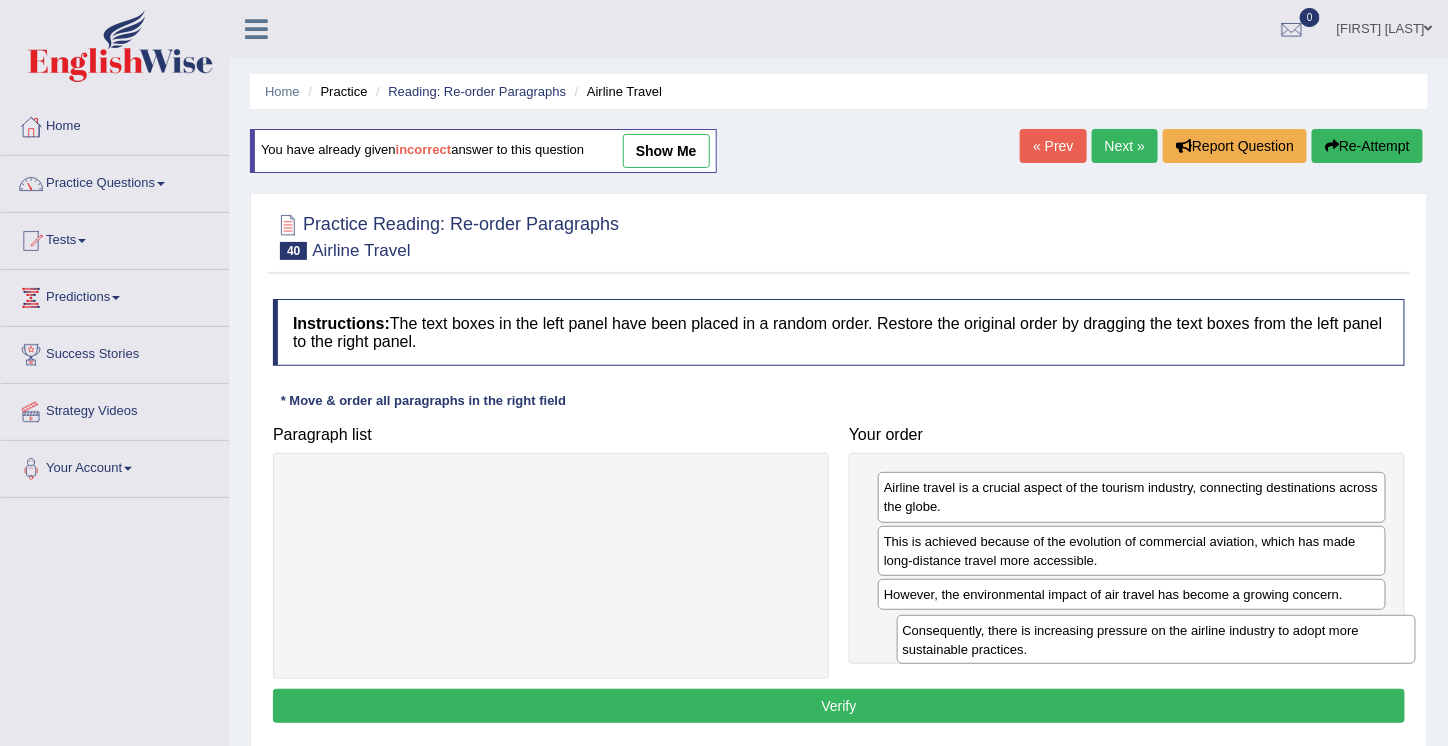 drag, startPoint x: 377, startPoint y: 488, endPoint x: 981, endPoint y: 630, distance: 620.4676 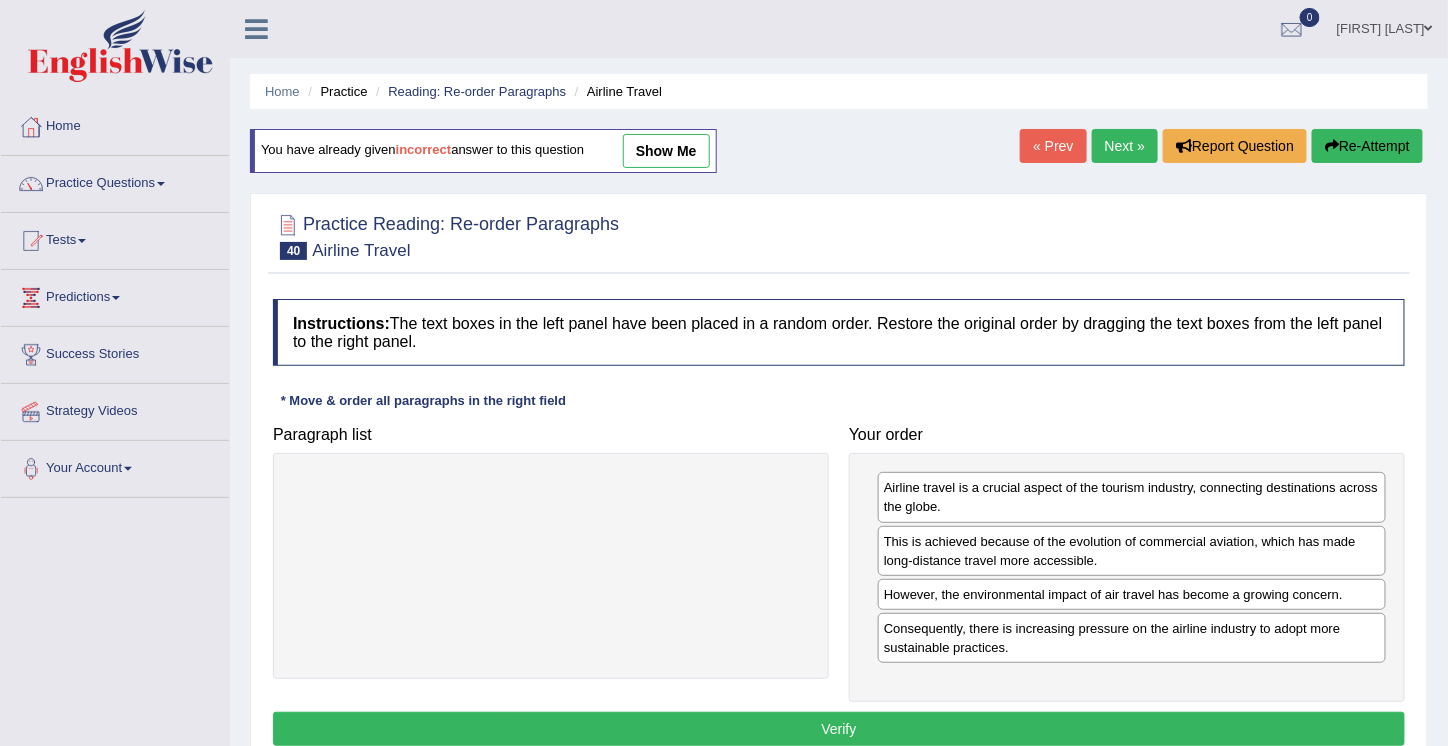 scroll, scrollTop: 88, scrollLeft: 0, axis: vertical 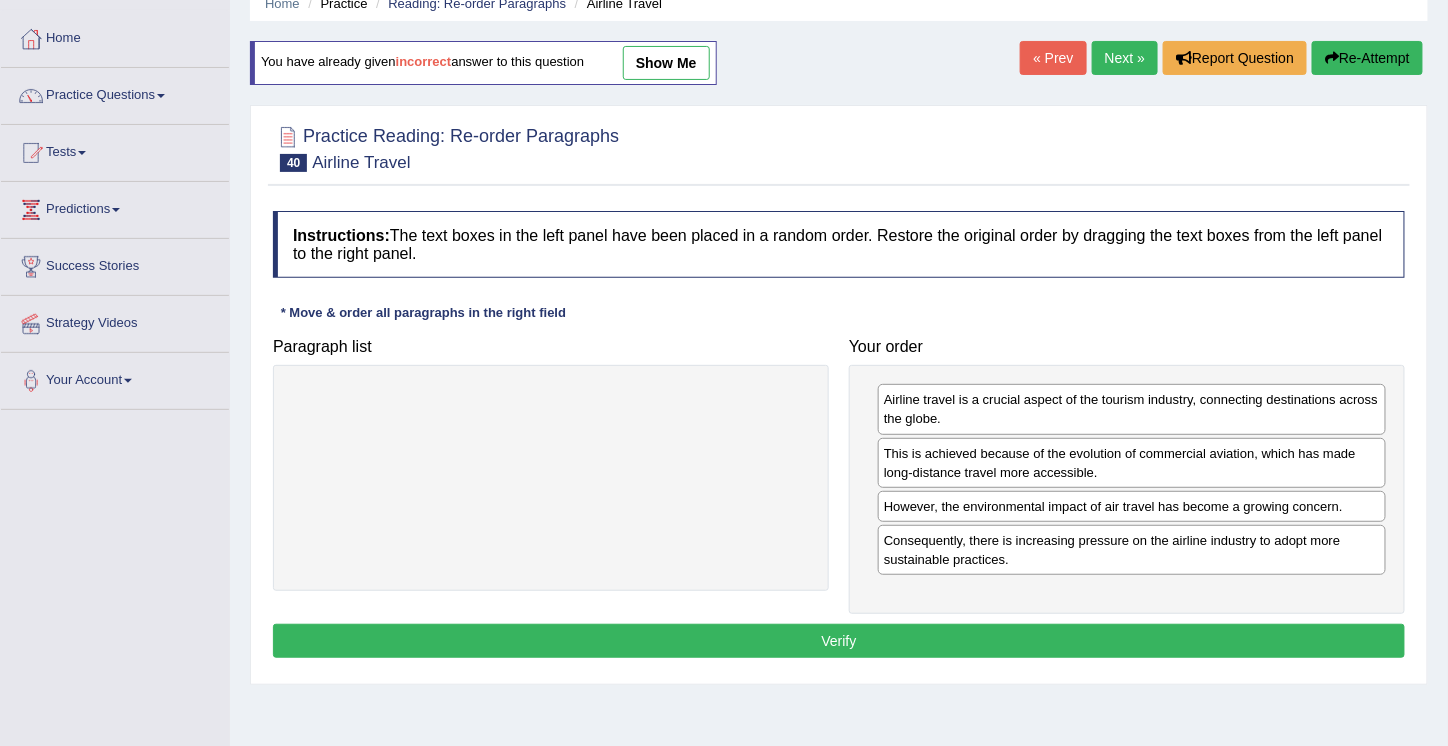 click on "Verify" at bounding box center (839, 641) 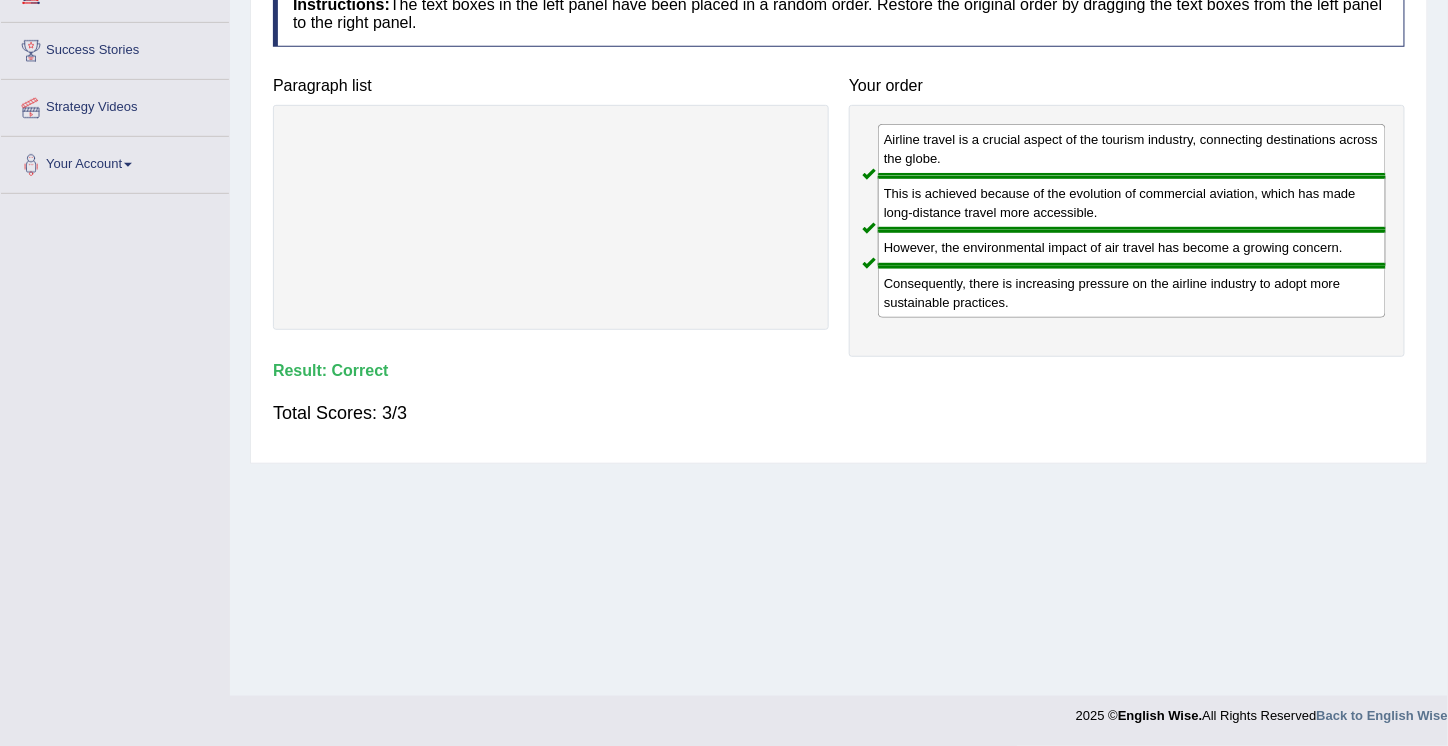scroll, scrollTop: 0, scrollLeft: 0, axis: both 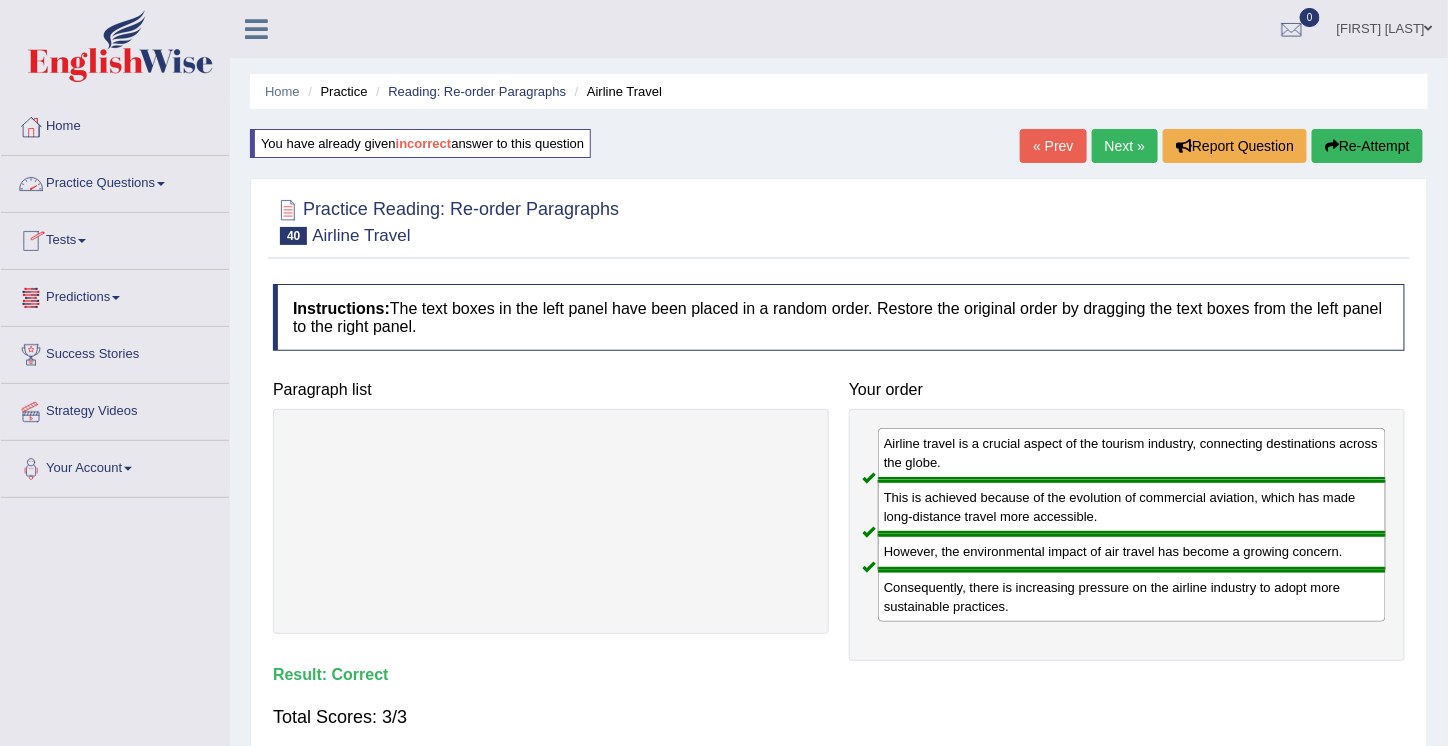 click on "Practice Questions" at bounding box center (115, 181) 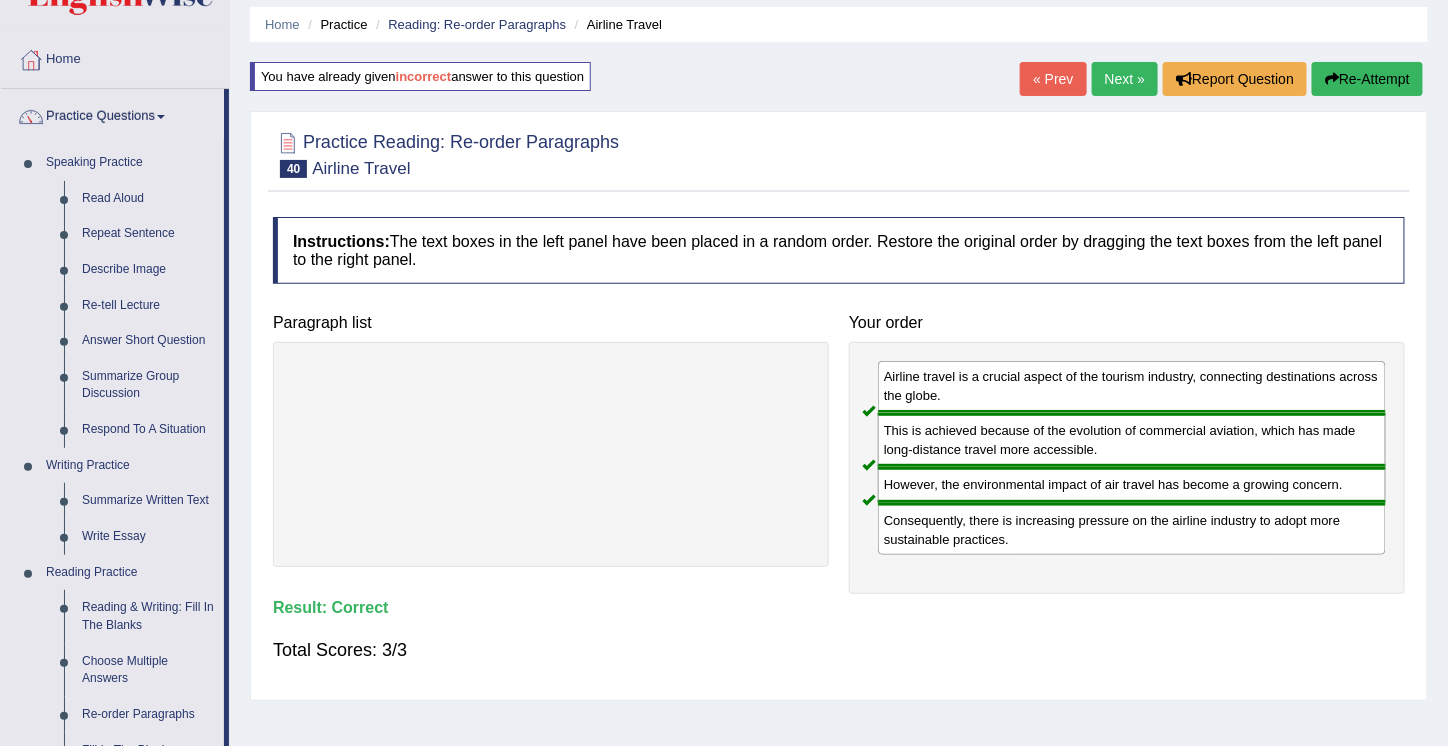 scroll, scrollTop: 50, scrollLeft: 0, axis: vertical 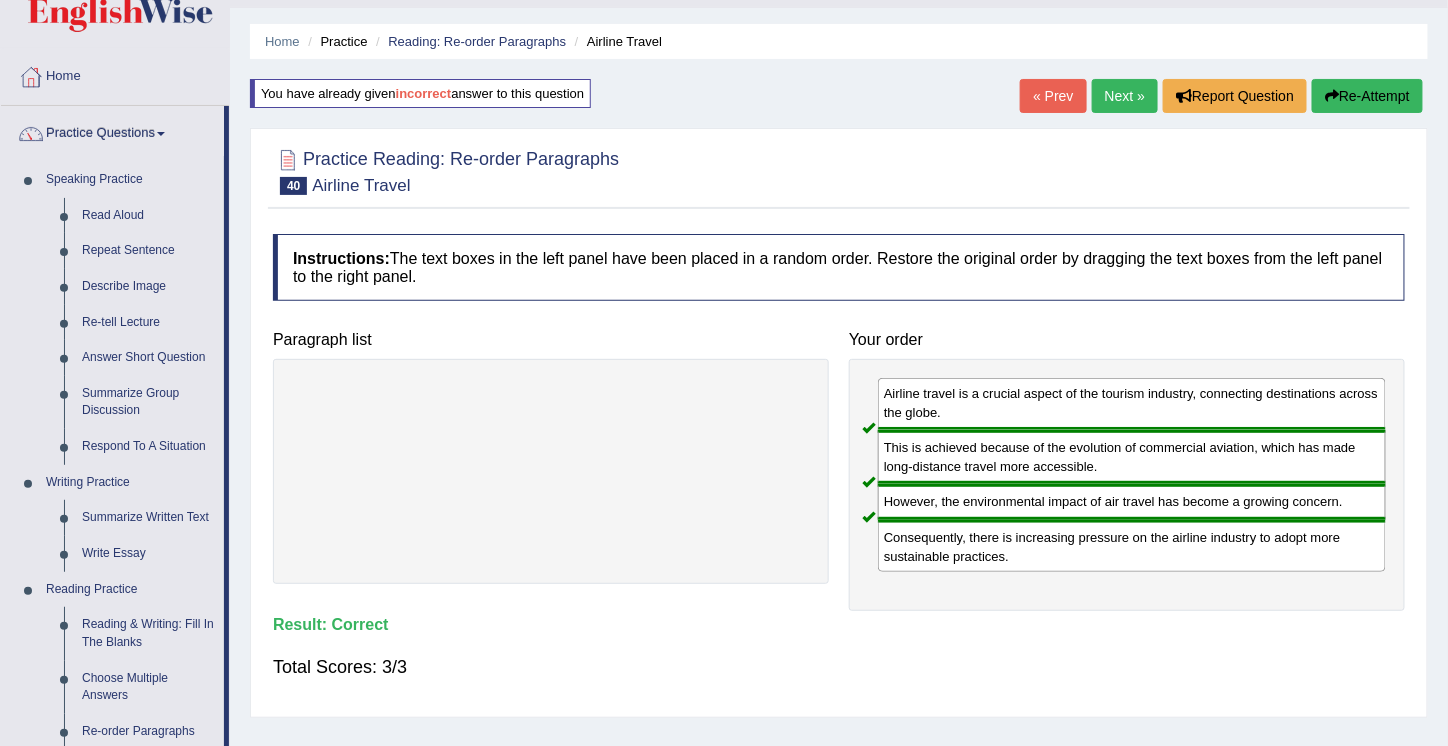 click on "Next »" at bounding box center (1125, 96) 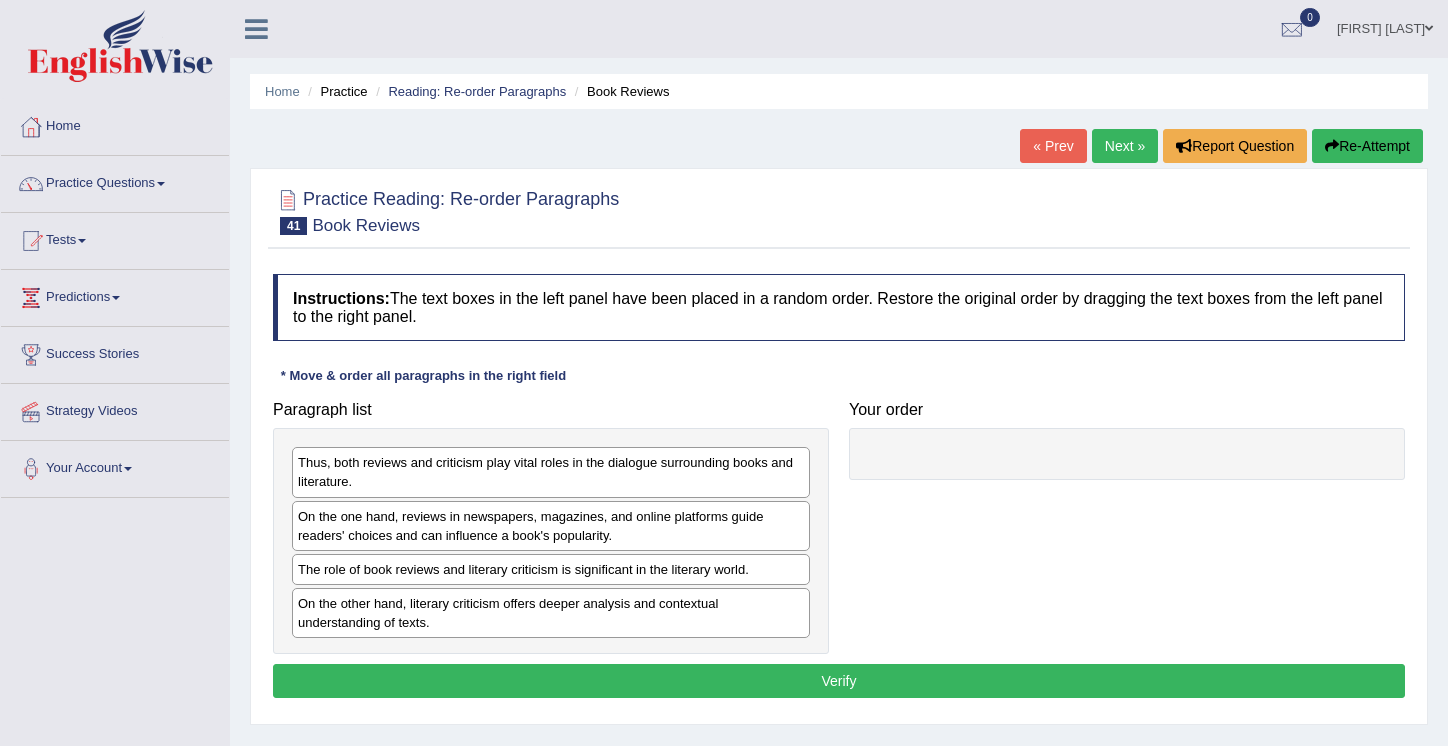 scroll, scrollTop: 0, scrollLeft: 0, axis: both 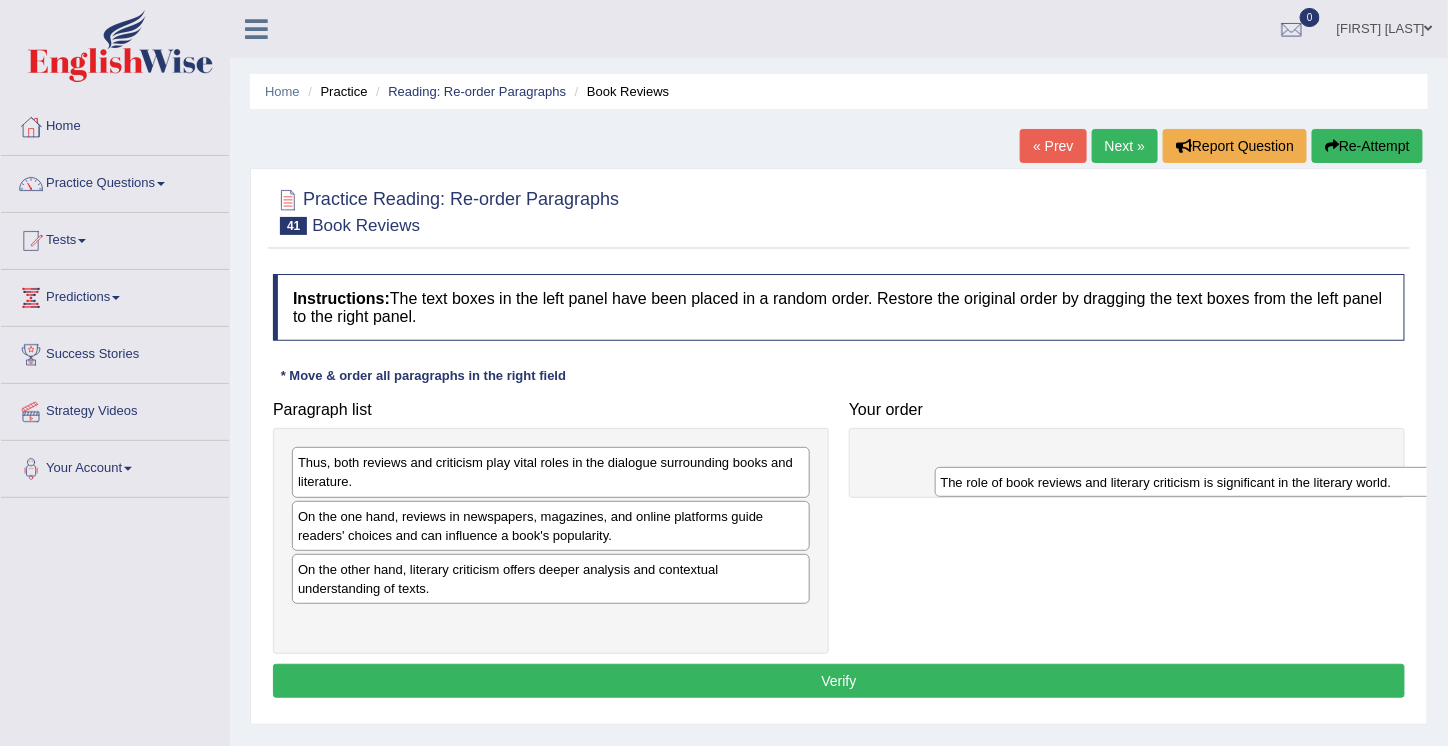 drag, startPoint x: 353, startPoint y: 564, endPoint x: 996, endPoint y: 452, distance: 652.6814 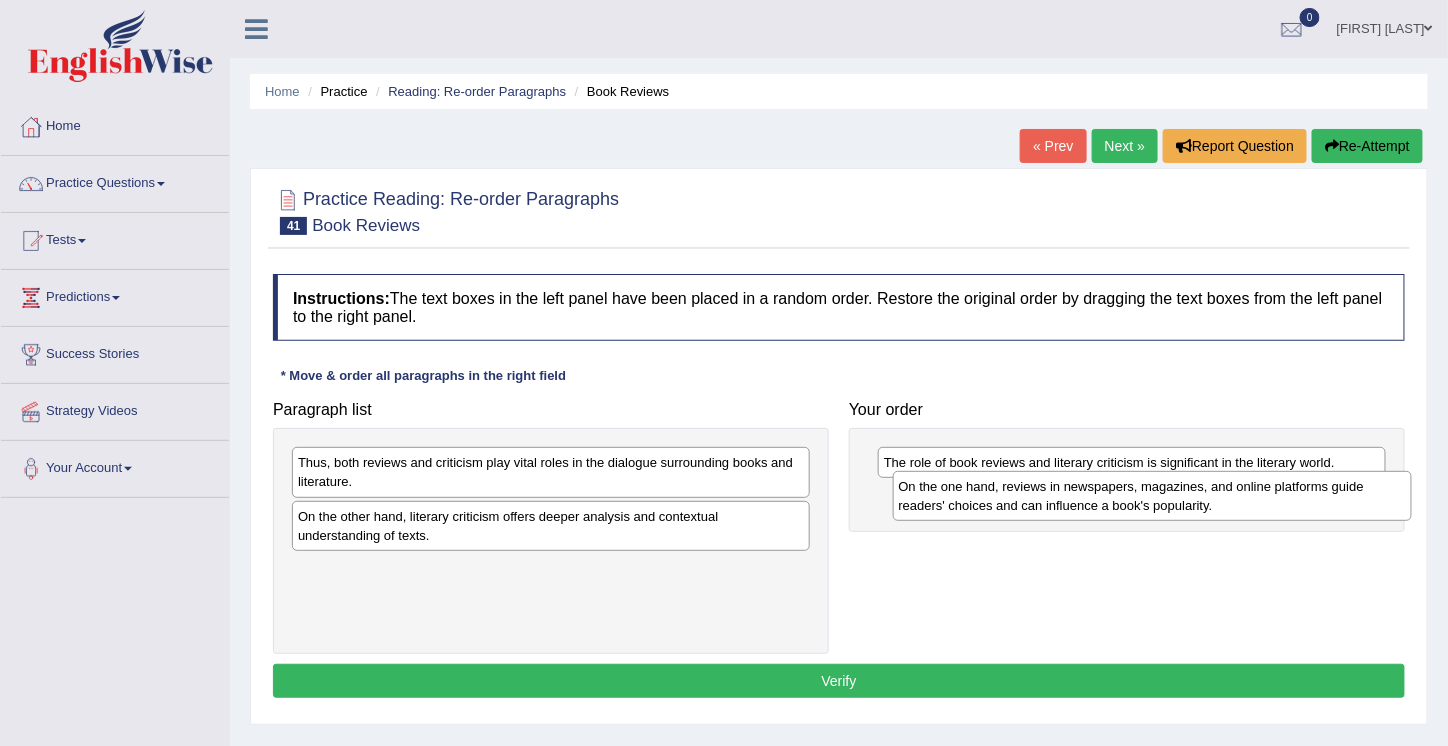 drag, startPoint x: 373, startPoint y: 523, endPoint x: 974, endPoint y: 495, distance: 601.6519 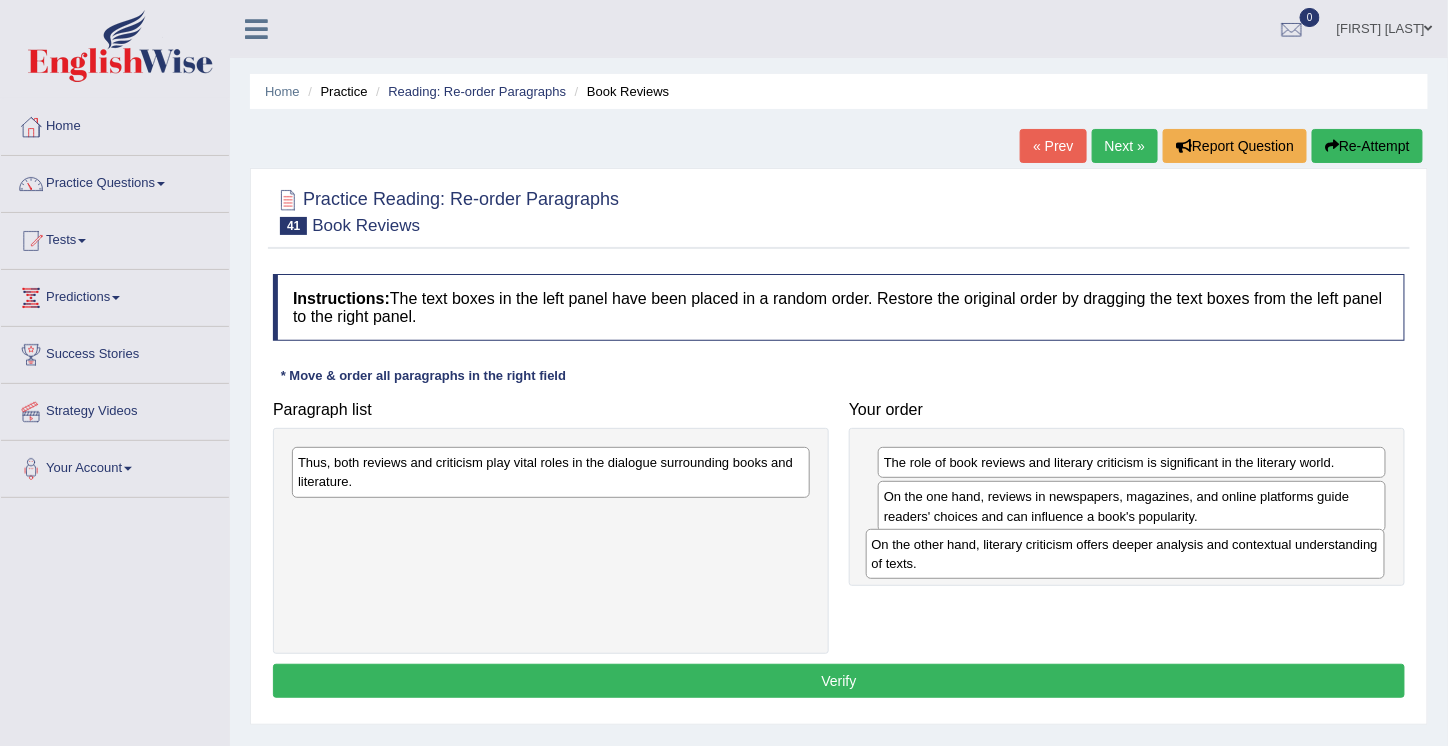 drag, startPoint x: 389, startPoint y: 518, endPoint x: 963, endPoint y: 548, distance: 574.78345 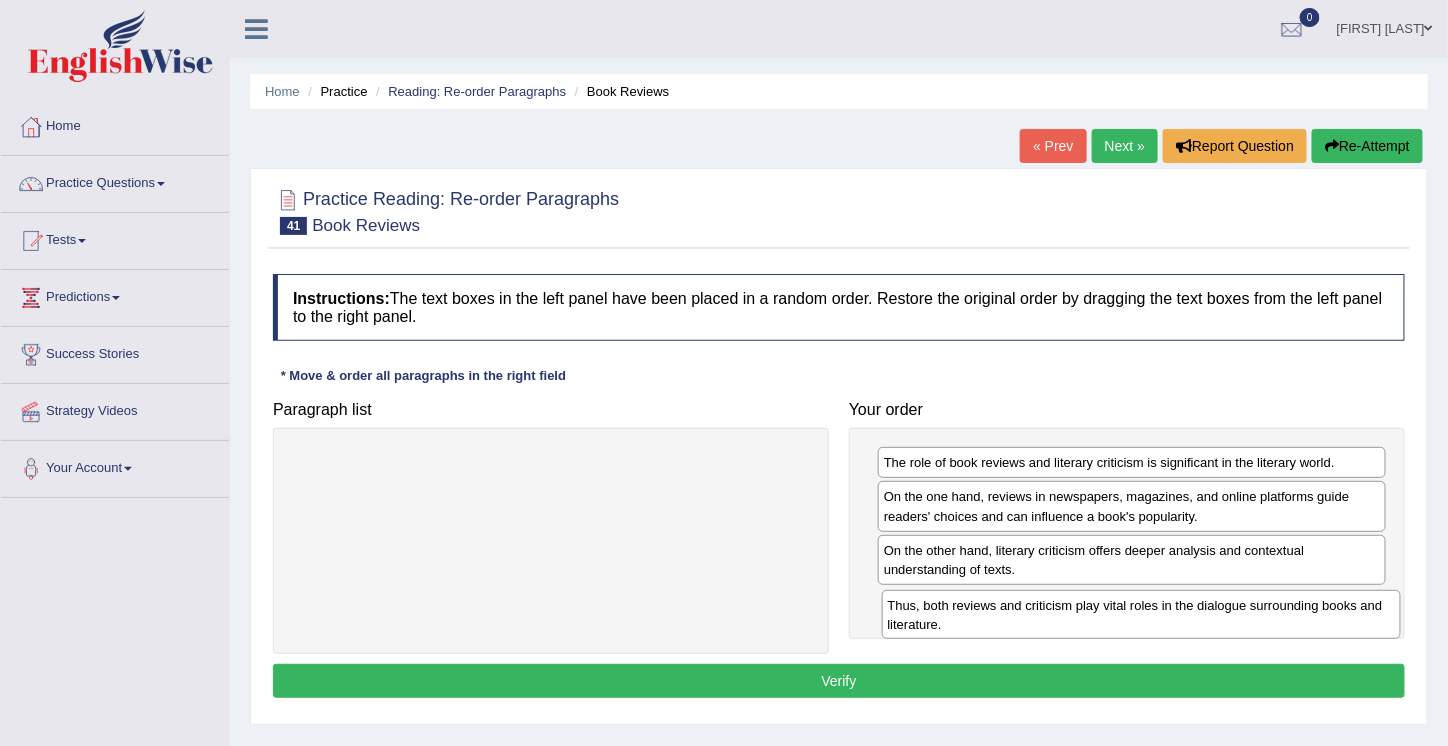 drag, startPoint x: 402, startPoint y: 466, endPoint x: 991, endPoint y: 608, distance: 605.8754 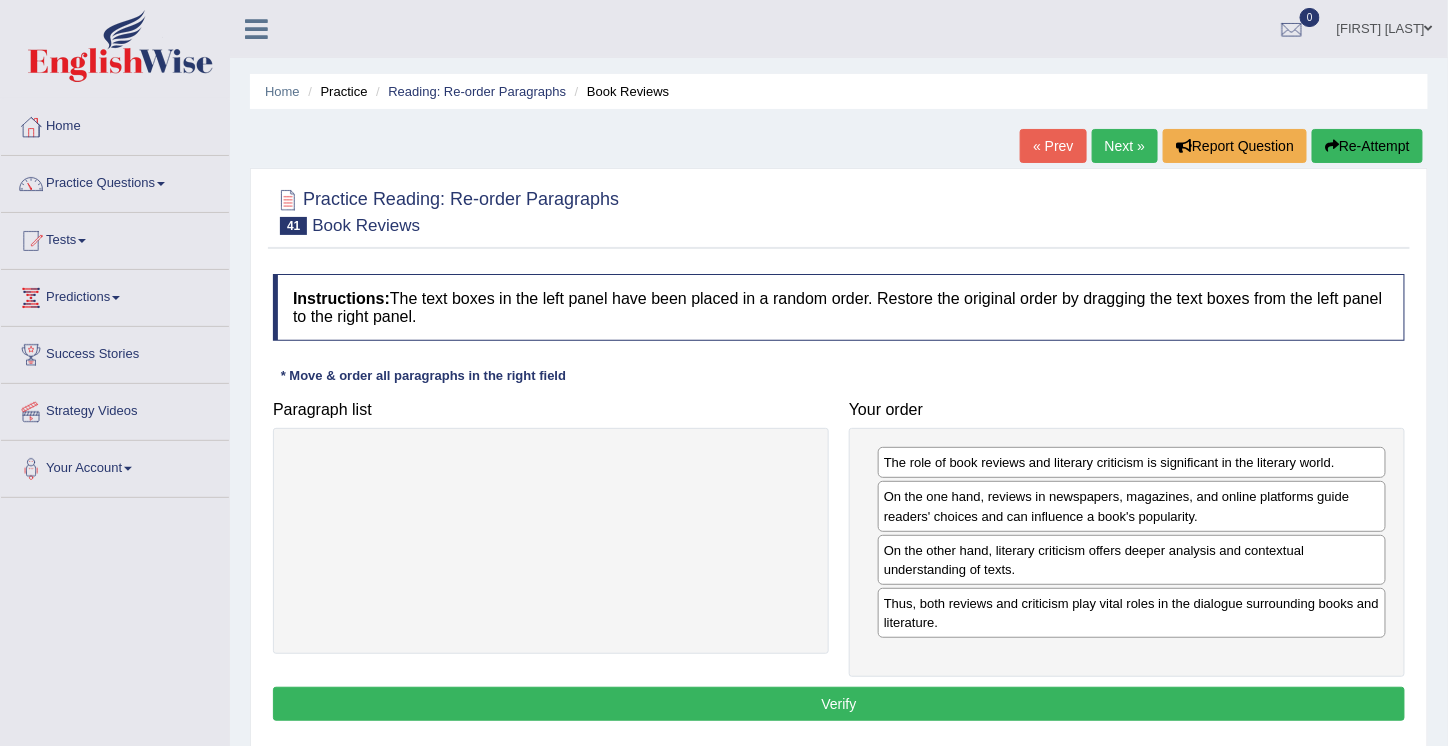 click on "Verify" at bounding box center [839, 704] 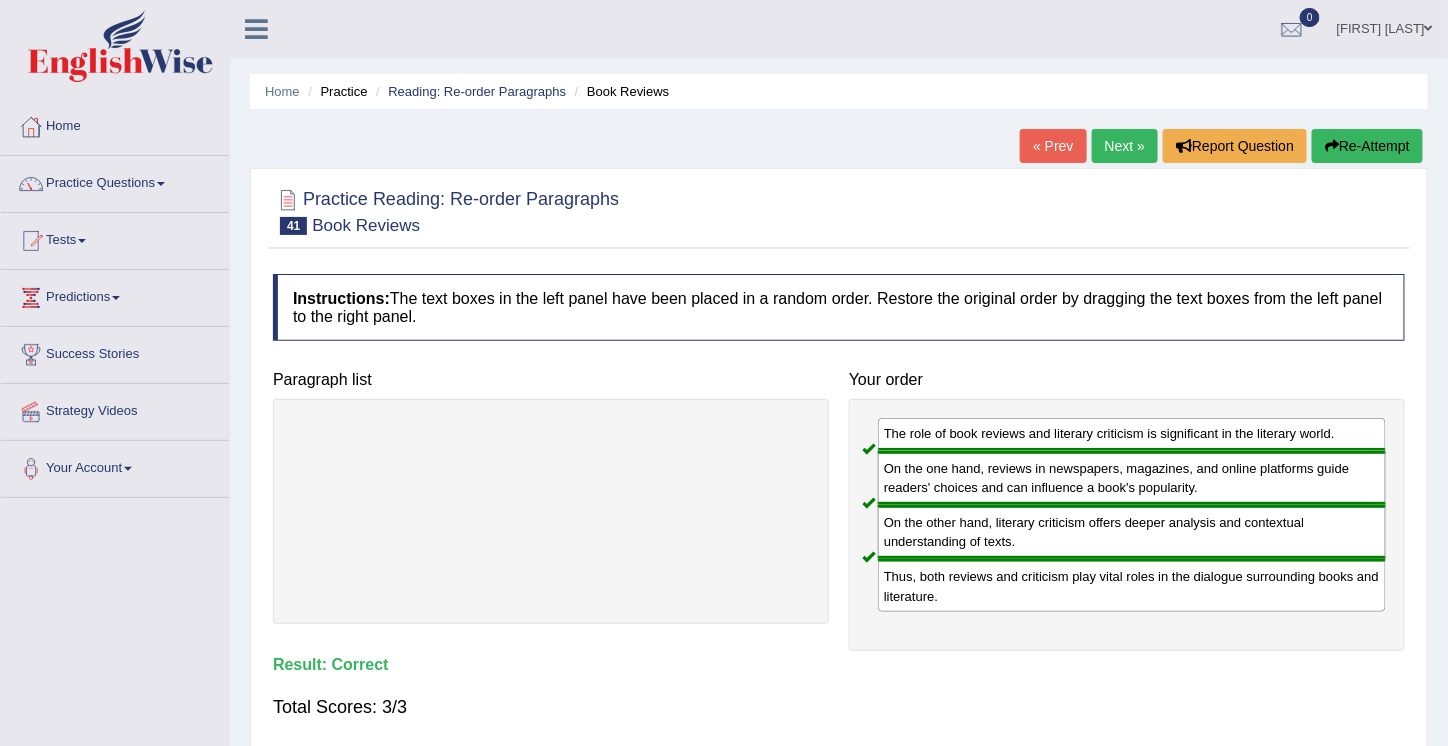click on "On the other hand, literary criticism offers deeper analysis and contextual understanding of texts." at bounding box center (1132, 532) 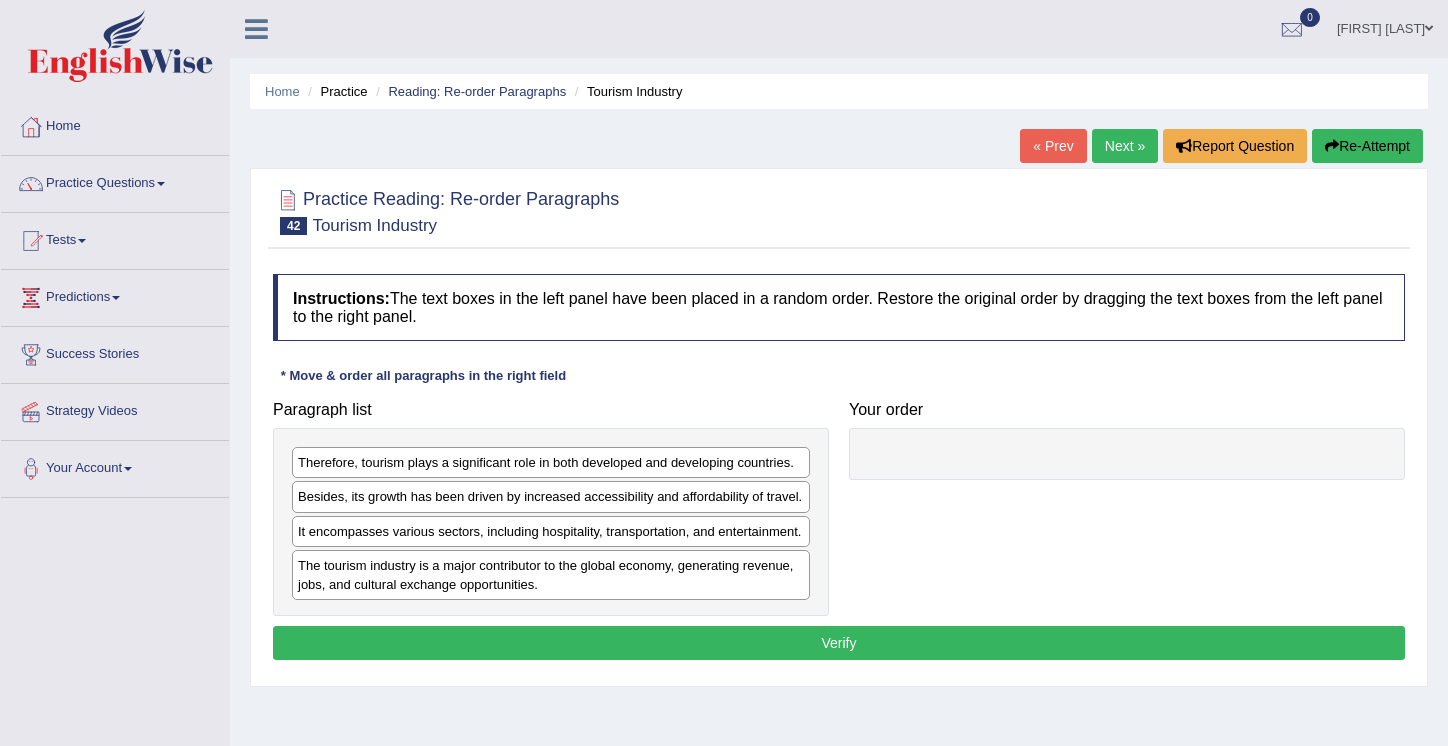 scroll, scrollTop: 0, scrollLeft: 0, axis: both 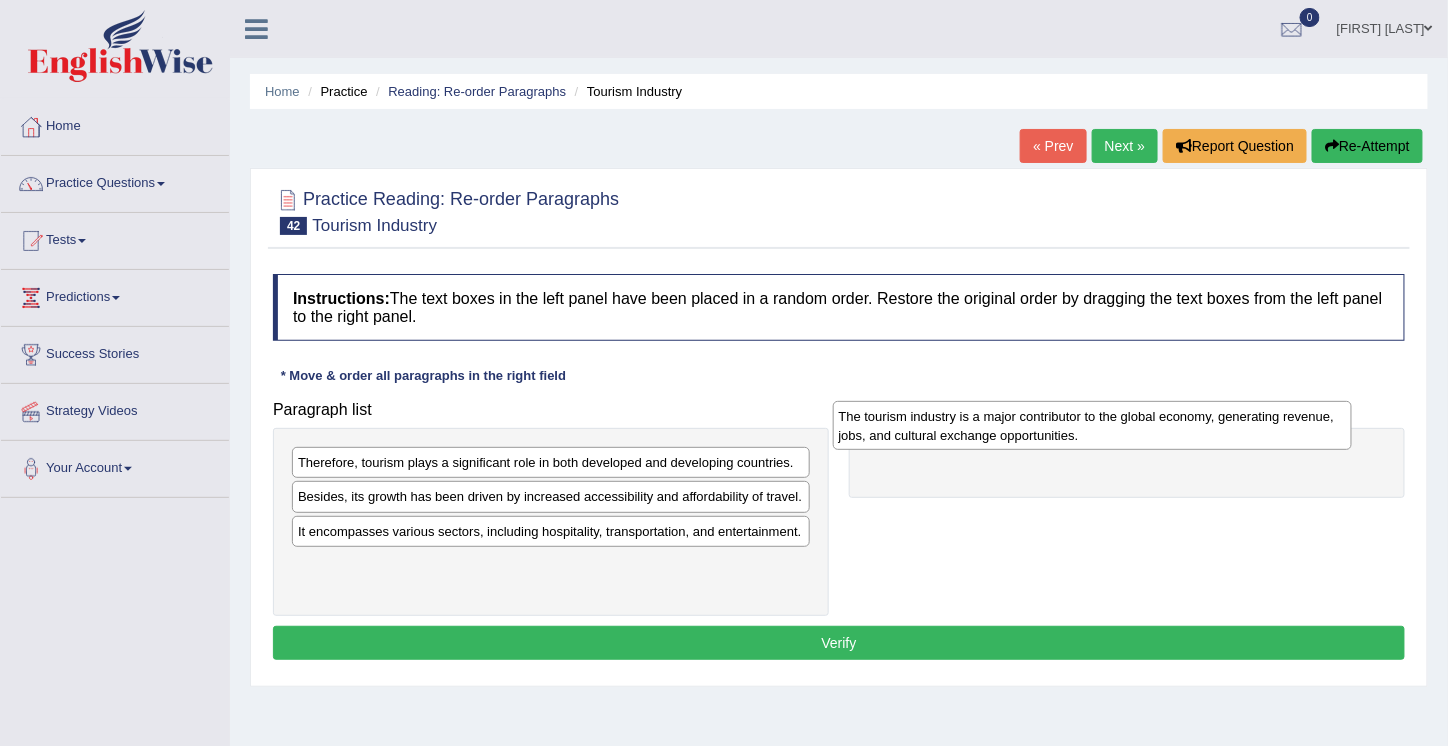 drag, startPoint x: 371, startPoint y: 572, endPoint x: 913, endPoint y: 426, distance: 561.3199 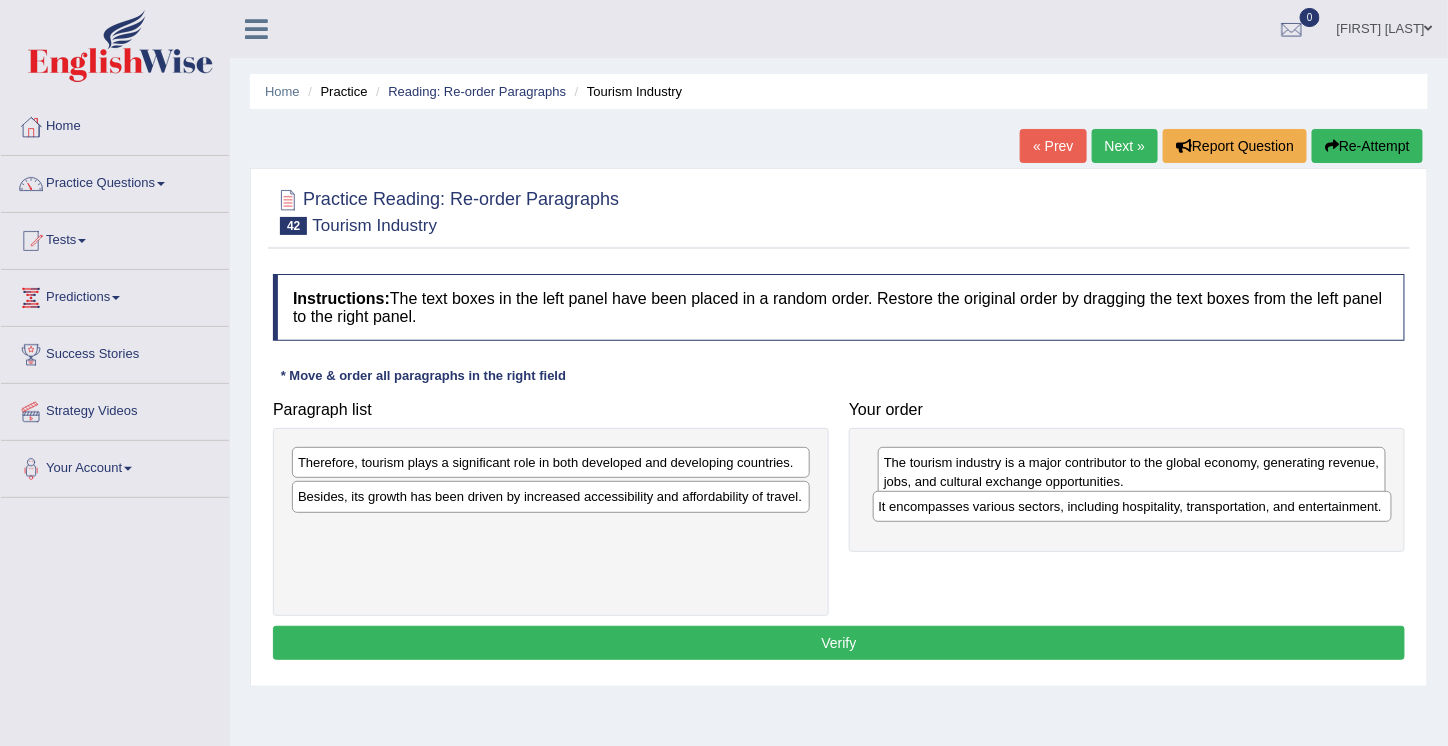 drag, startPoint x: 374, startPoint y: 531, endPoint x: 961, endPoint y: 508, distance: 587.45044 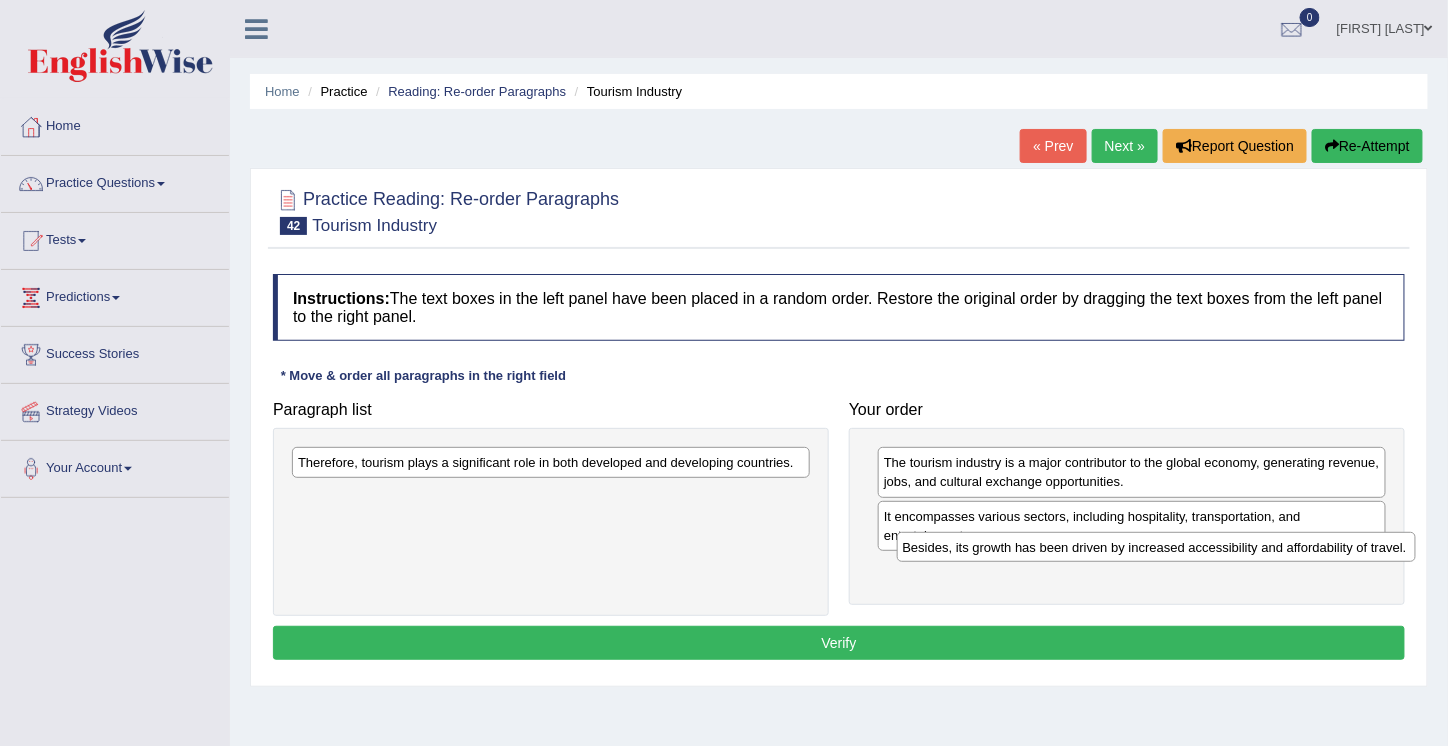 drag, startPoint x: 390, startPoint y: 506, endPoint x: 995, endPoint y: 559, distance: 607.3171 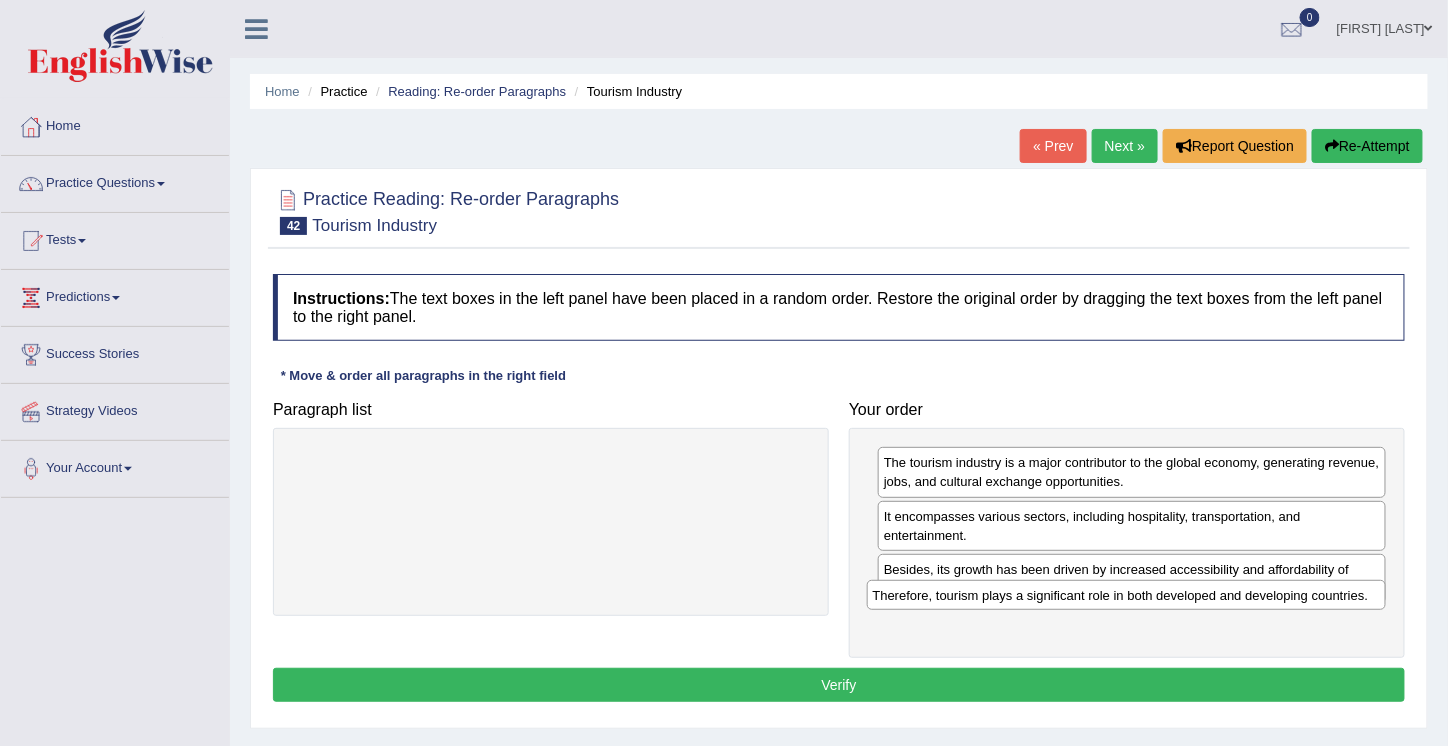 drag, startPoint x: 342, startPoint y: 458, endPoint x: 918, endPoint y: 591, distance: 591.15564 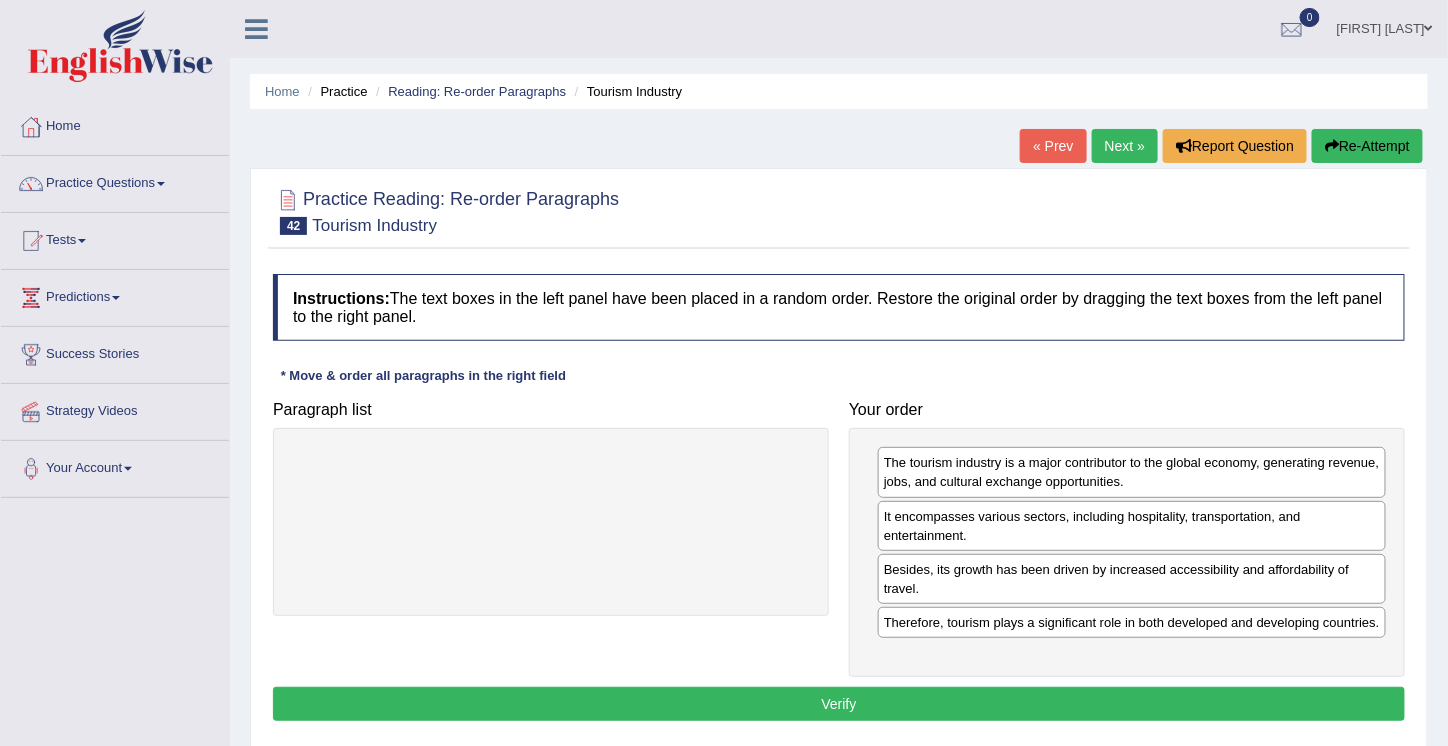 click on "Verify" at bounding box center (839, 704) 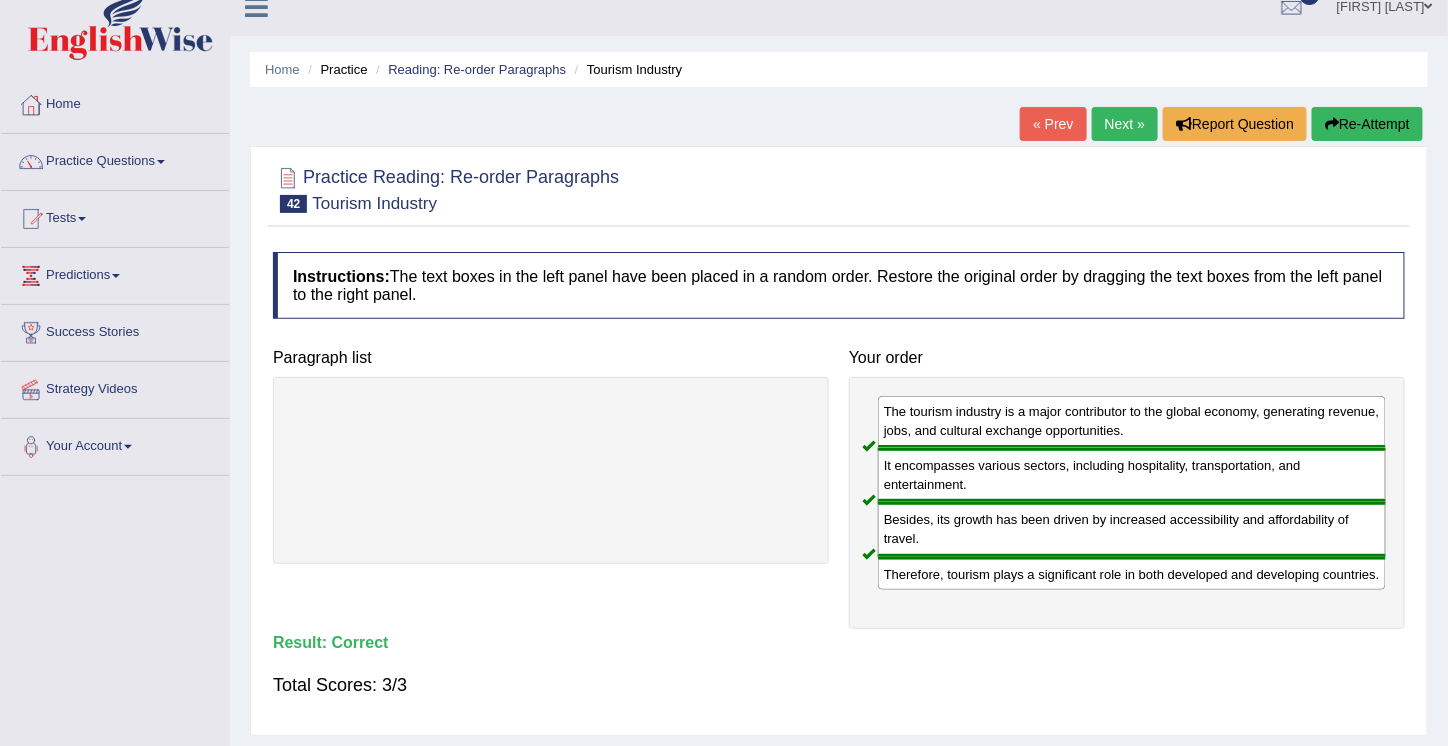 scroll, scrollTop: 0, scrollLeft: 0, axis: both 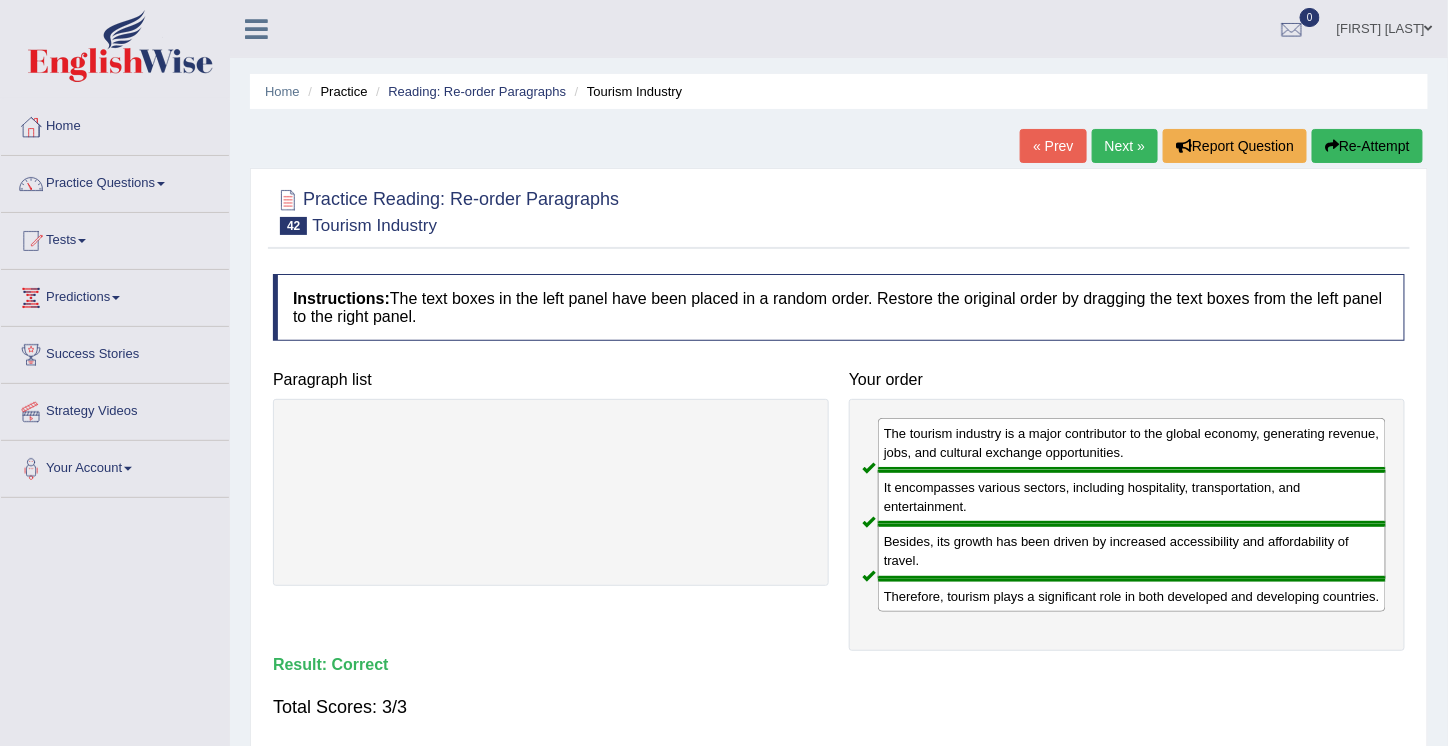 click on "Next »" at bounding box center (1125, 146) 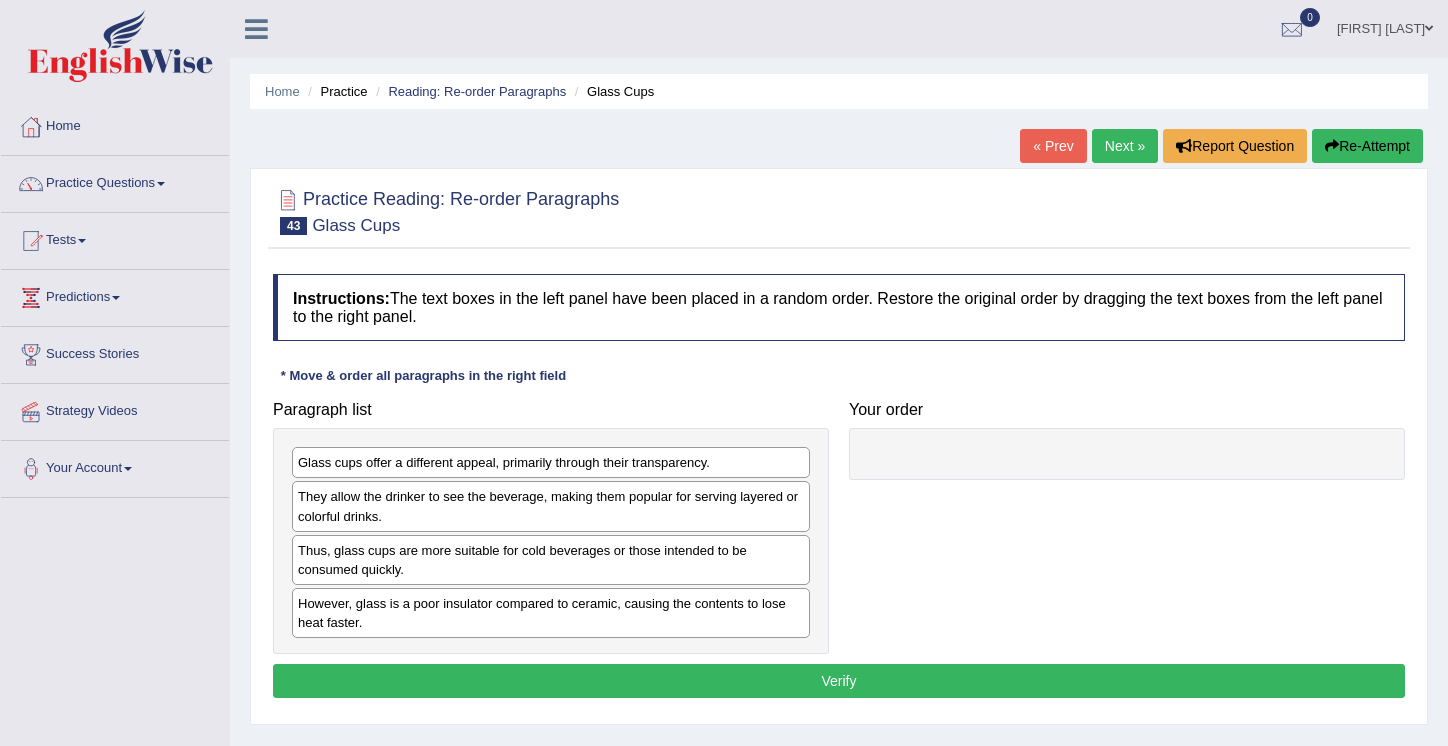 scroll, scrollTop: 0, scrollLeft: 0, axis: both 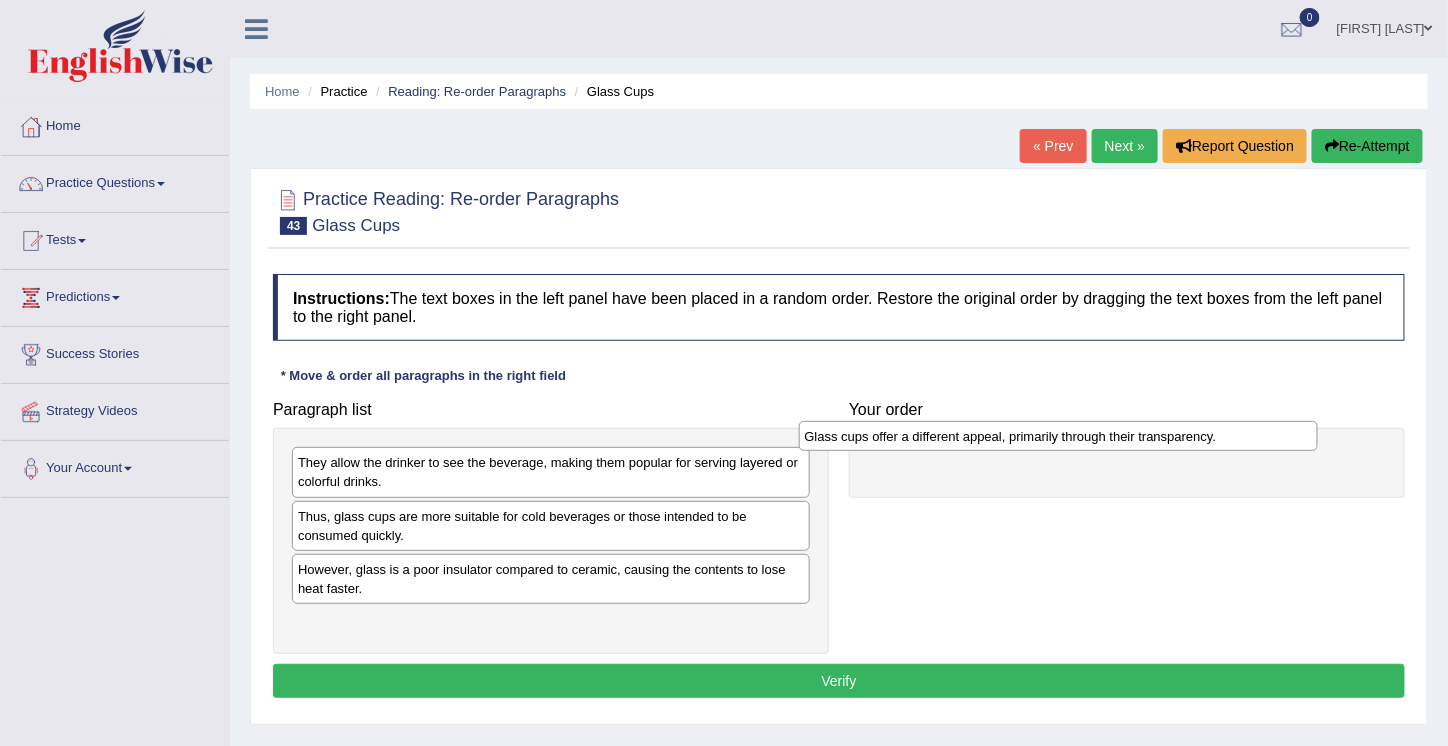 drag, startPoint x: 359, startPoint y: 458, endPoint x: 867, endPoint y: 433, distance: 508.61478 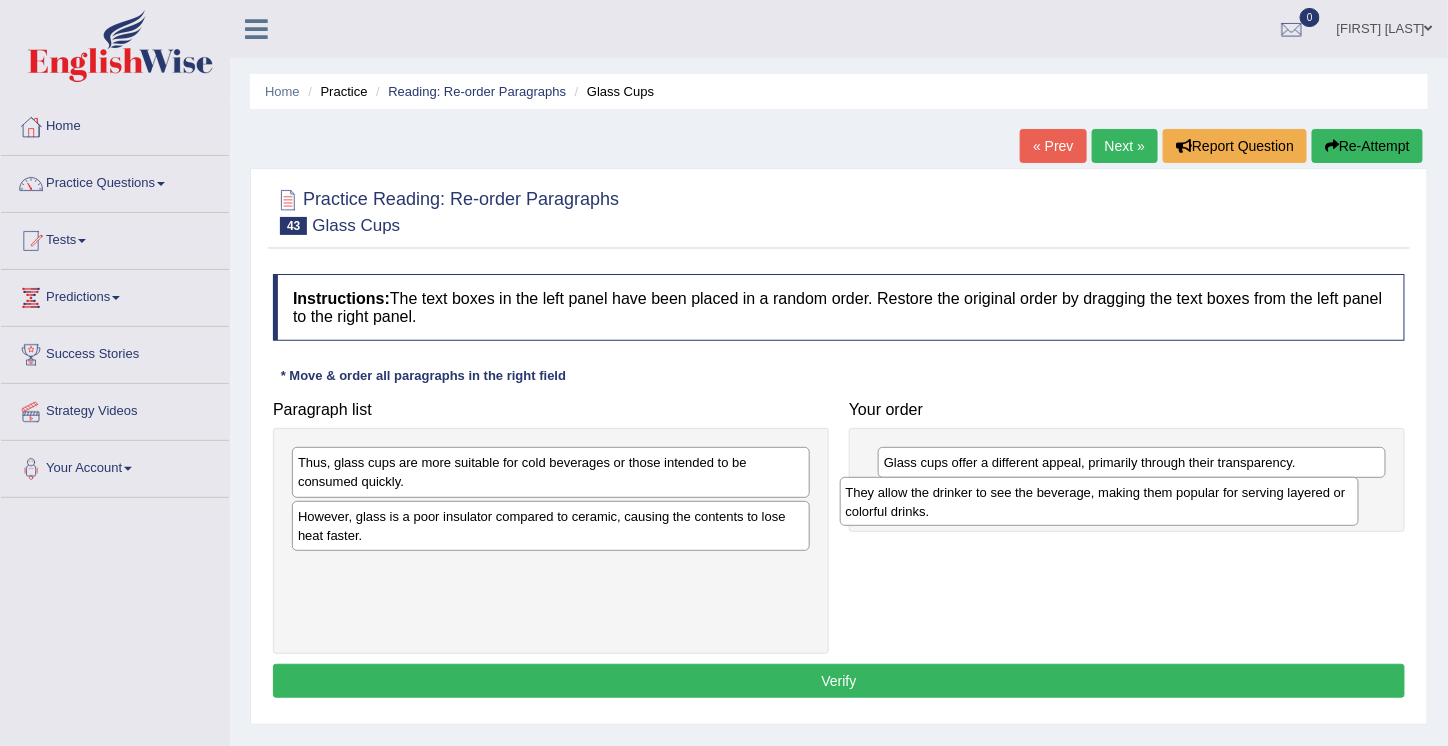 drag, startPoint x: 406, startPoint y: 472, endPoint x: 954, endPoint y: 502, distance: 548.82056 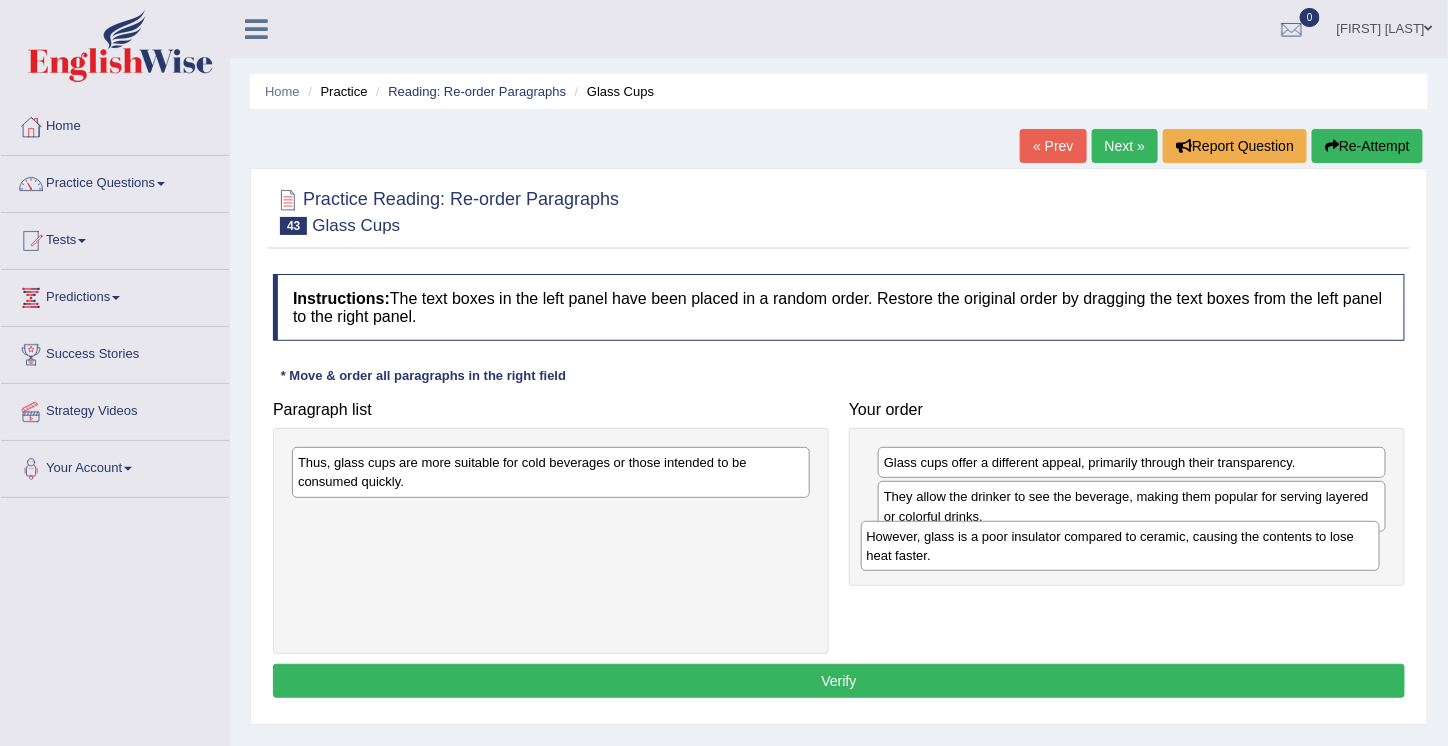 drag, startPoint x: 334, startPoint y: 517, endPoint x: 903, endPoint y: 539, distance: 569.4252 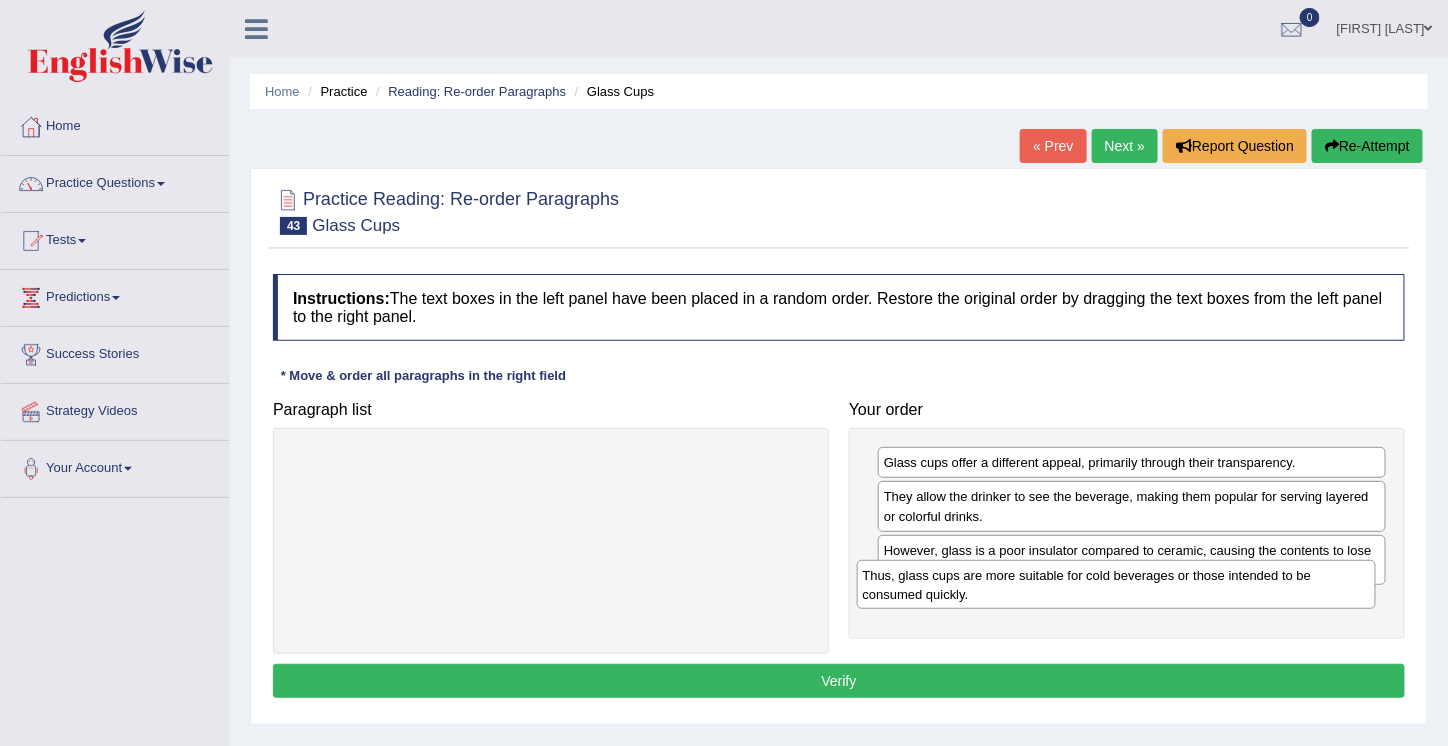 drag, startPoint x: 377, startPoint y: 471, endPoint x: 942, endPoint y: 585, distance: 576.38617 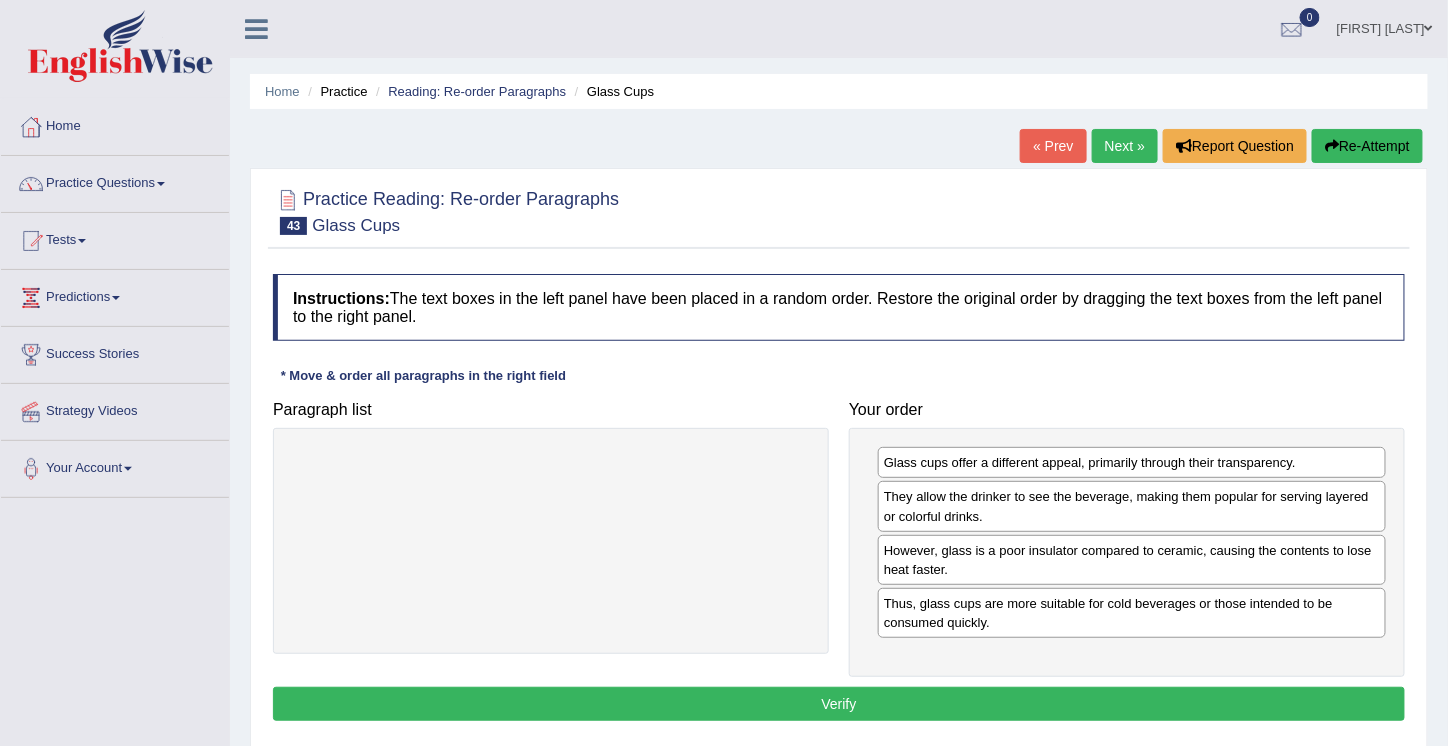 click on "Verify" at bounding box center (839, 704) 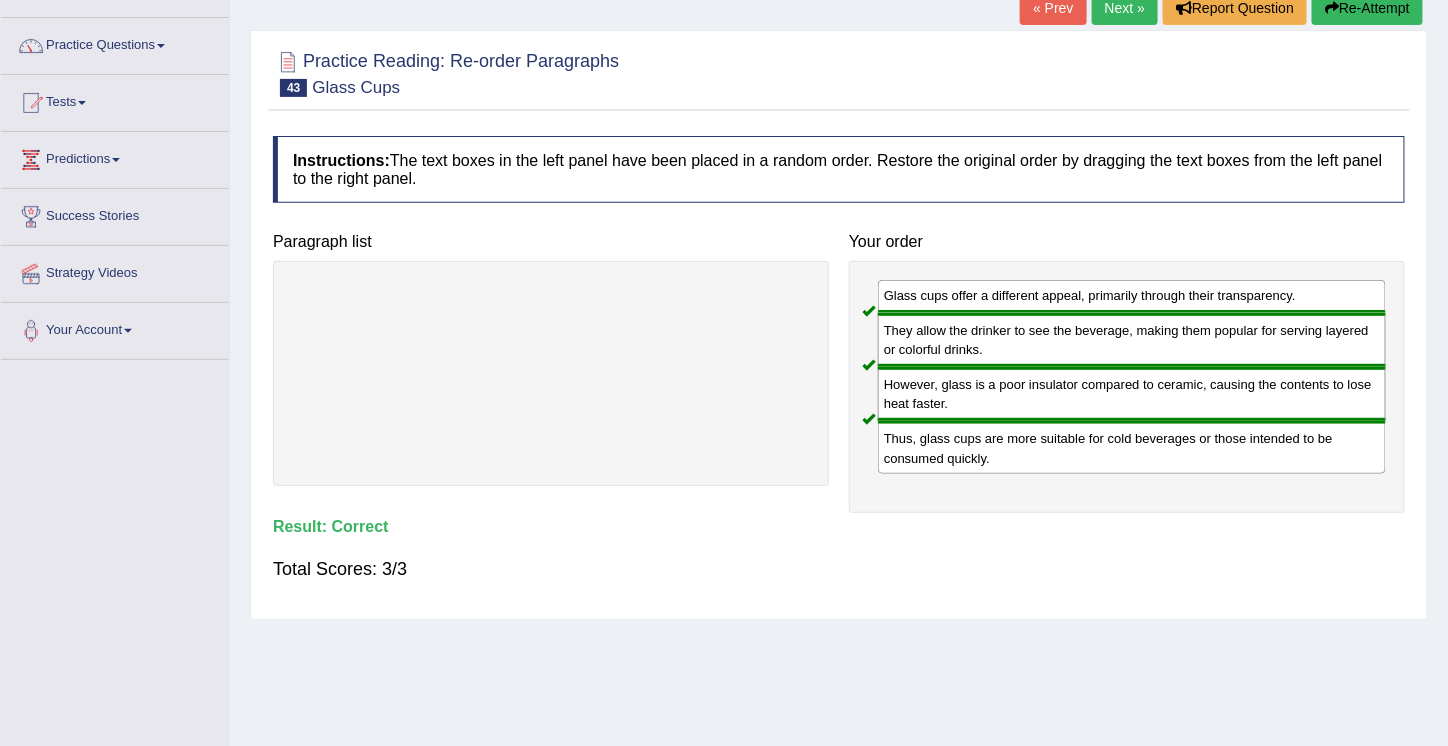 scroll, scrollTop: 0, scrollLeft: 0, axis: both 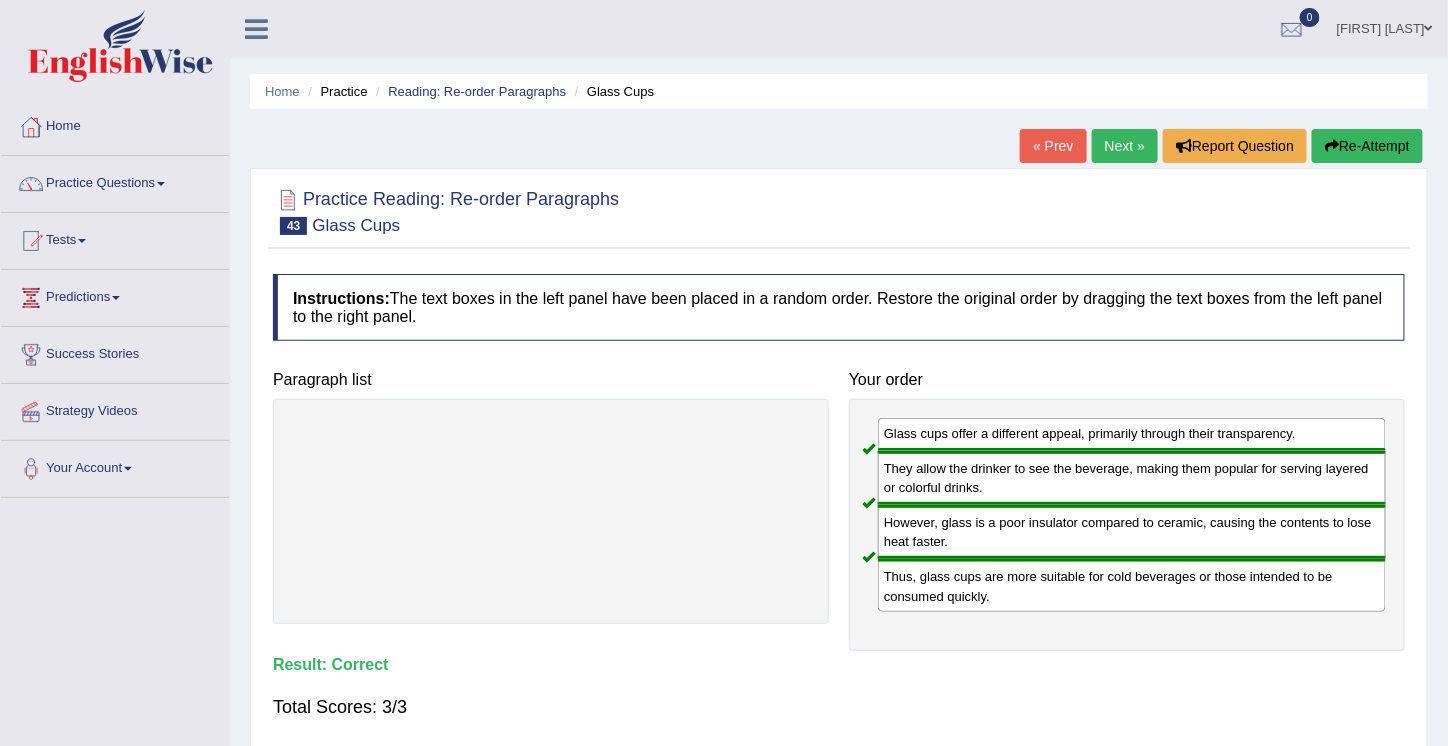click on "Next »" at bounding box center [1125, 146] 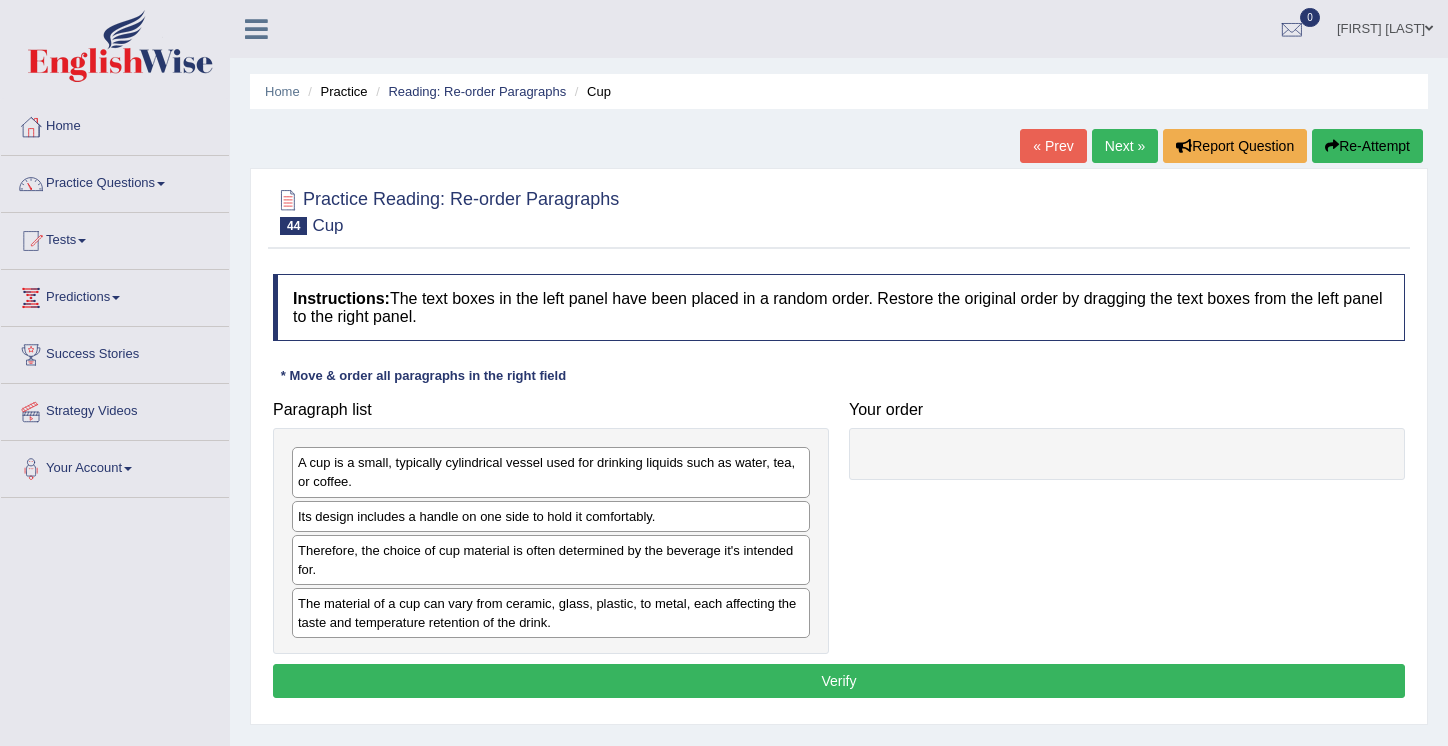 scroll, scrollTop: 0, scrollLeft: 0, axis: both 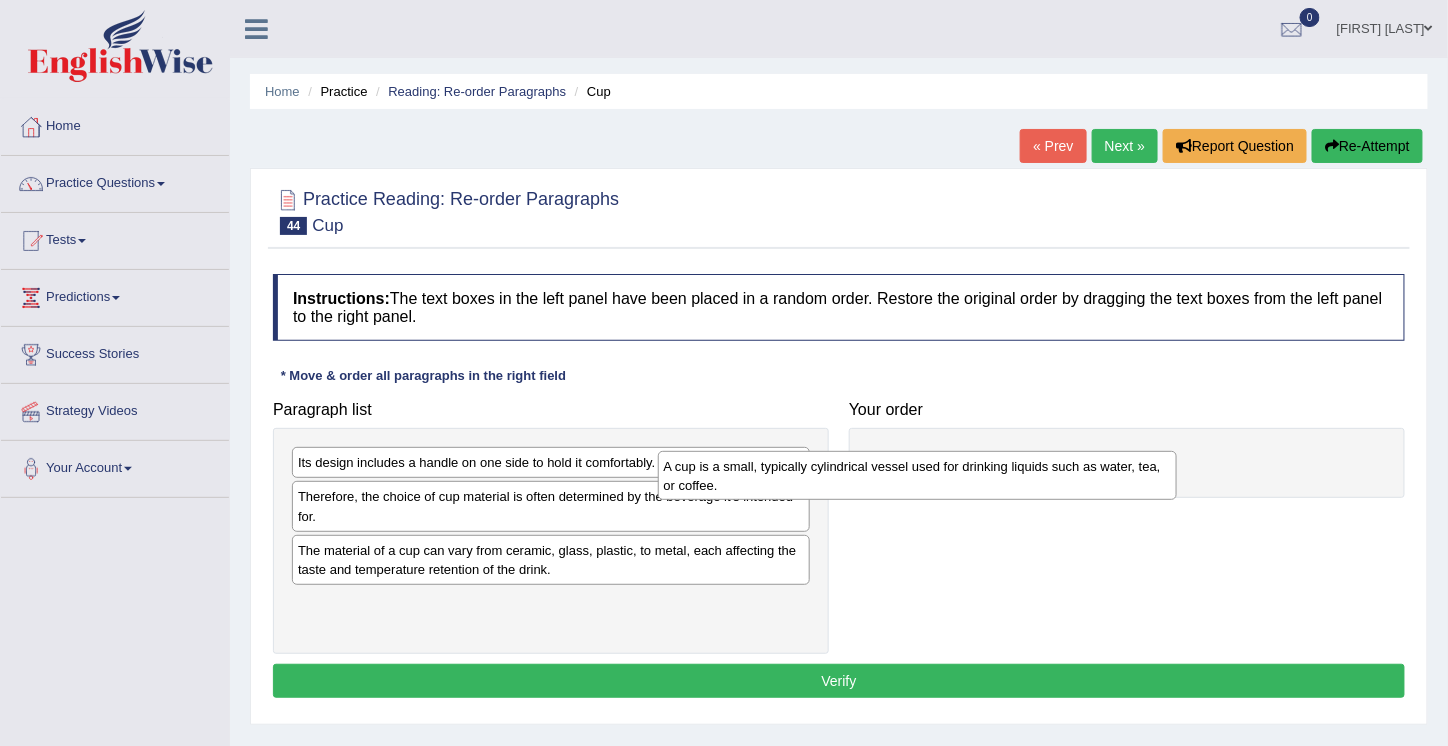 drag, startPoint x: 392, startPoint y: 477, endPoint x: 761, endPoint y: 483, distance: 369.04877 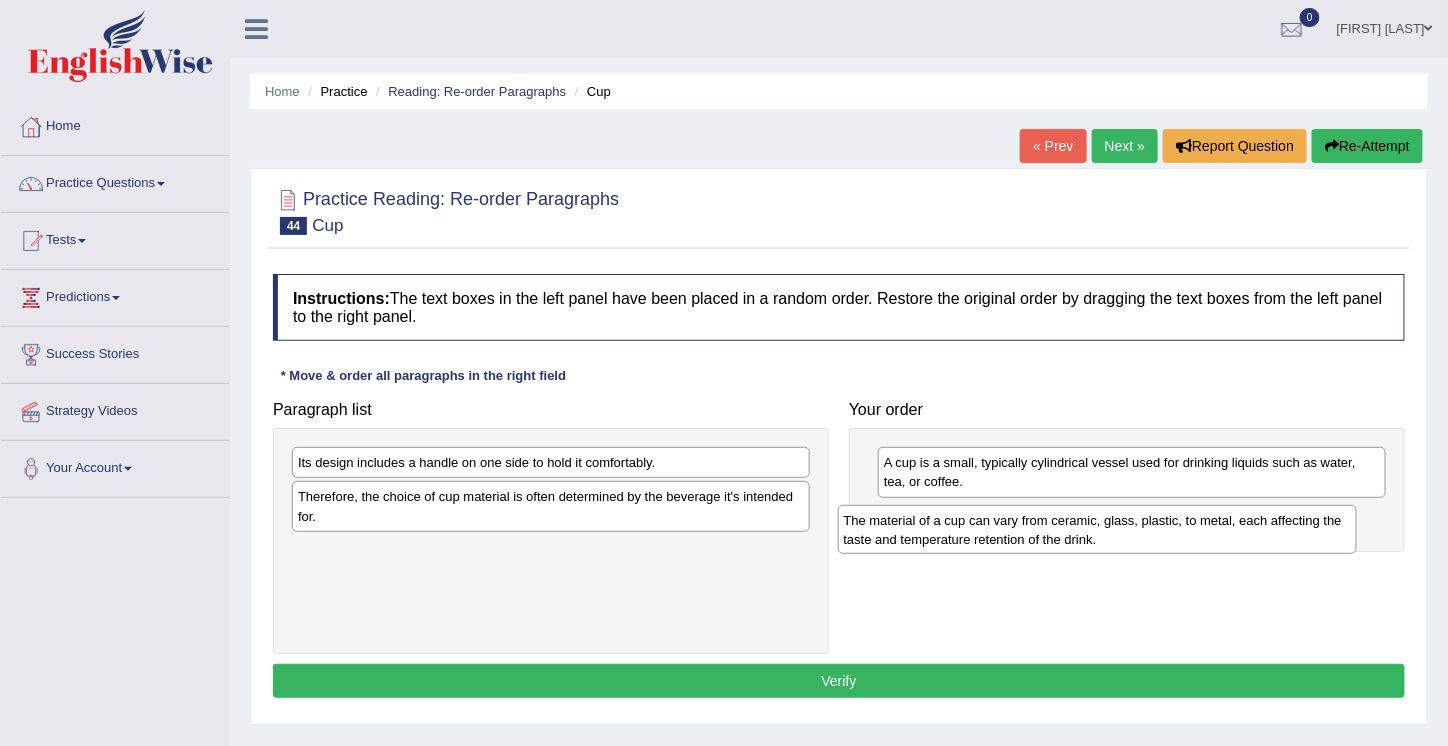 drag, startPoint x: 411, startPoint y: 561, endPoint x: 960, endPoint y: 533, distance: 549.71356 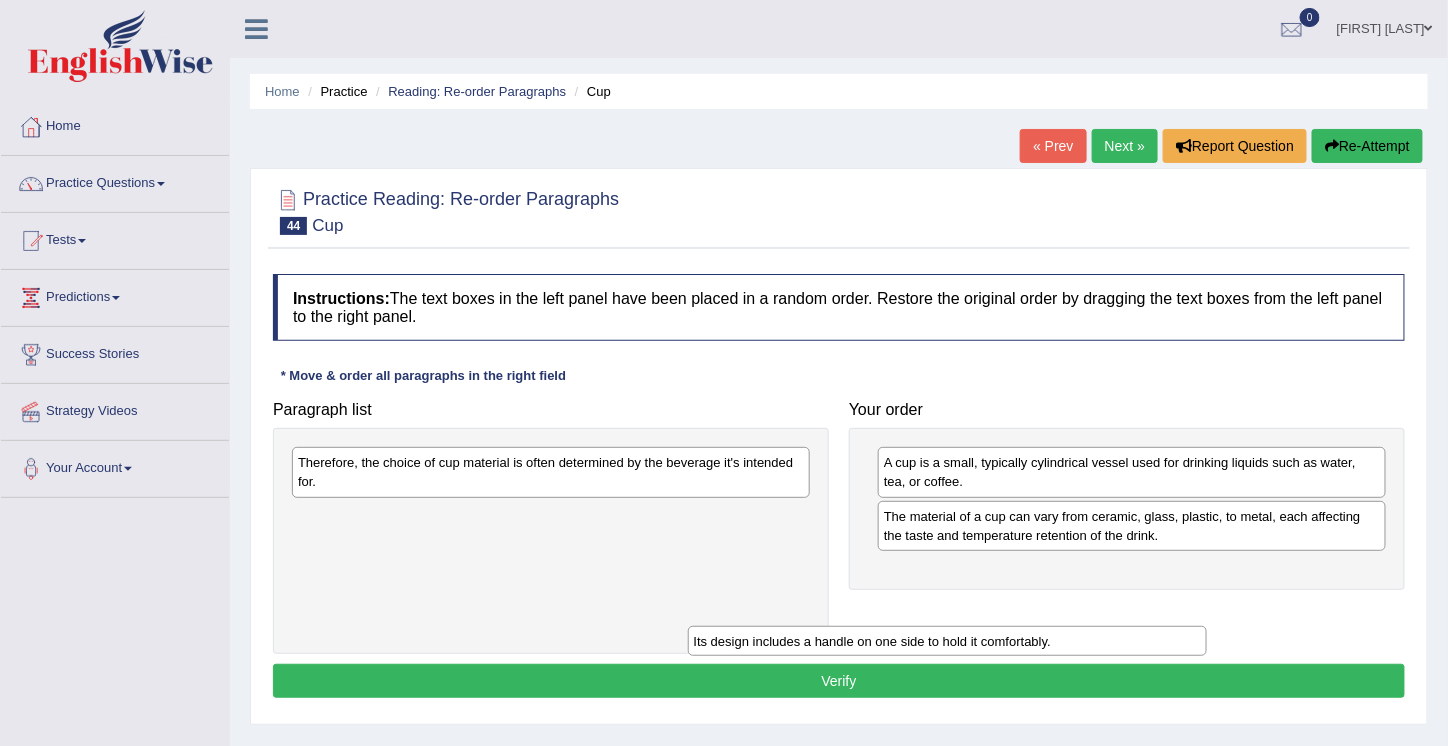 drag, startPoint x: 358, startPoint y: 465, endPoint x: 800, endPoint y: 612, distance: 465.80362 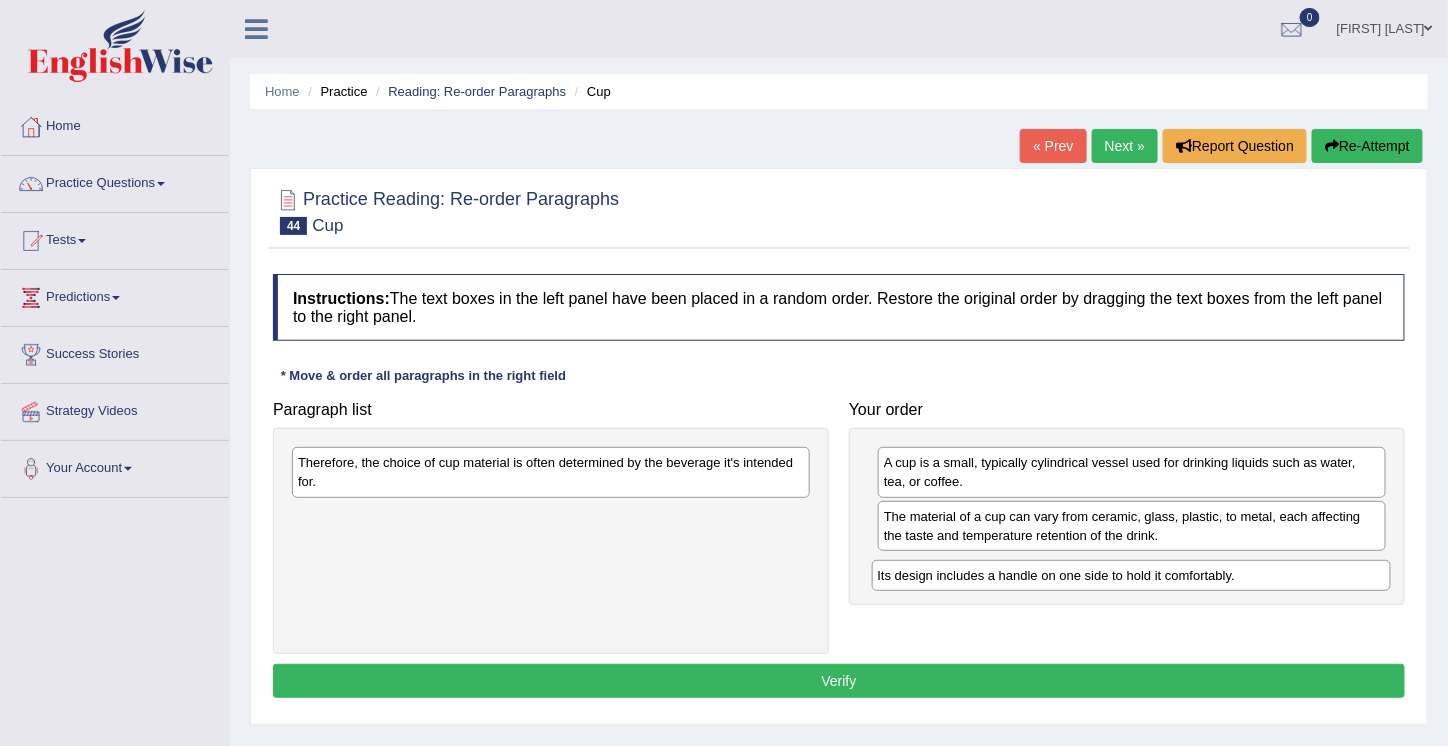 drag, startPoint x: 322, startPoint y: 516, endPoint x: 902, endPoint y: 577, distance: 583.1989 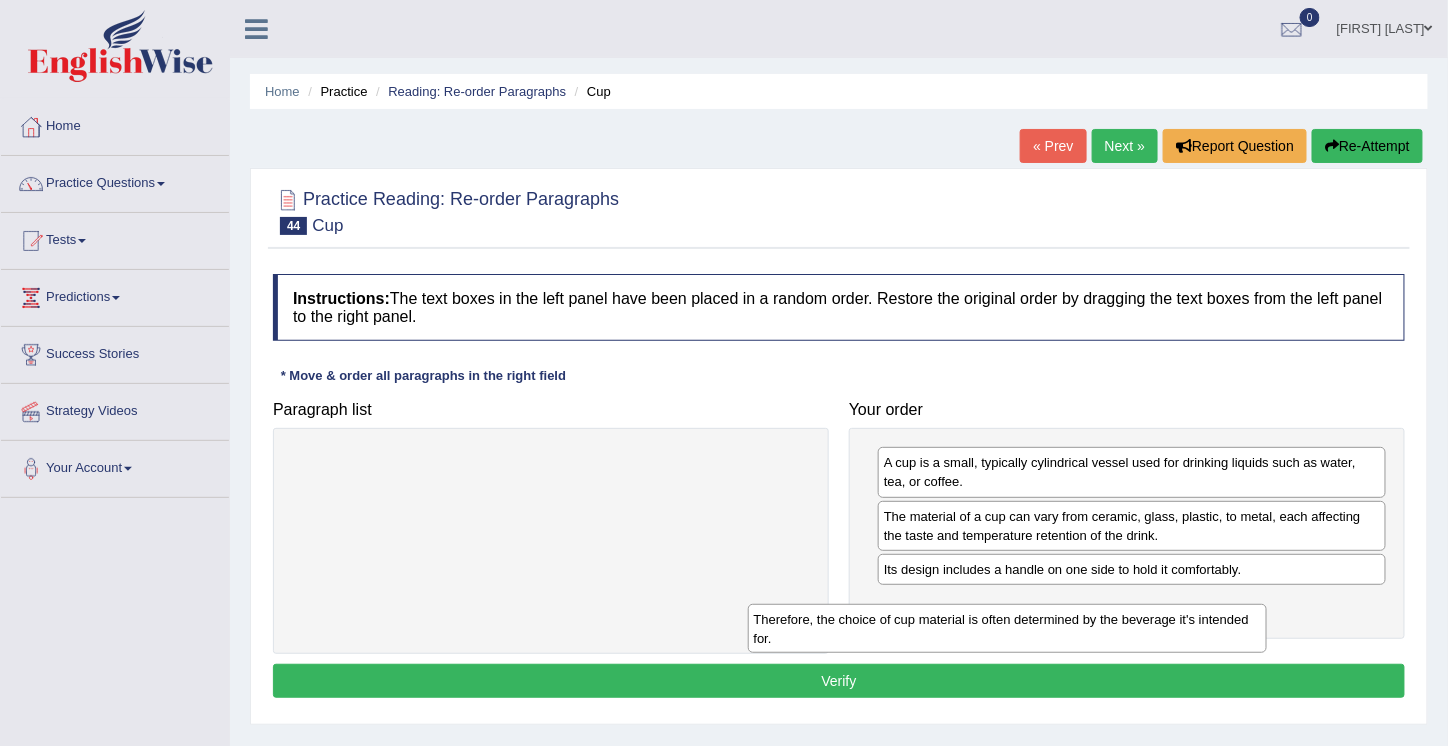 drag, startPoint x: 340, startPoint y: 461, endPoint x: 855, endPoint y: 608, distance: 535.56885 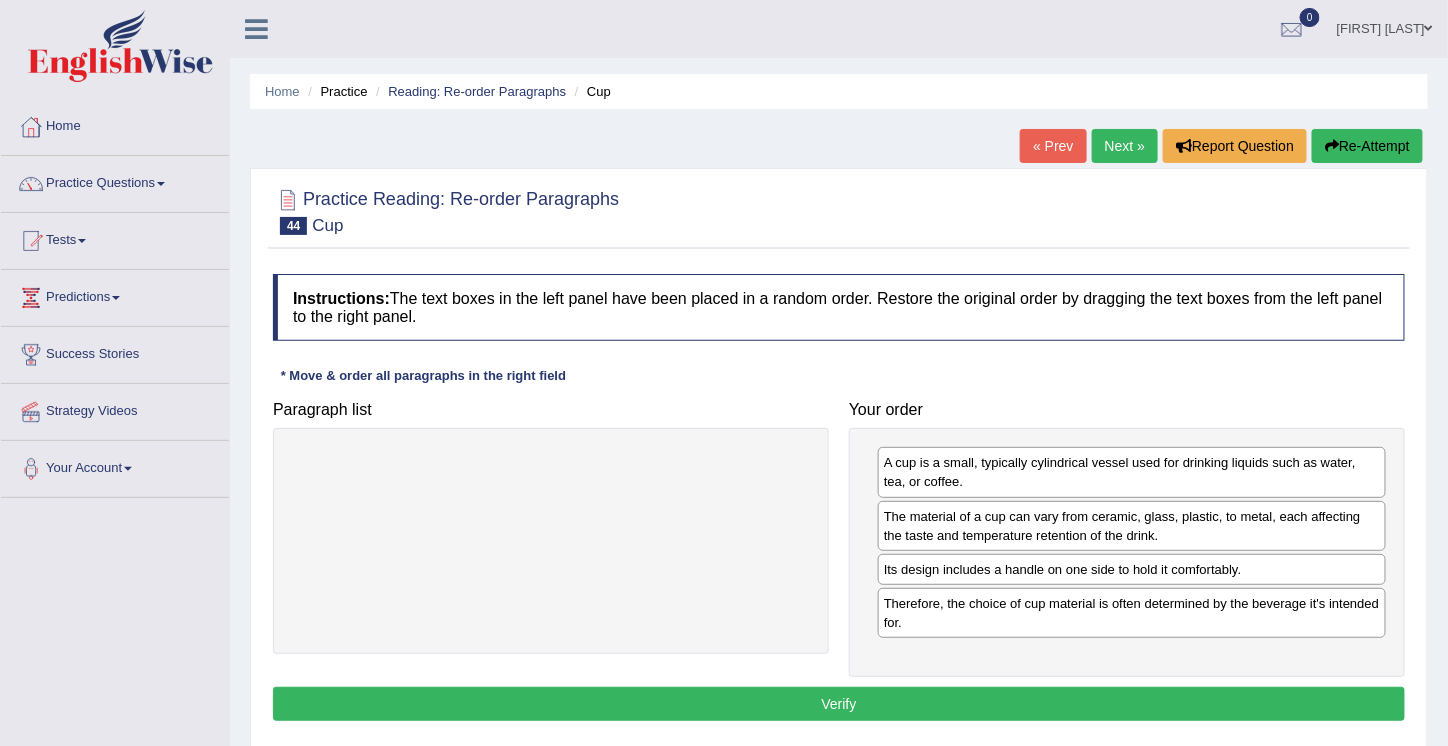 click on "Verify" at bounding box center [839, 704] 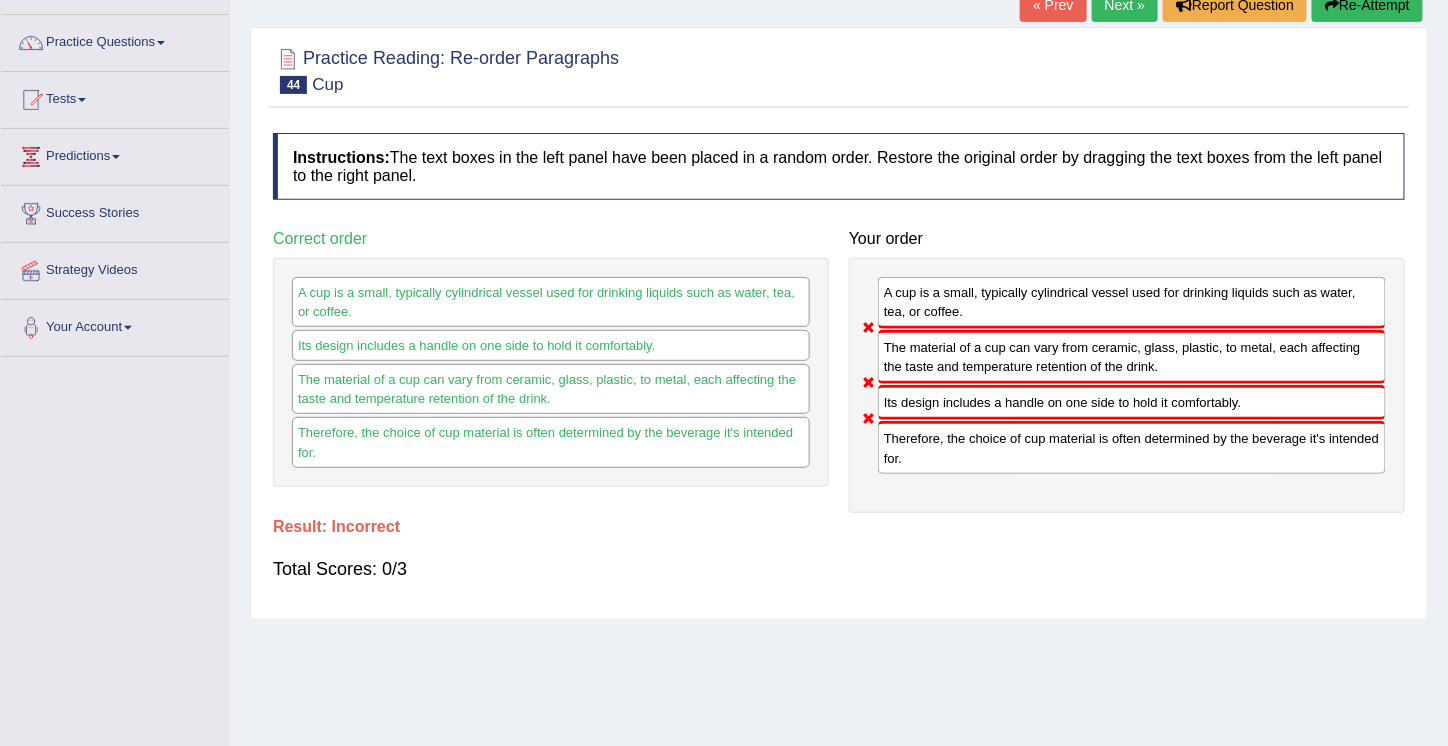 scroll, scrollTop: 0, scrollLeft: 0, axis: both 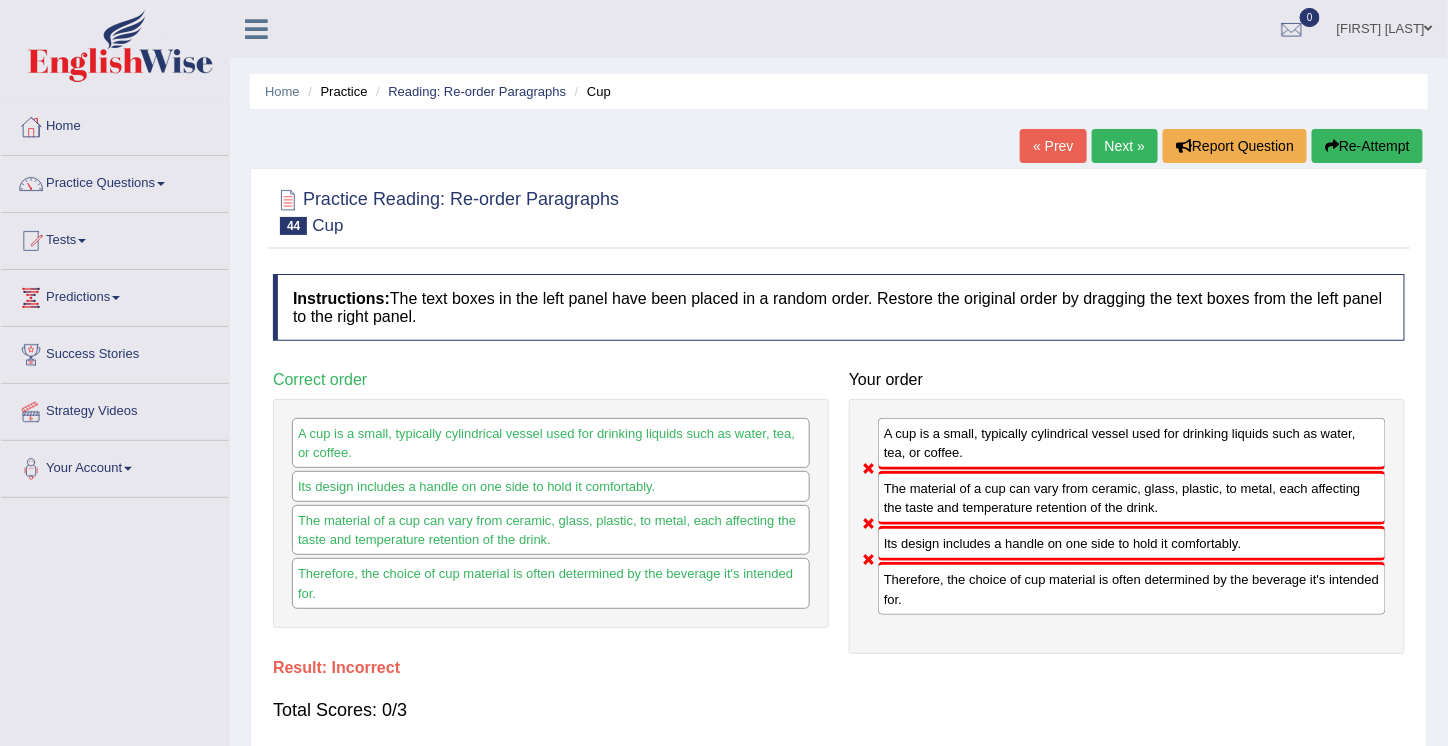 click on "Re-Attempt" at bounding box center (1367, 146) 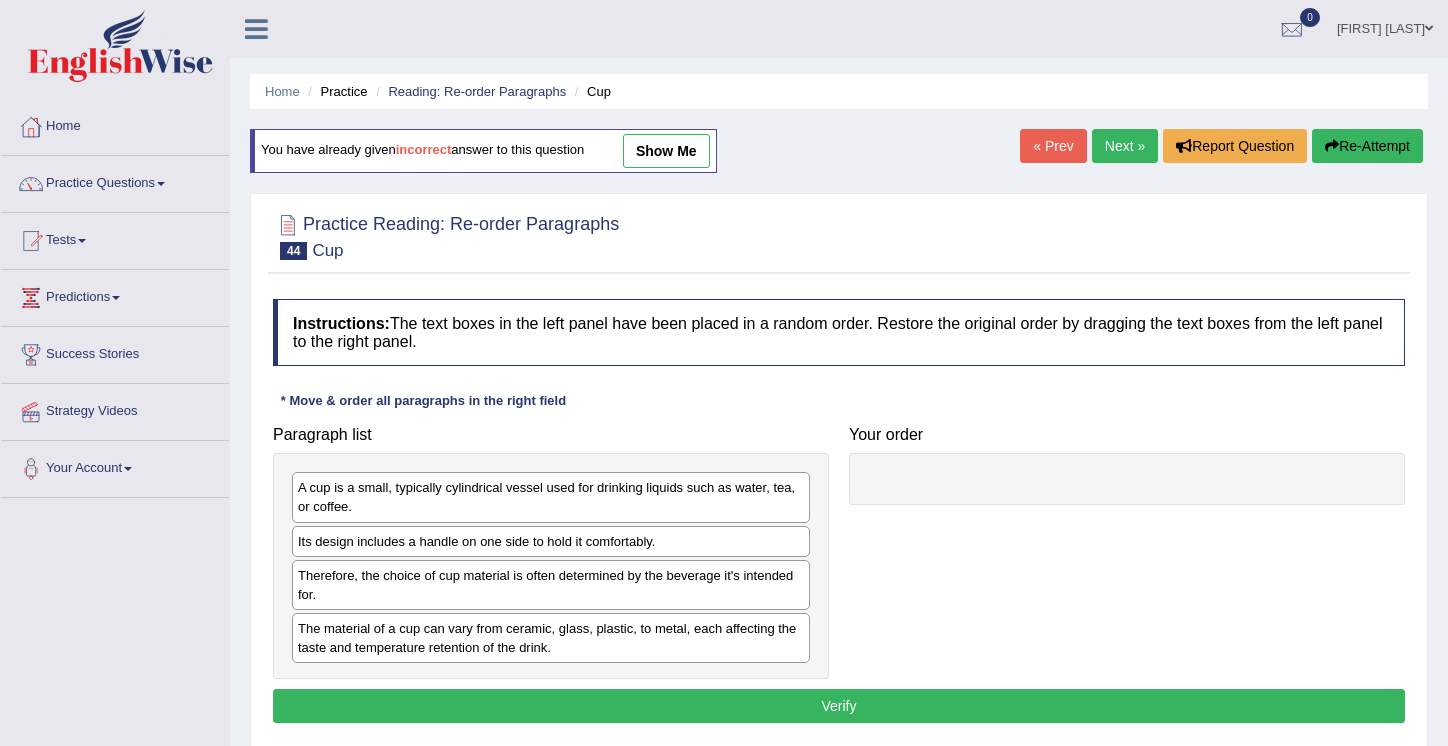 scroll, scrollTop: 0, scrollLeft: 0, axis: both 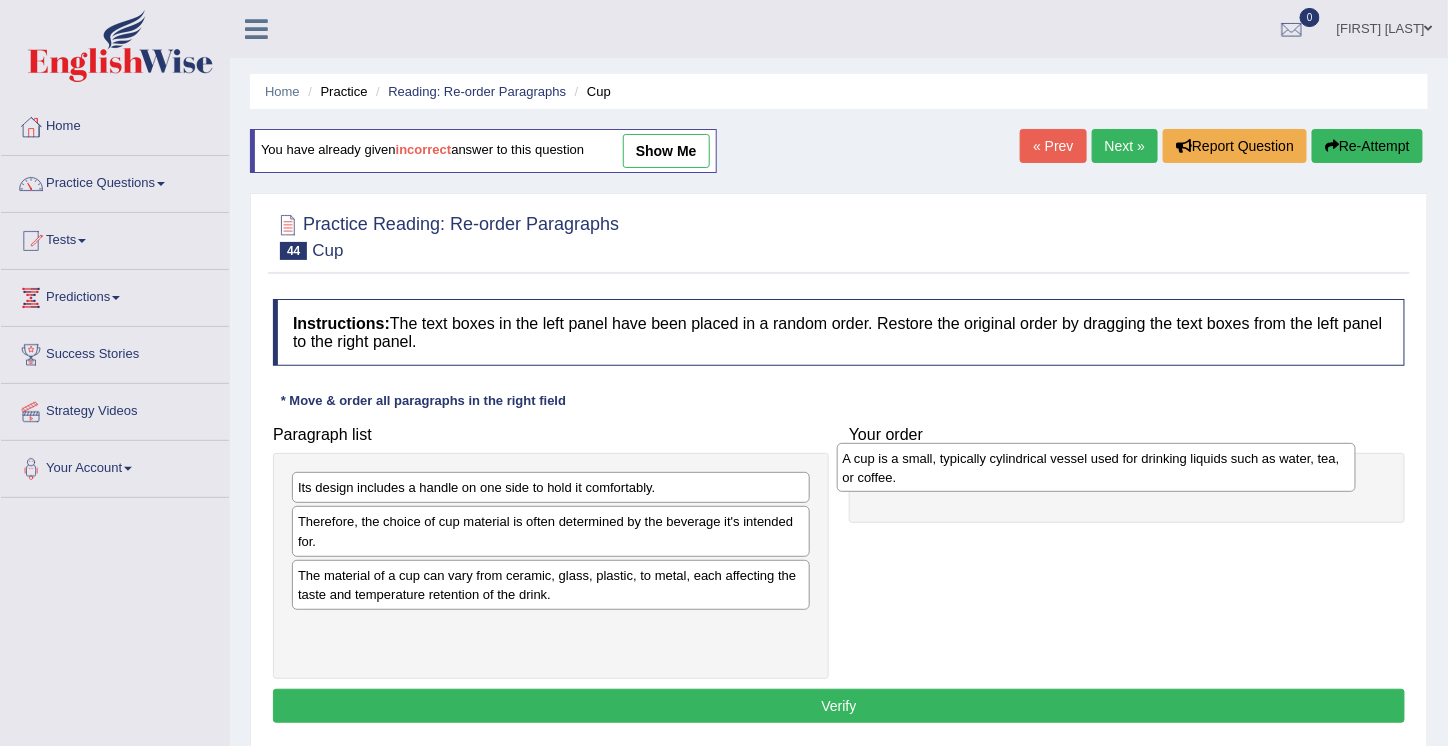 drag, startPoint x: 361, startPoint y: 485, endPoint x: 920, endPoint y: 453, distance: 559.91516 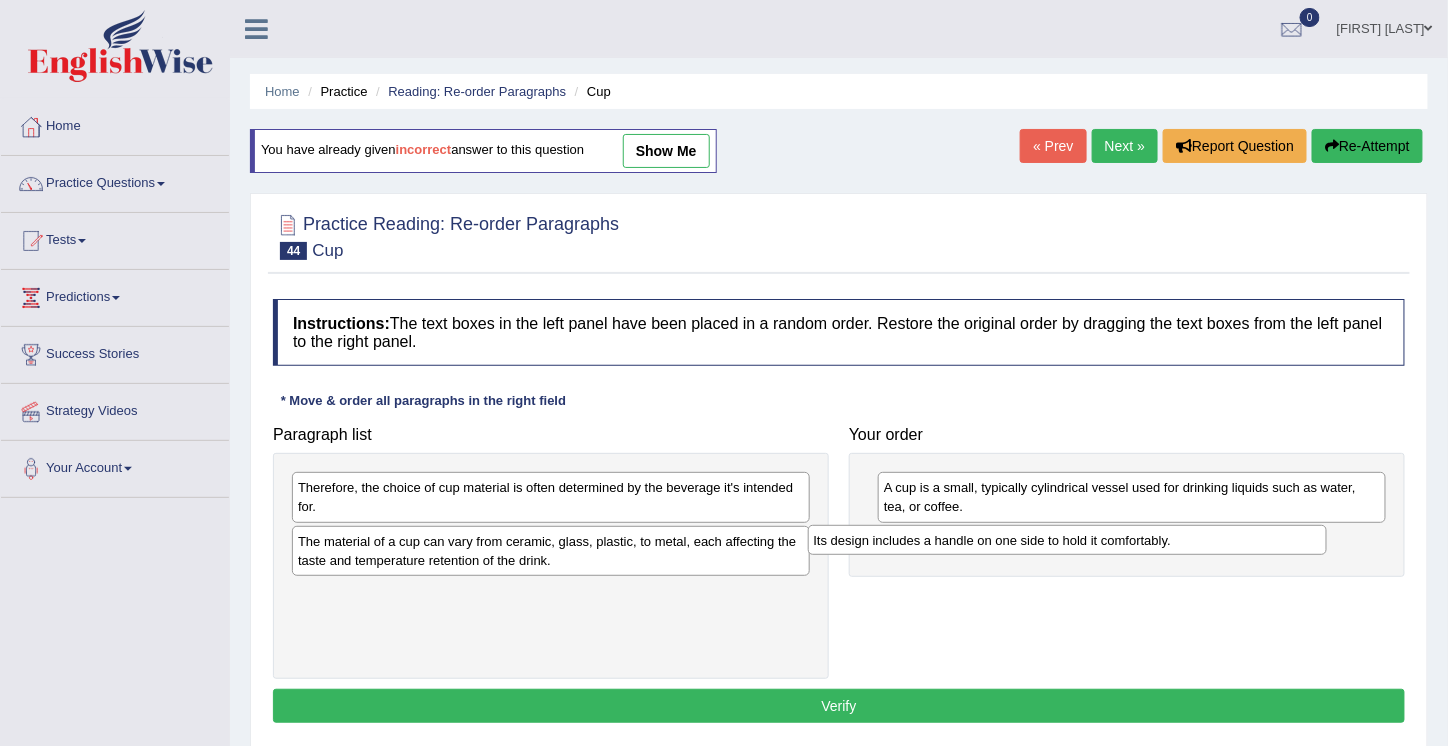 drag, startPoint x: 388, startPoint y: 484, endPoint x: 916, endPoint y: 536, distance: 530.55444 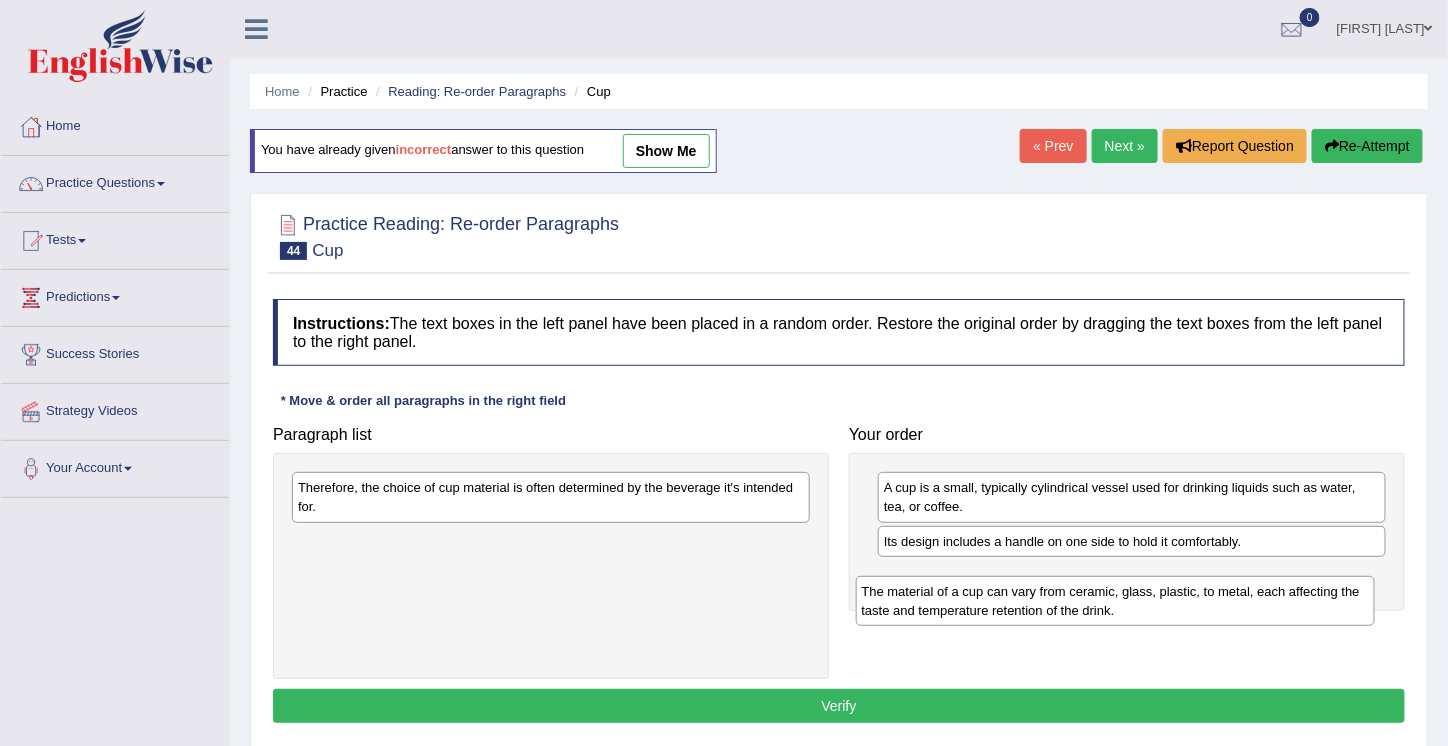 drag, startPoint x: 325, startPoint y: 547, endPoint x: 890, endPoint y: 599, distance: 567.3879 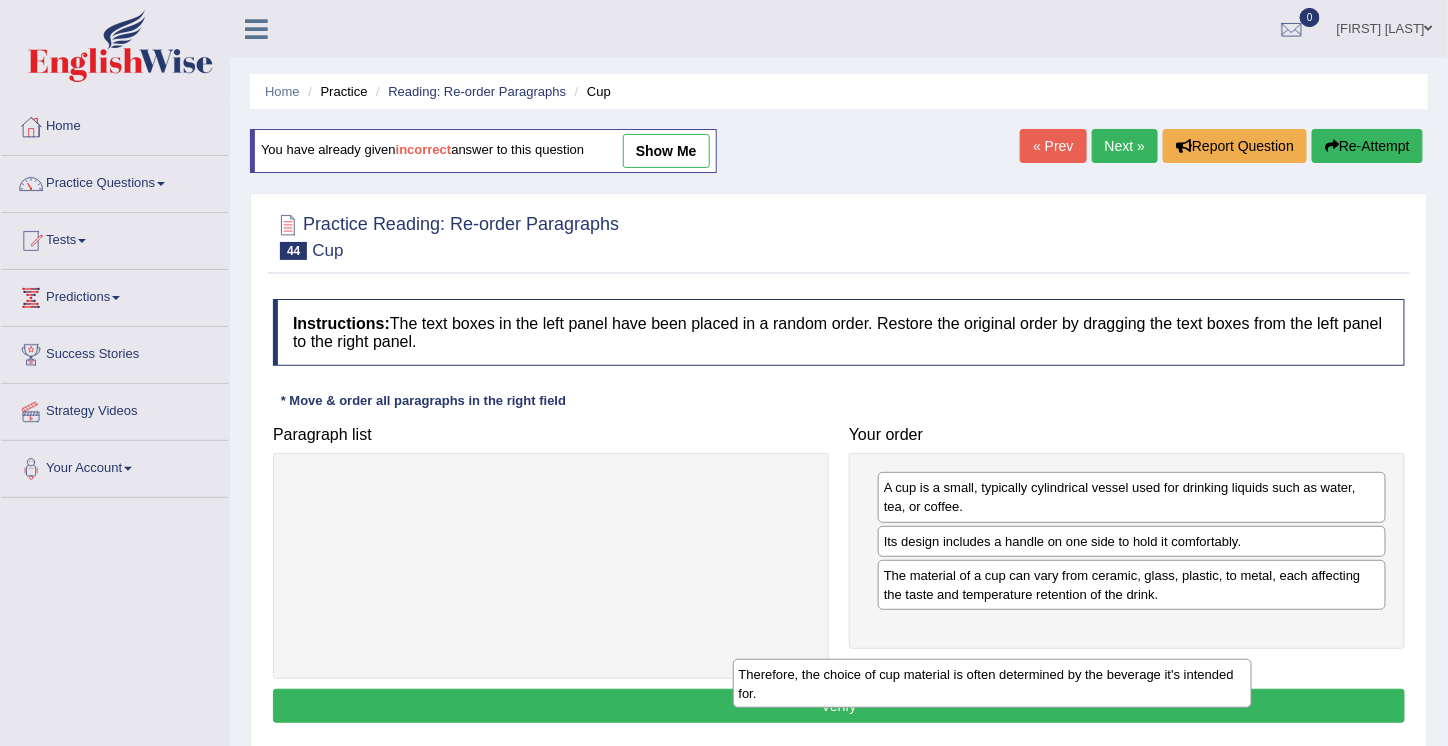 drag, startPoint x: 310, startPoint y: 493, endPoint x: 796, endPoint y: 646, distance: 509.51447 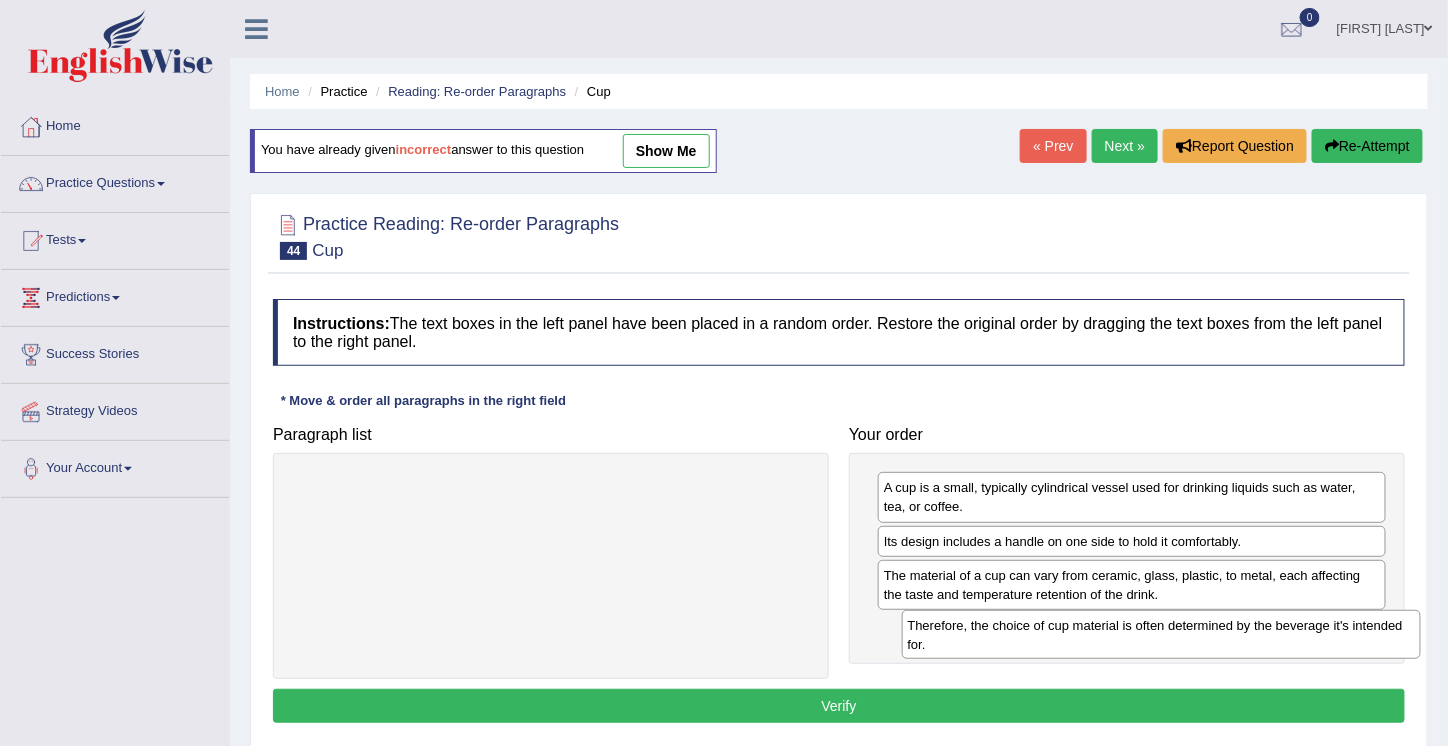 drag, startPoint x: 308, startPoint y: 496, endPoint x: 918, endPoint y: 634, distance: 625.41504 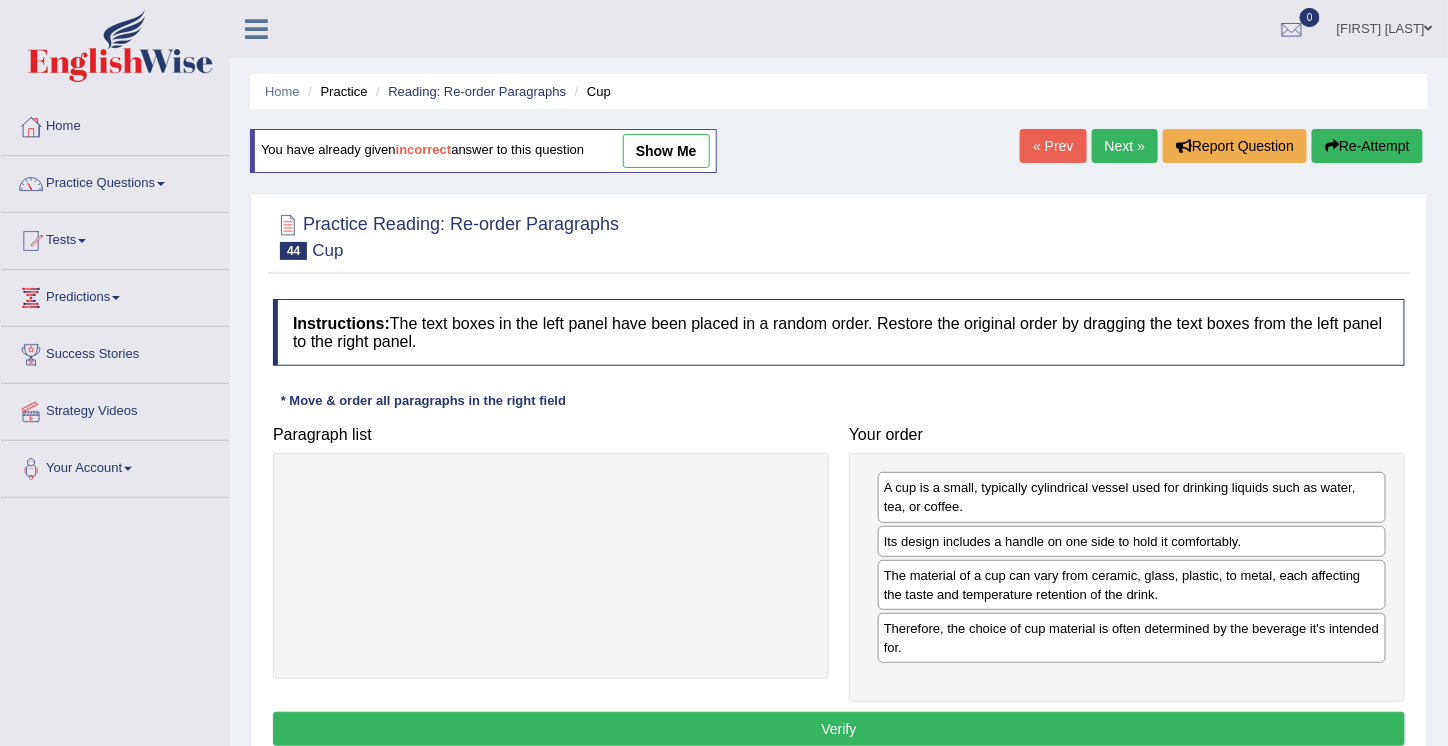 scroll, scrollTop: 178, scrollLeft: 0, axis: vertical 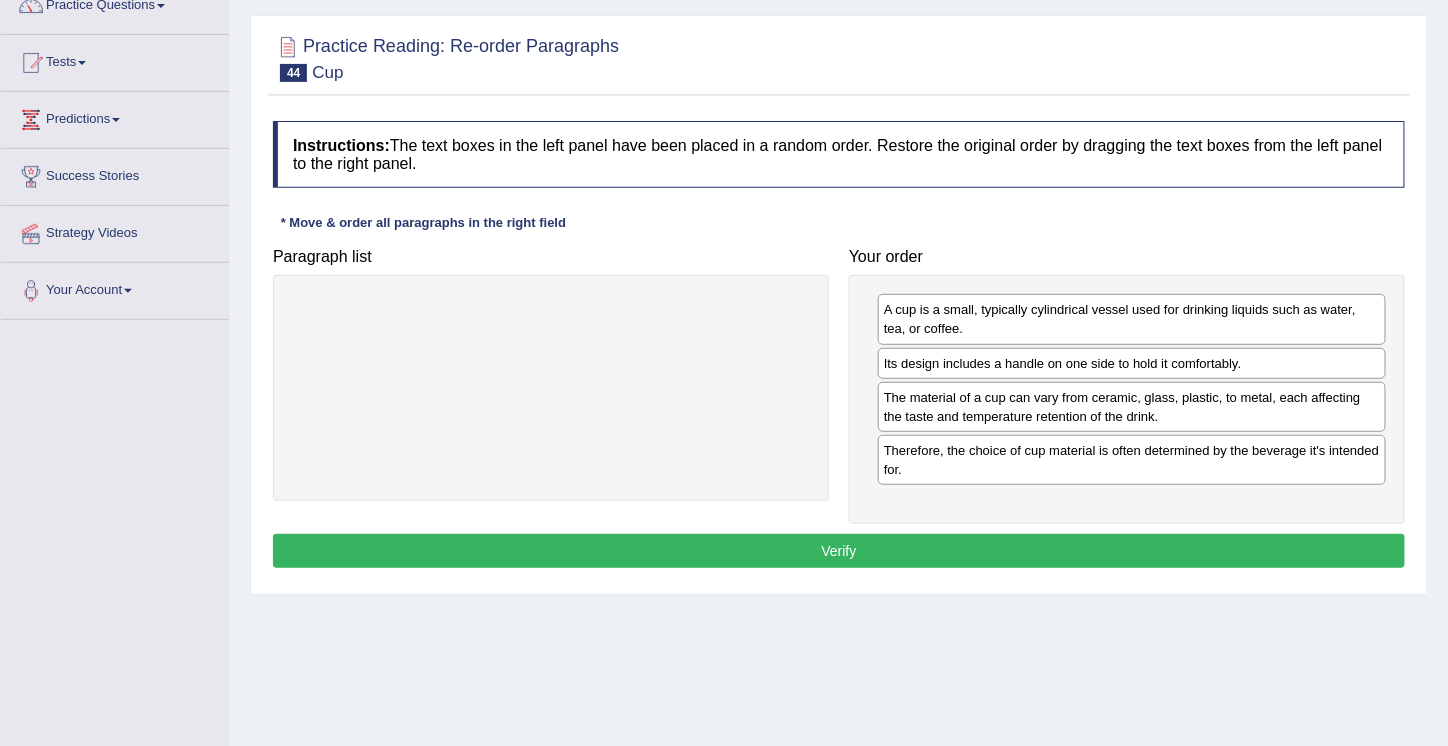 click on "Verify" at bounding box center [839, 551] 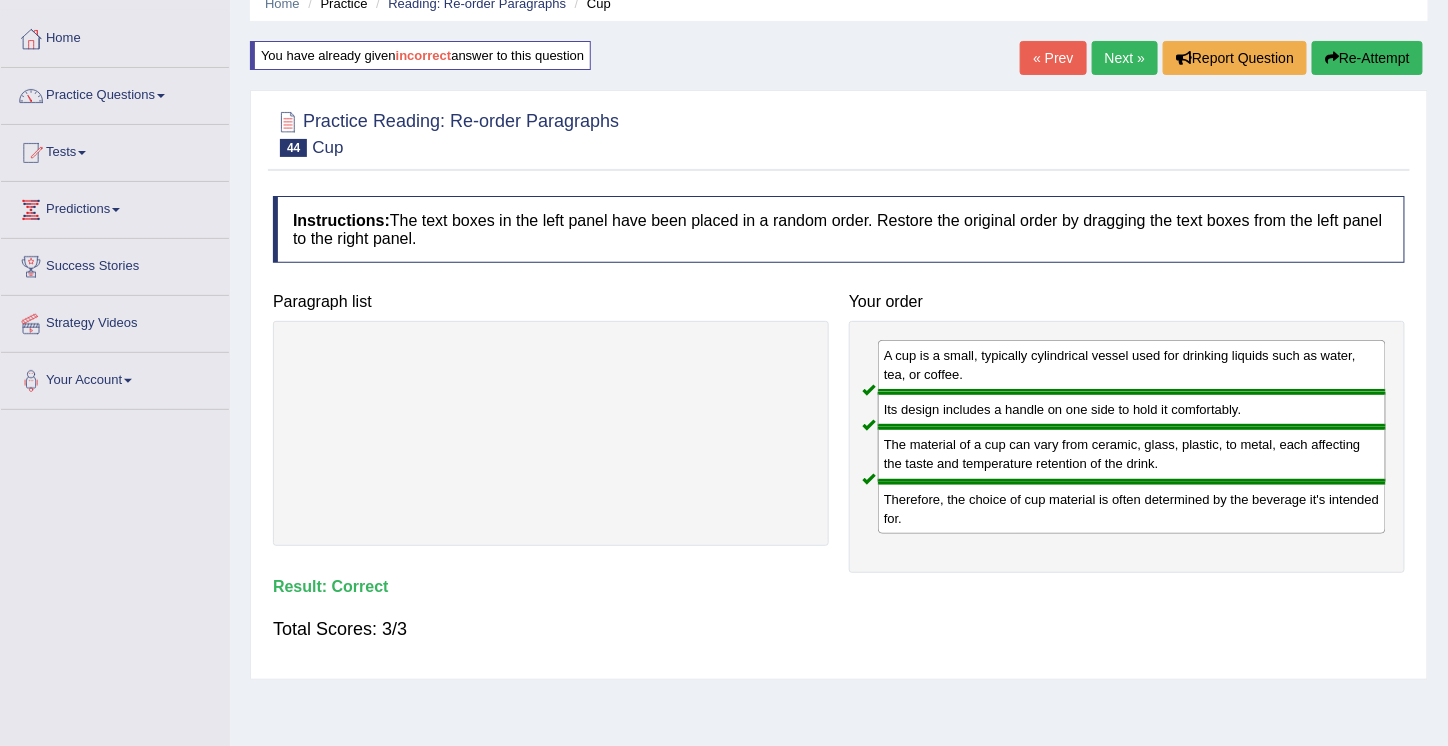 scroll, scrollTop: 81, scrollLeft: 0, axis: vertical 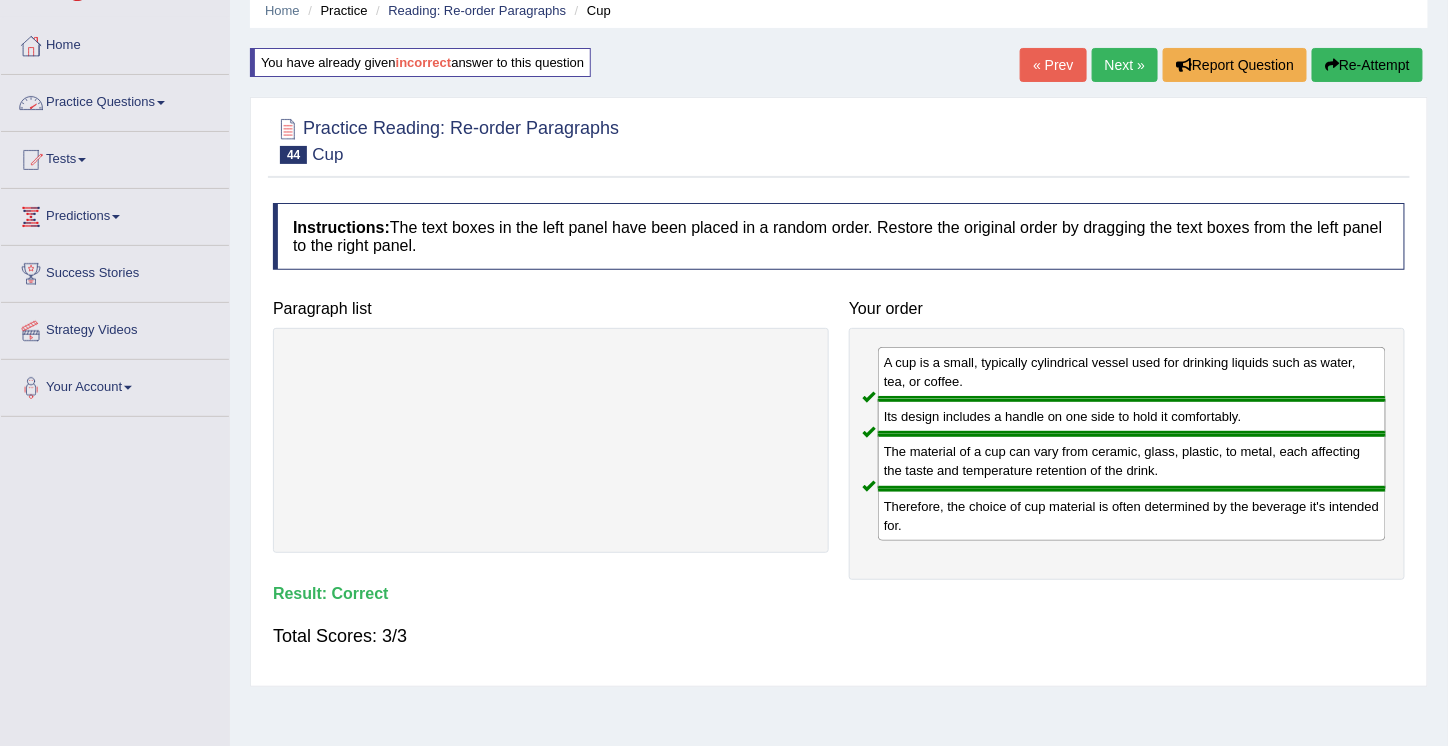 click on "Practice Questions" at bounding box center [115, 100] 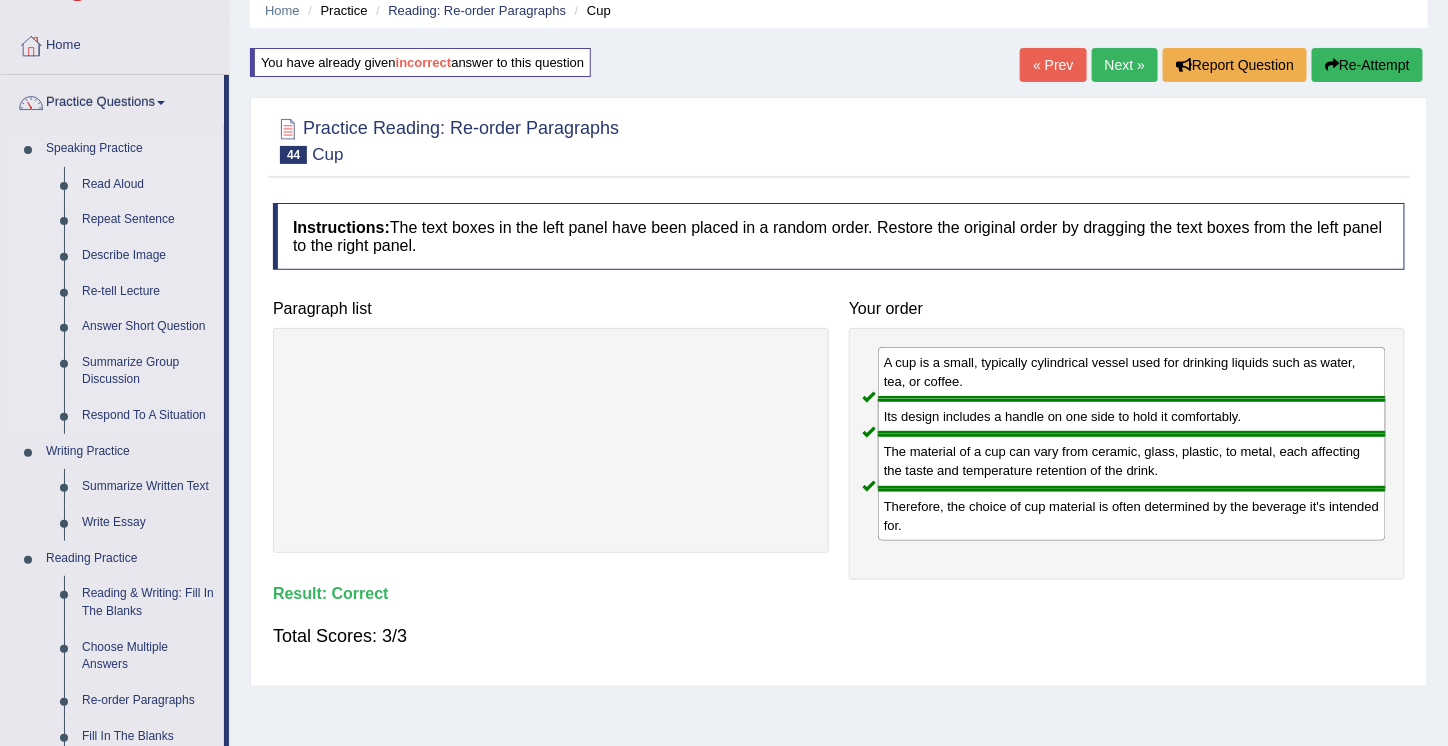 click on "Read Aloud" at bounding box center [148, 185] 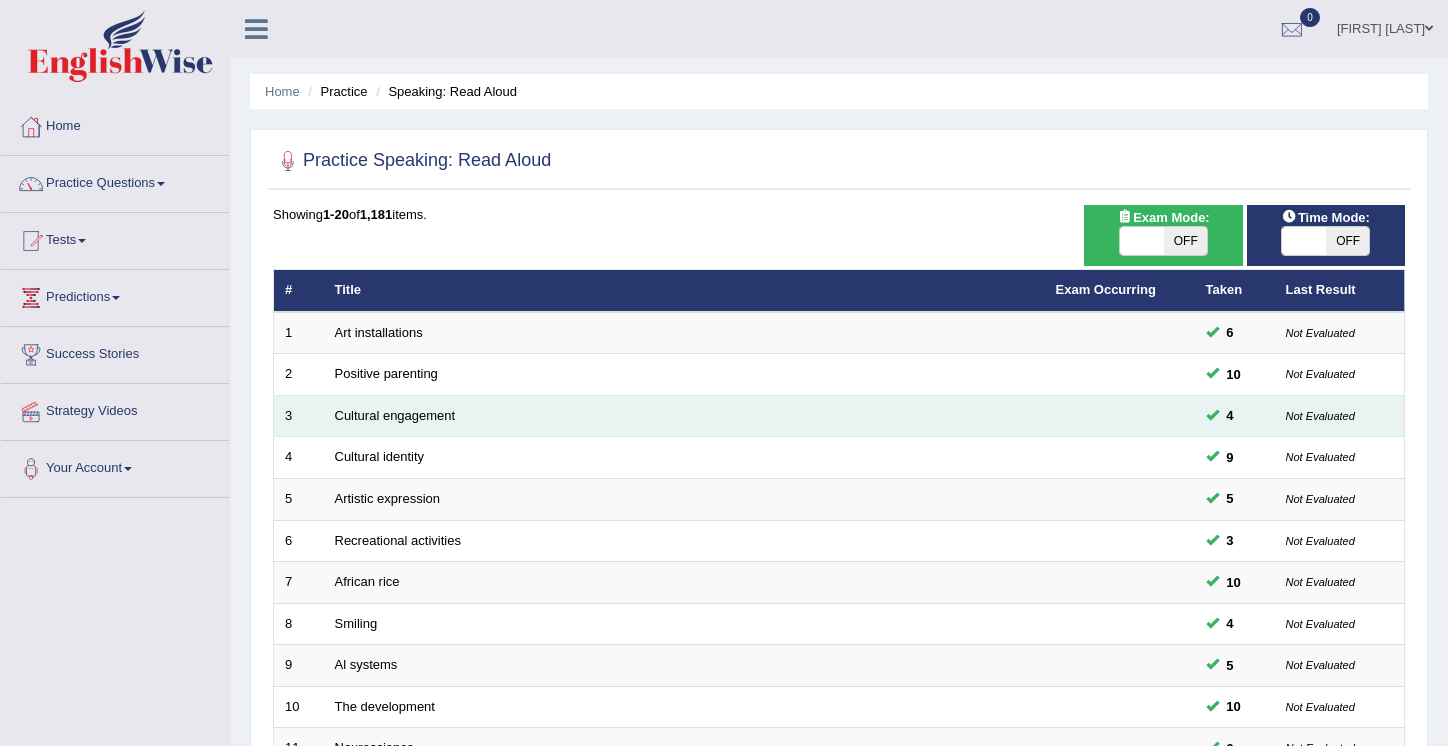scroll, scrollTop: 0, scrollLeft: 0, axis: both 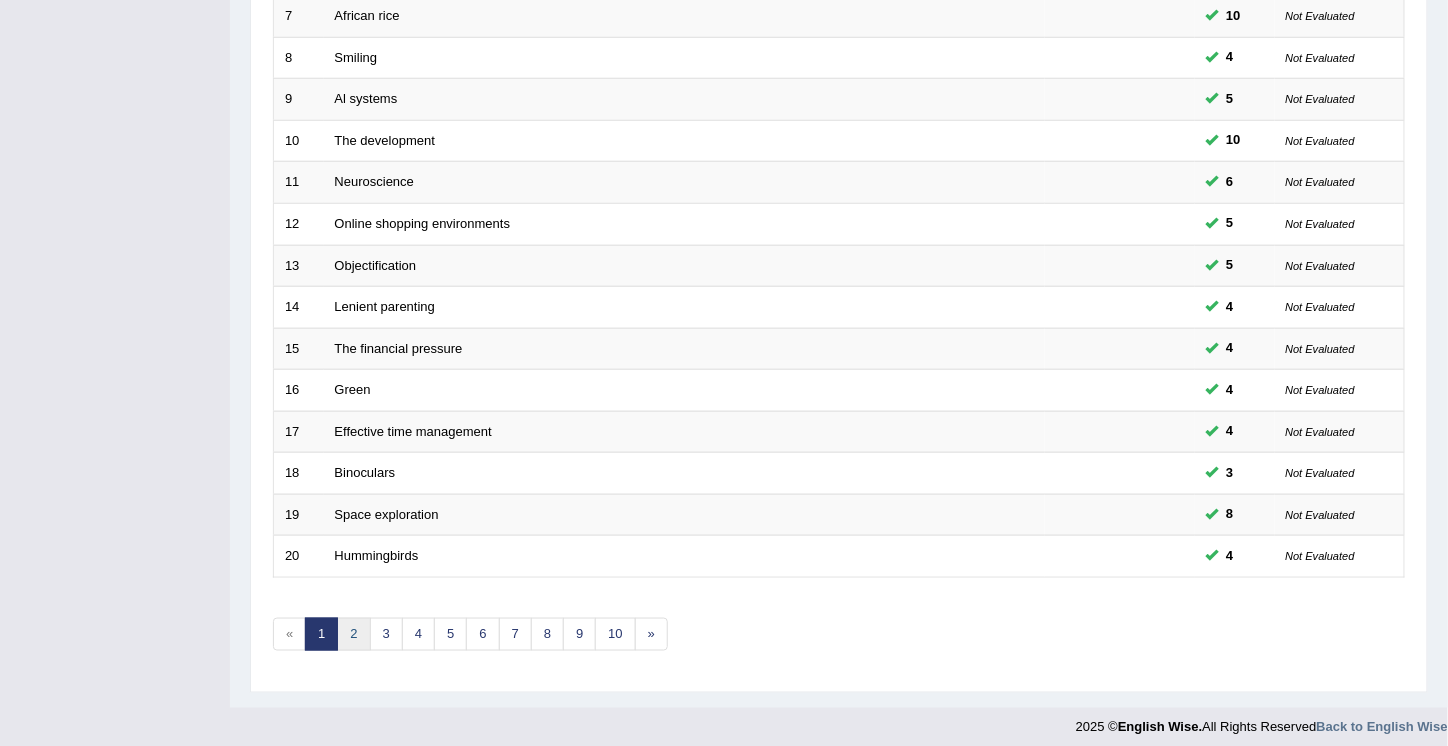 click on "2" at bounding box center [353, 634] 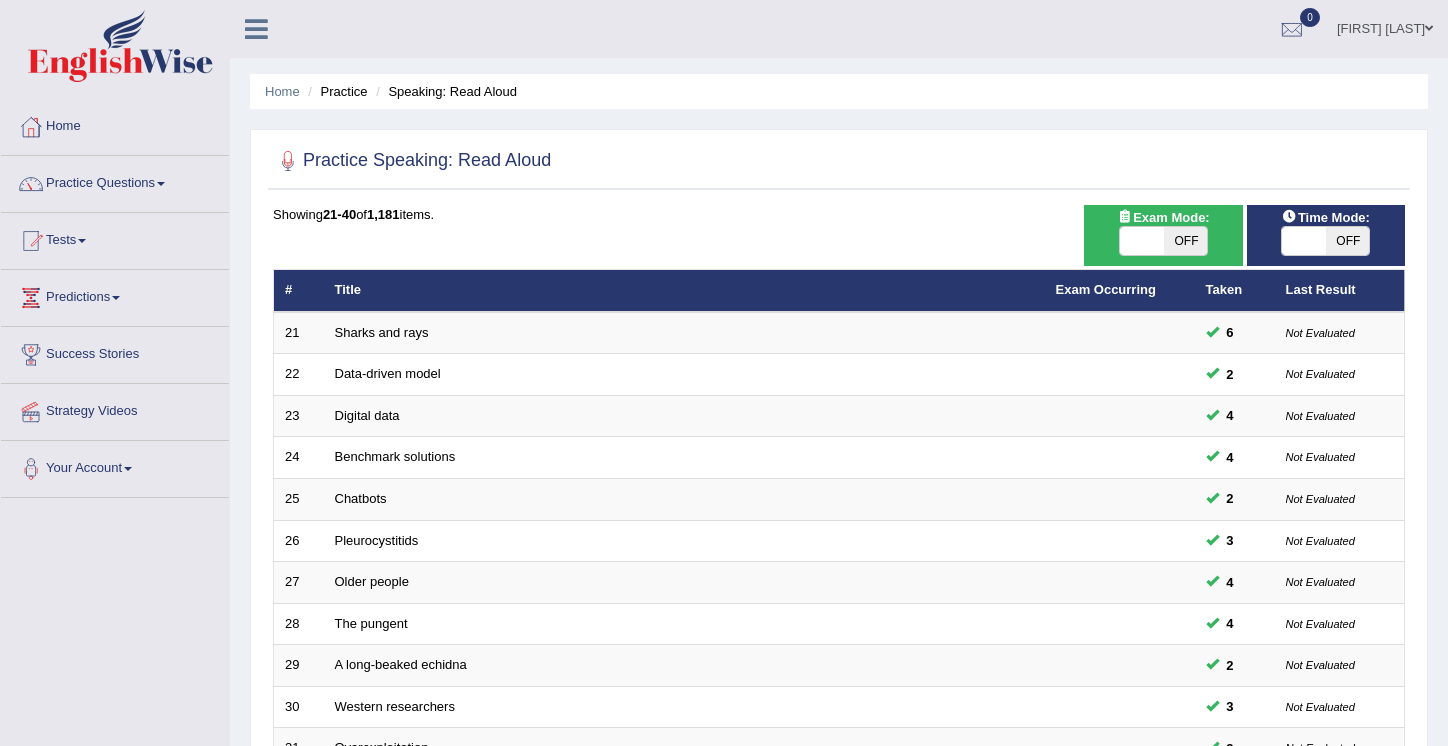 scroll, scrollTop: 0, scrollLeft: 0, axis: both 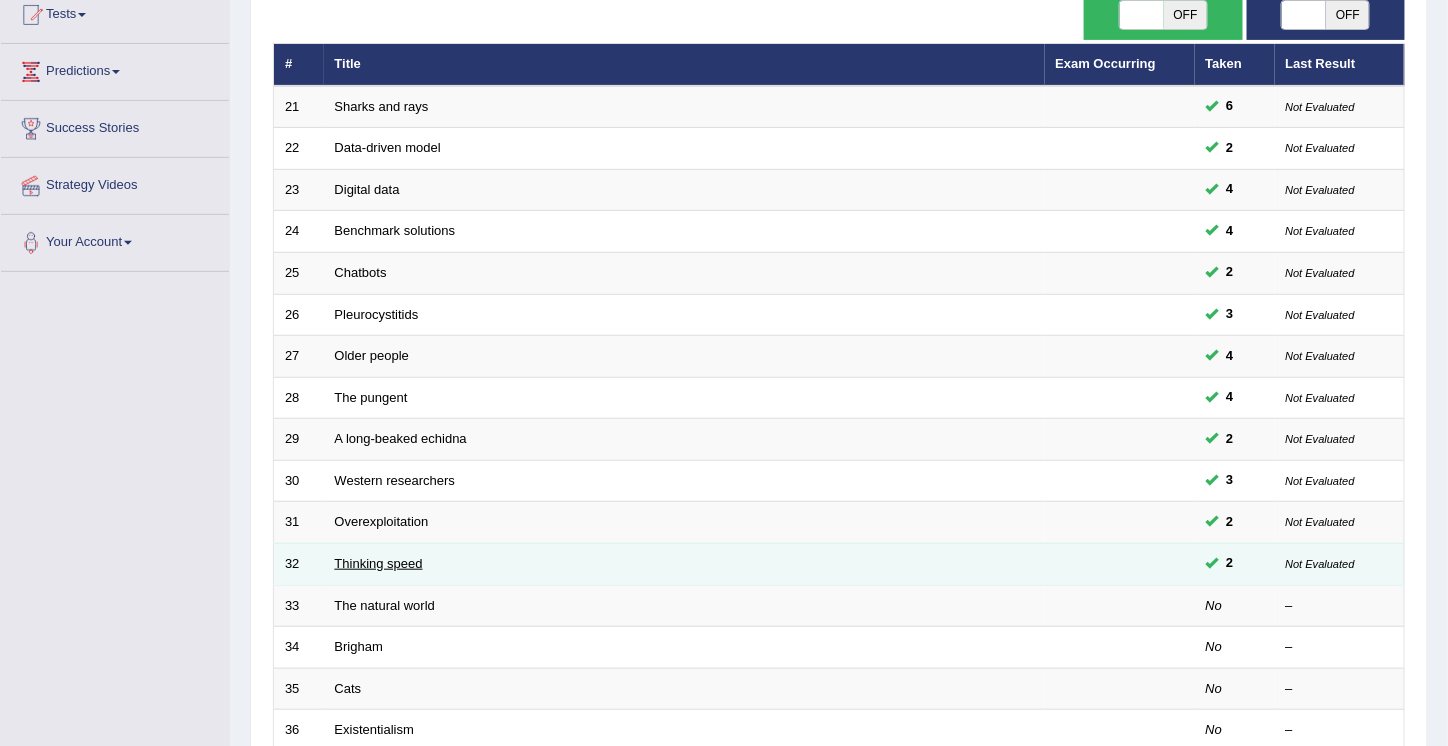 click on "Thinking speed" at bounding box center (379, 563) 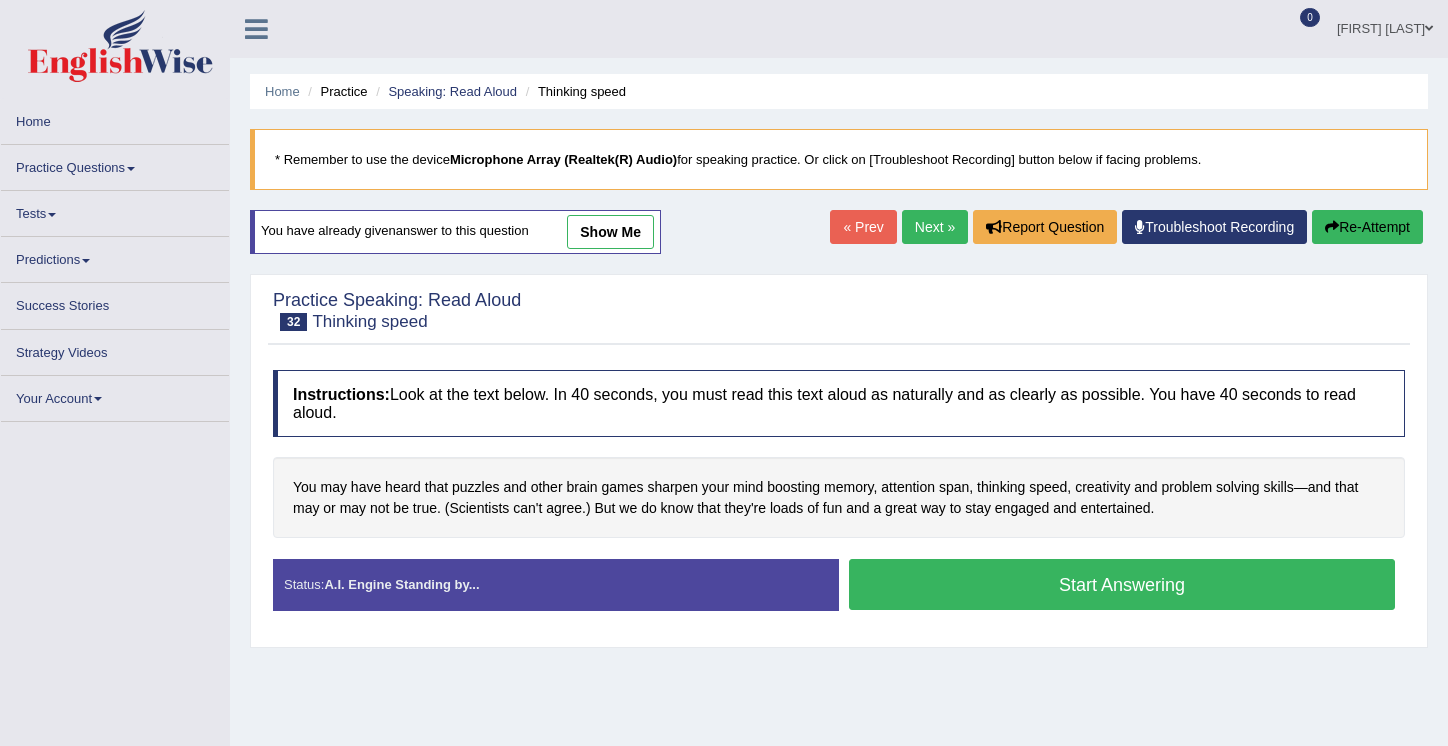 scroll, scrollTop: 0, scrollLeft: 0, axis: both 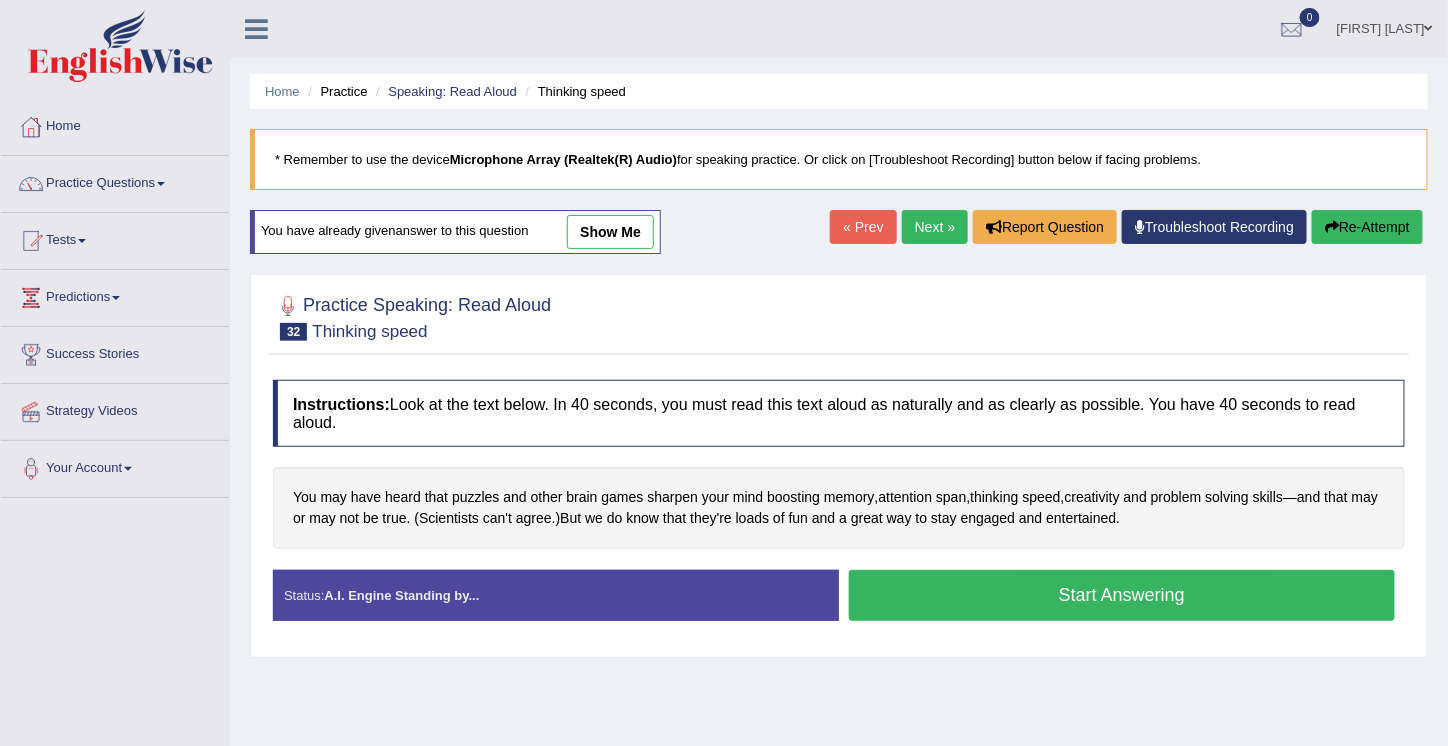 click on "Start Answering" at bounding box center [1122, 595] 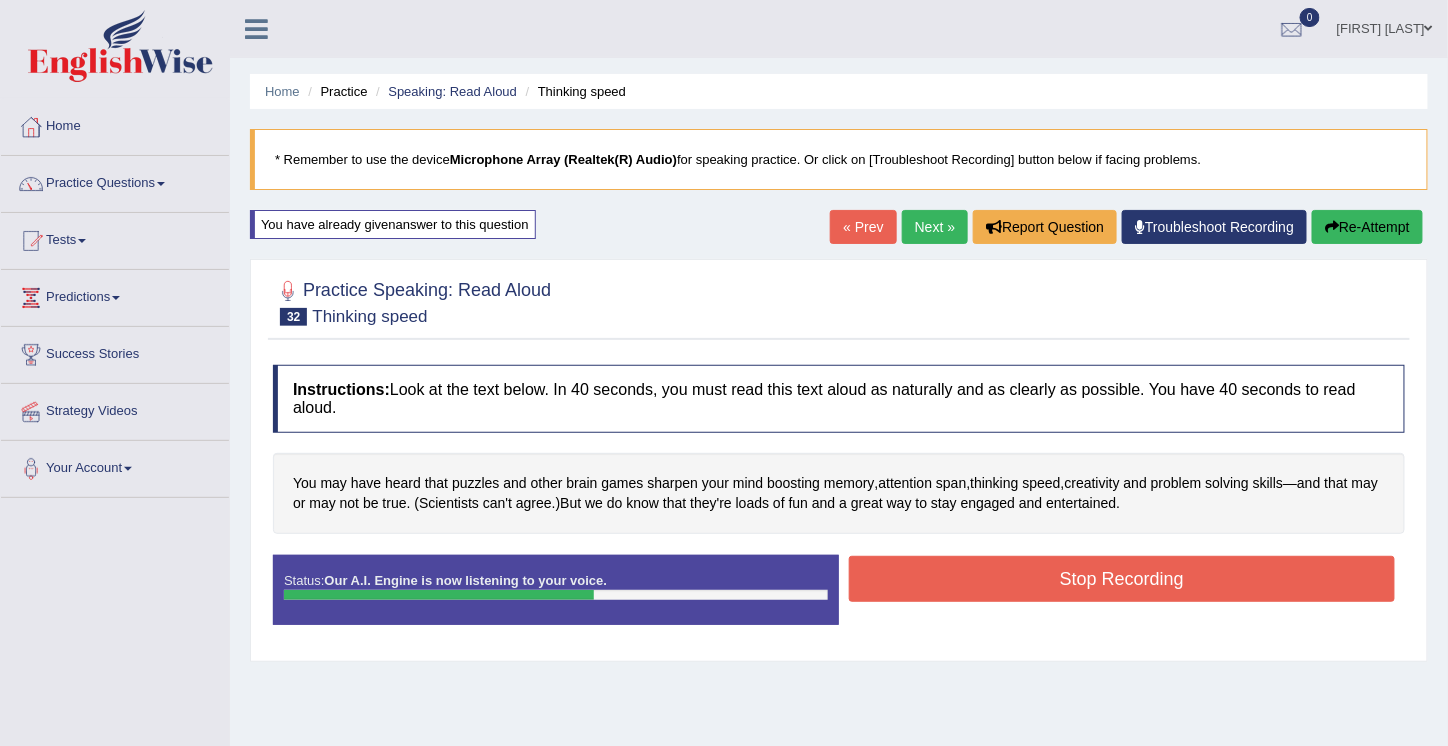 click on "Stop Recording" at bounding box center (1122, 579) 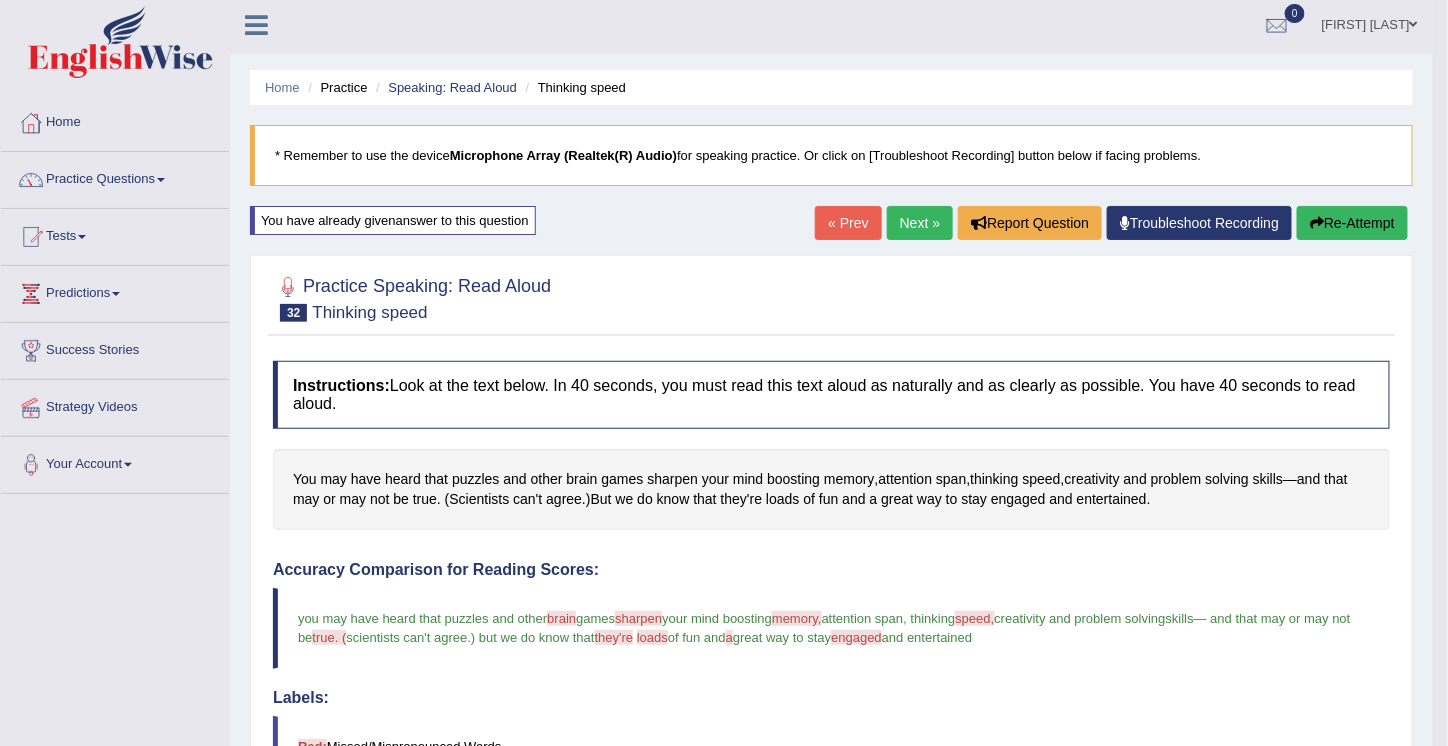 scroll, scrollTop: 0, scrollLeft: 0, axis: both 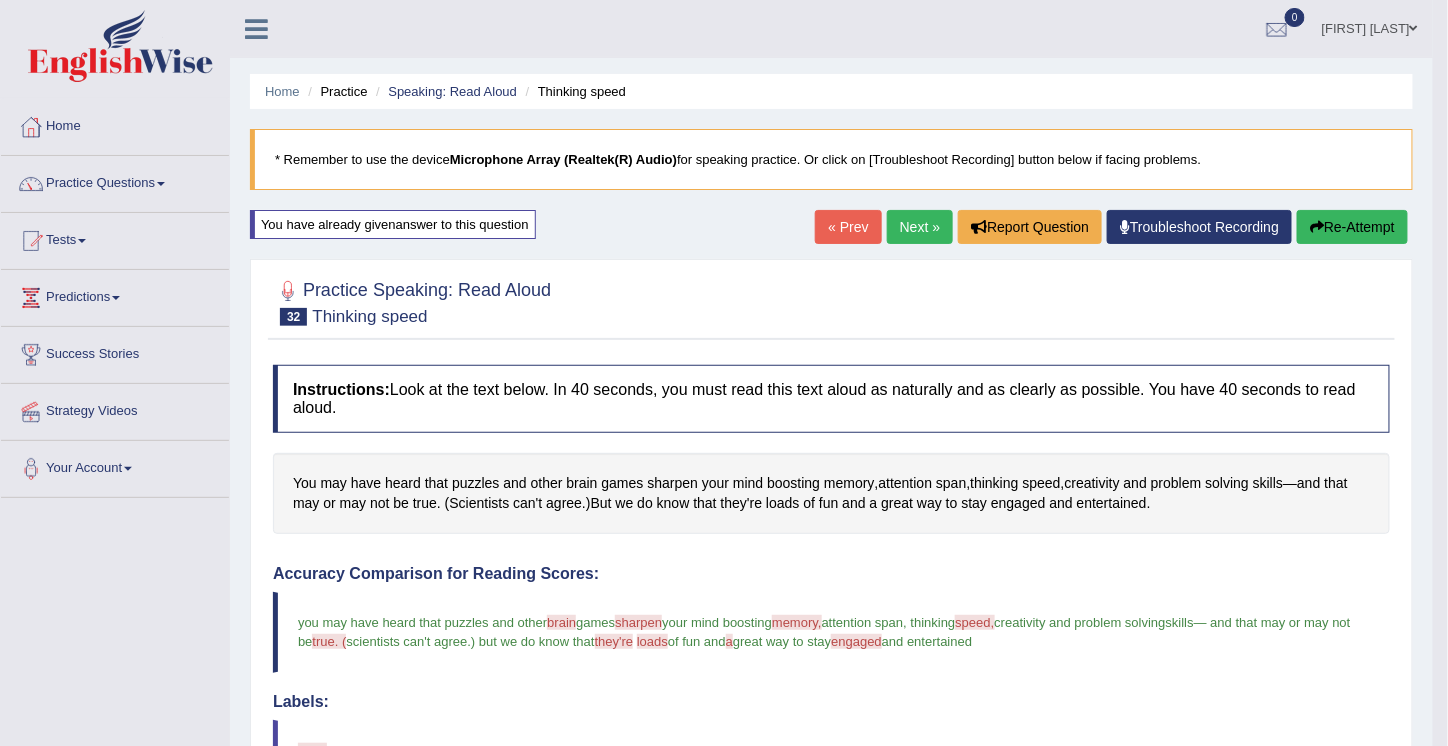click on "Next »" at bounding box center [920, 227] 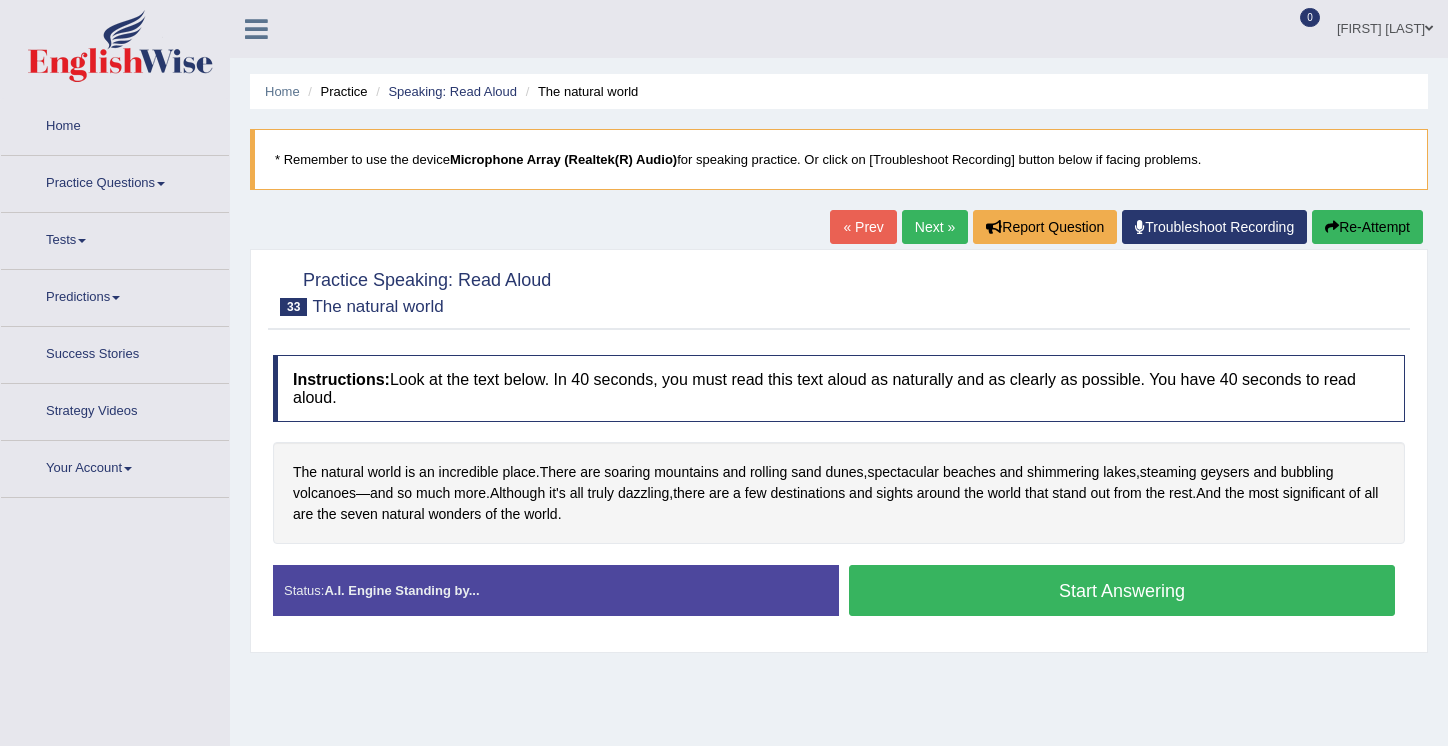 scroll, scrollTop: 0, scrollLeft: 0, axis: both 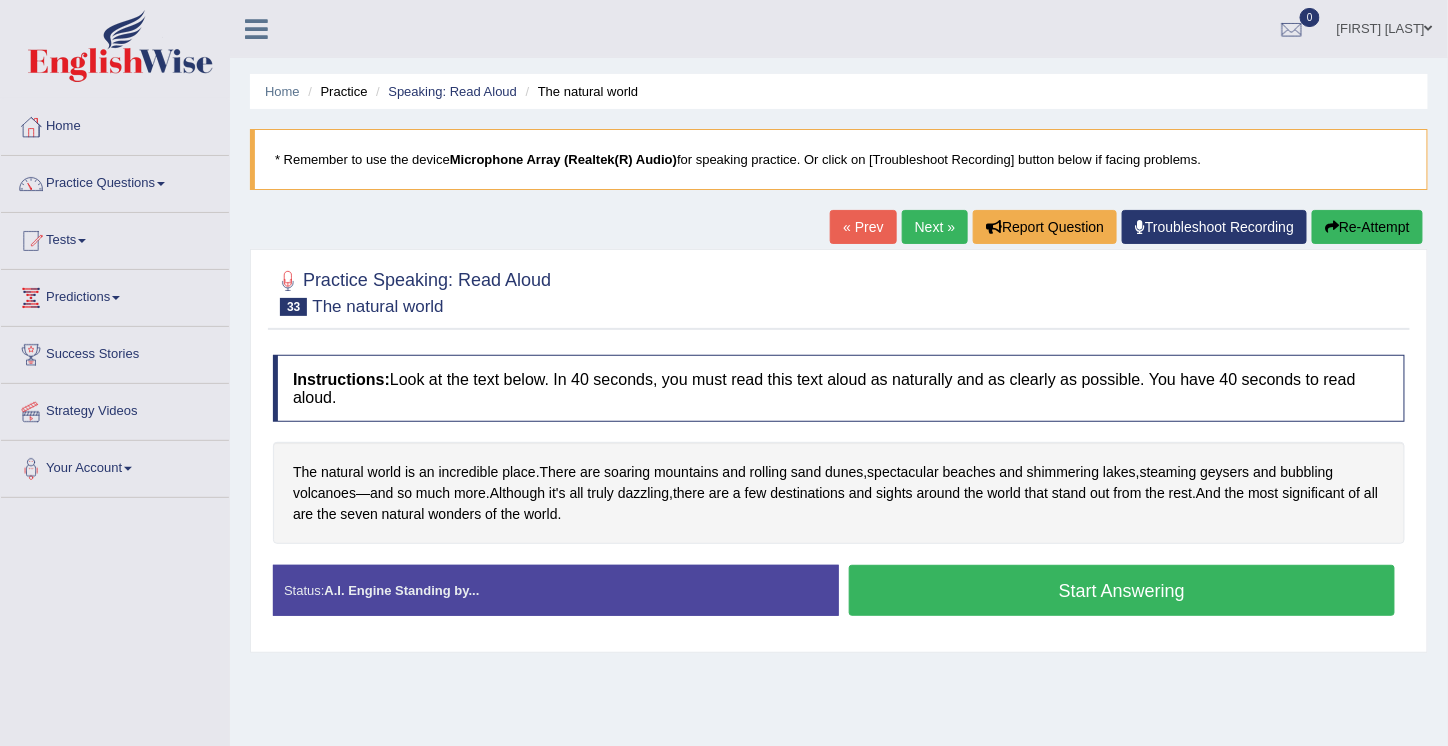 click on "Start Answering" at bounding box center [1122, 590] 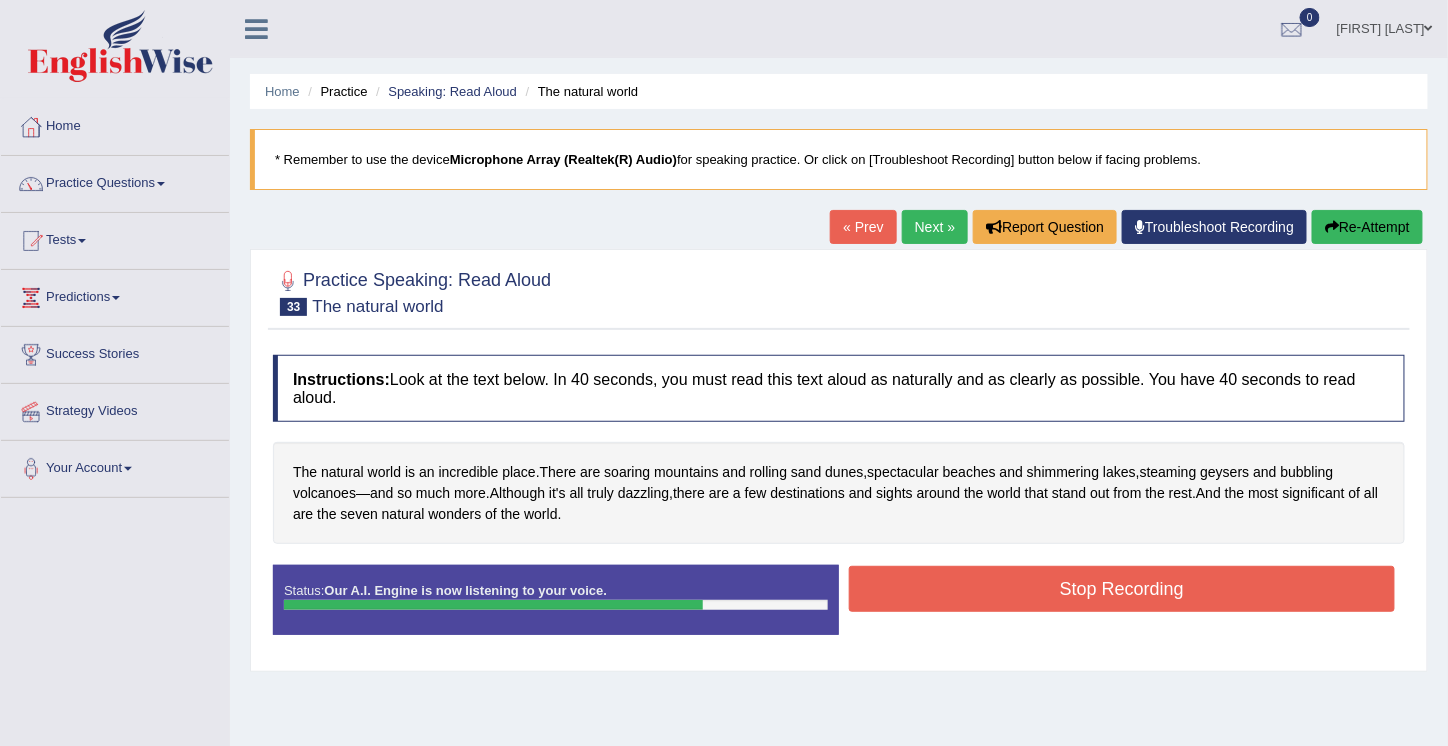 click on "Stop Recording" at bounding box center (1122, 589) 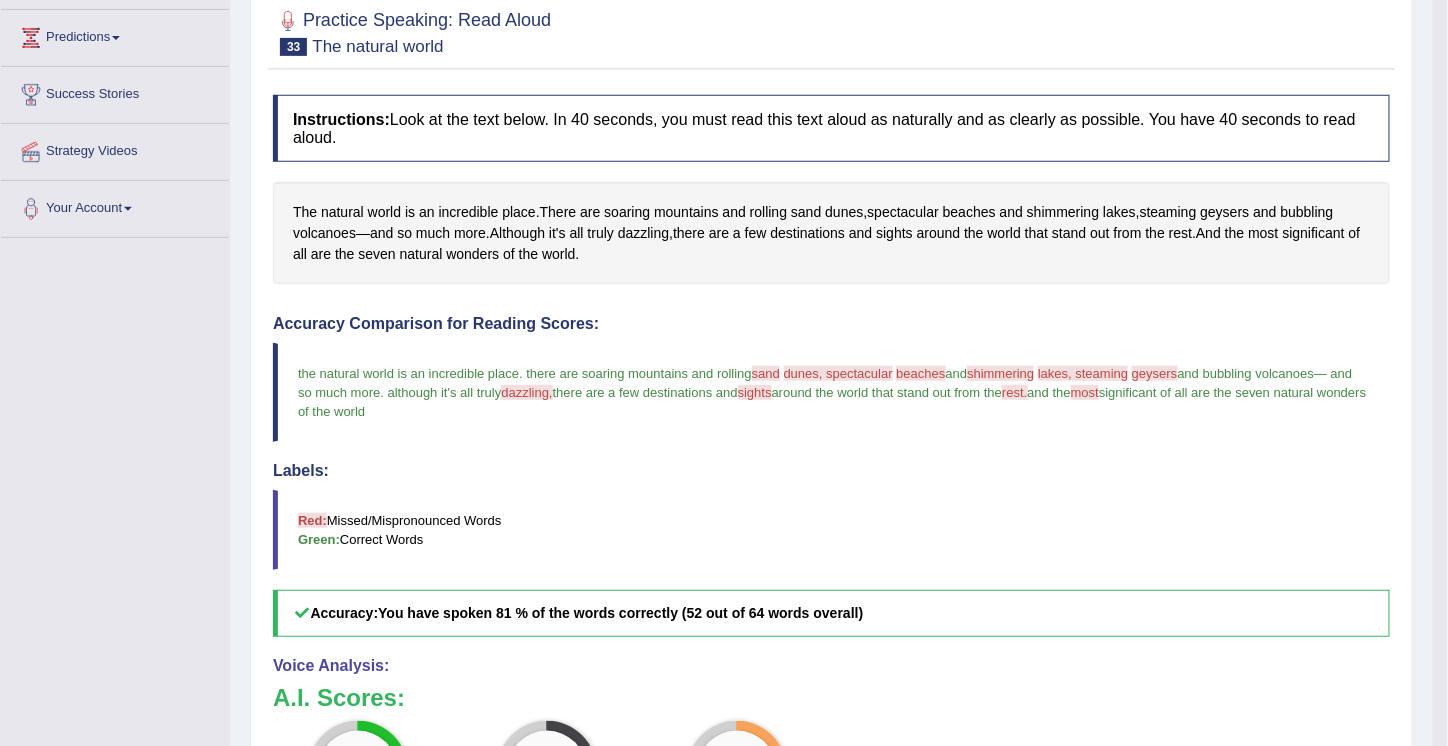 scroll, scrollTop: 258, scrollLeft: 0, axis: vertical 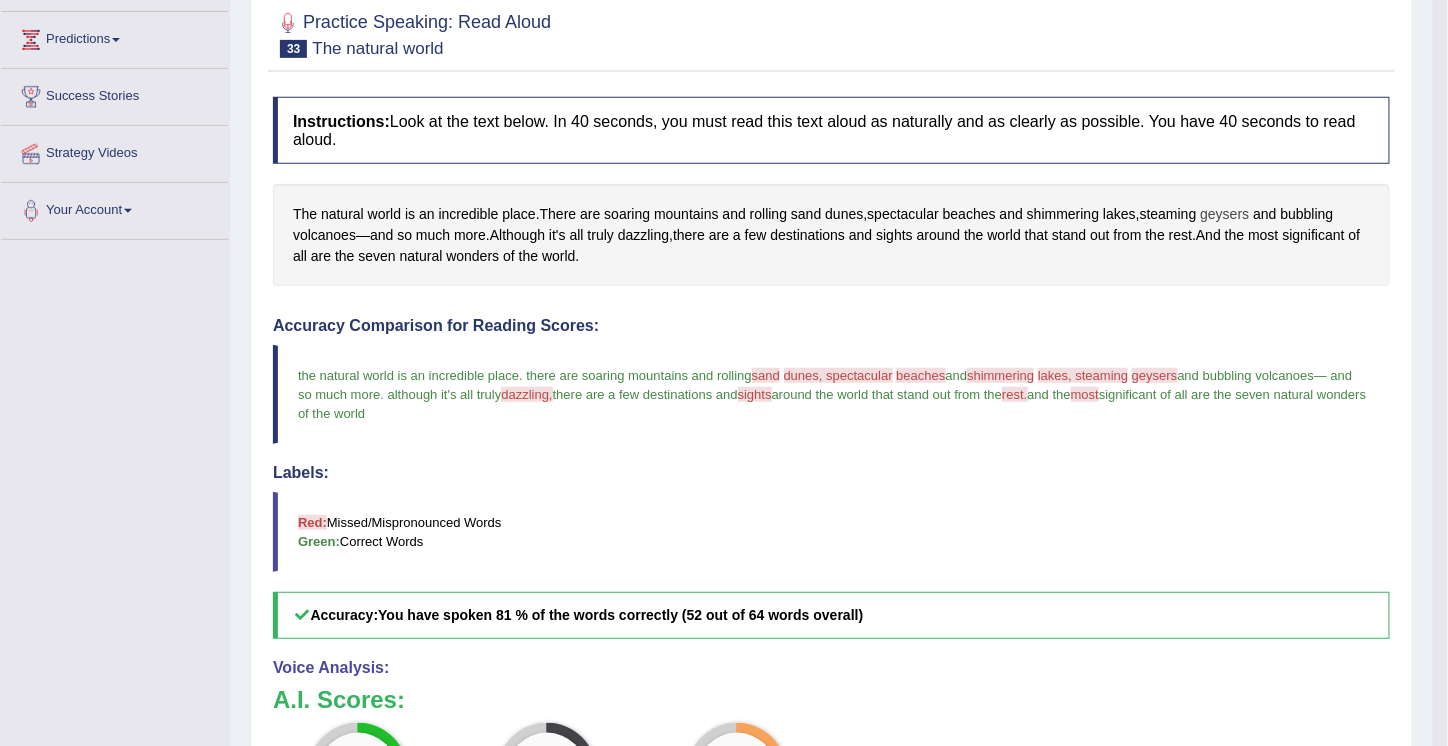 click on "geysers" at bounding box center (1225, 214) 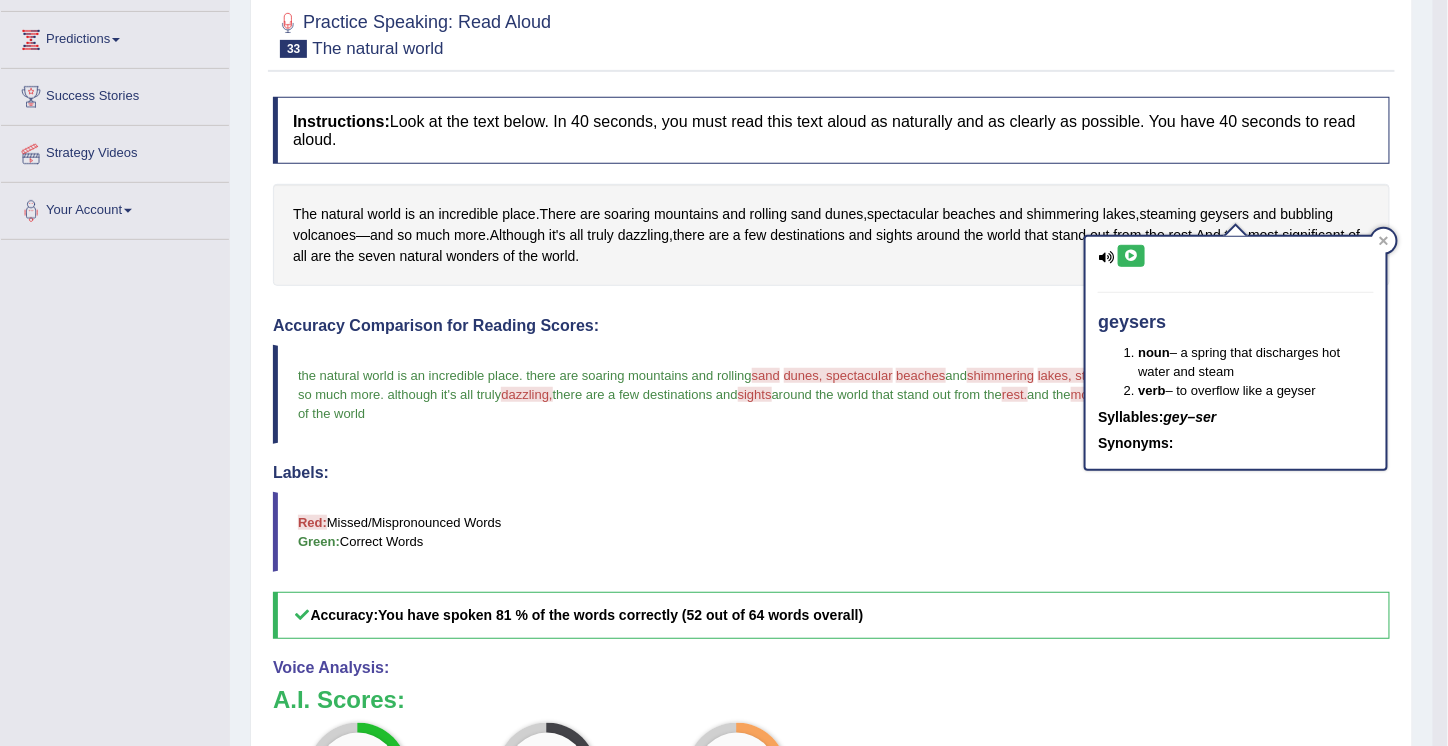 click at bounding box center (1131, 256) 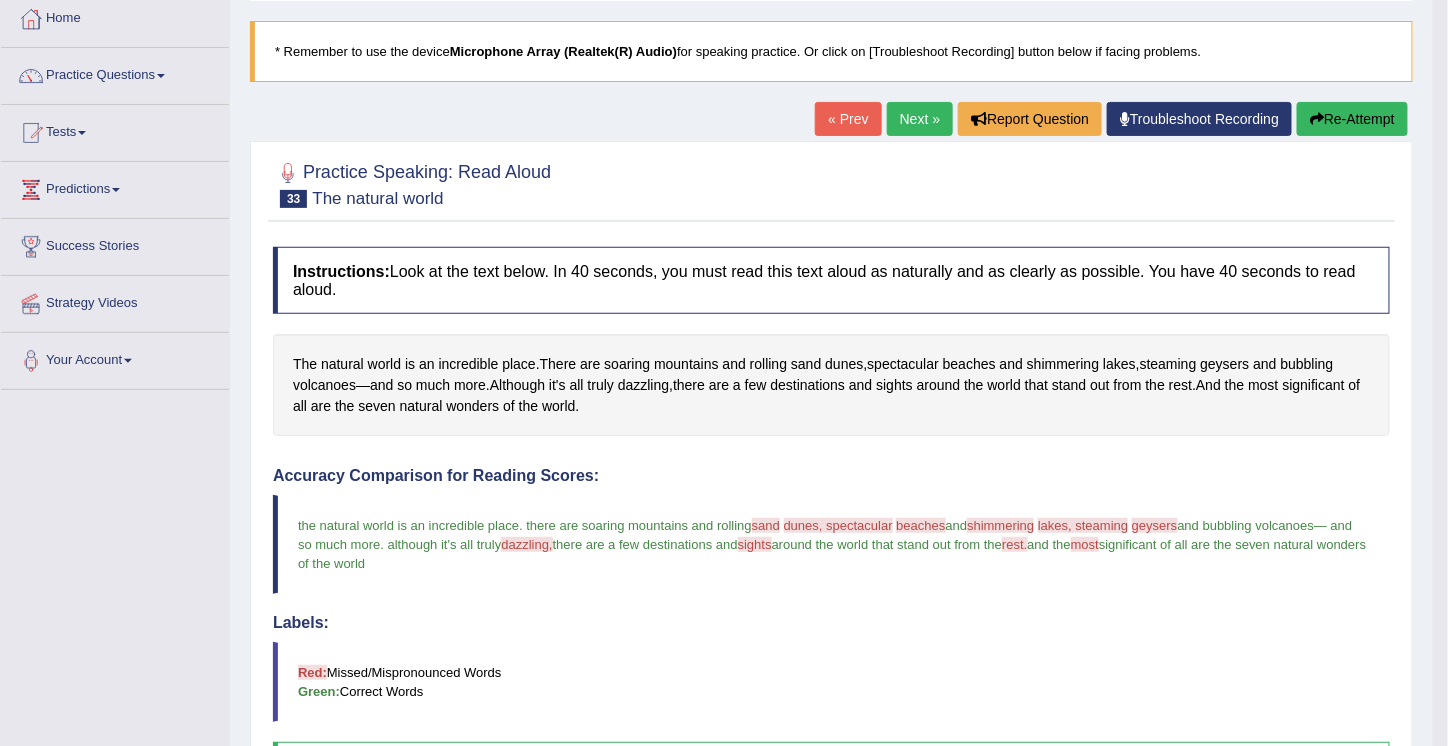 scroll, scrollTop: 0, scrollLeft: 0, axis: both 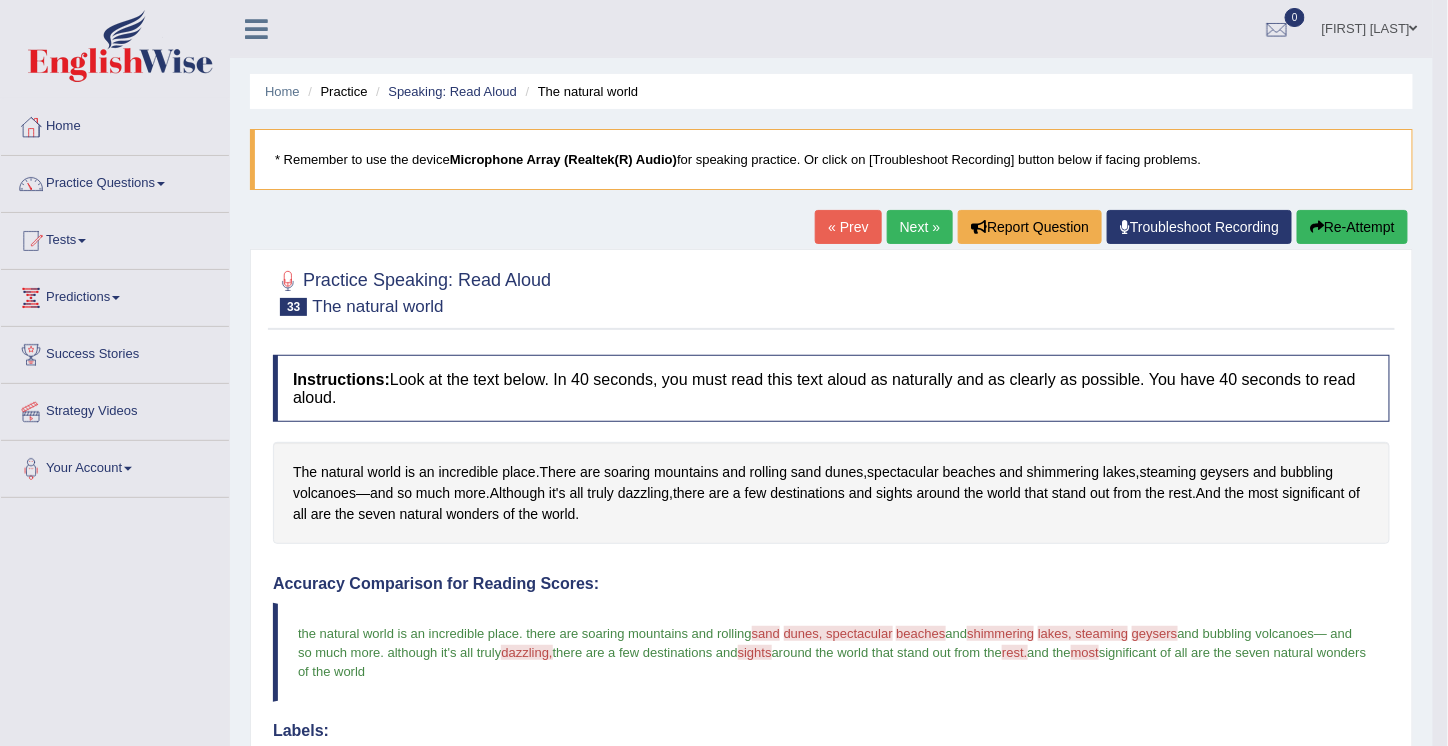 click on "Re-Attempt" at bounding box center [1352, 227] 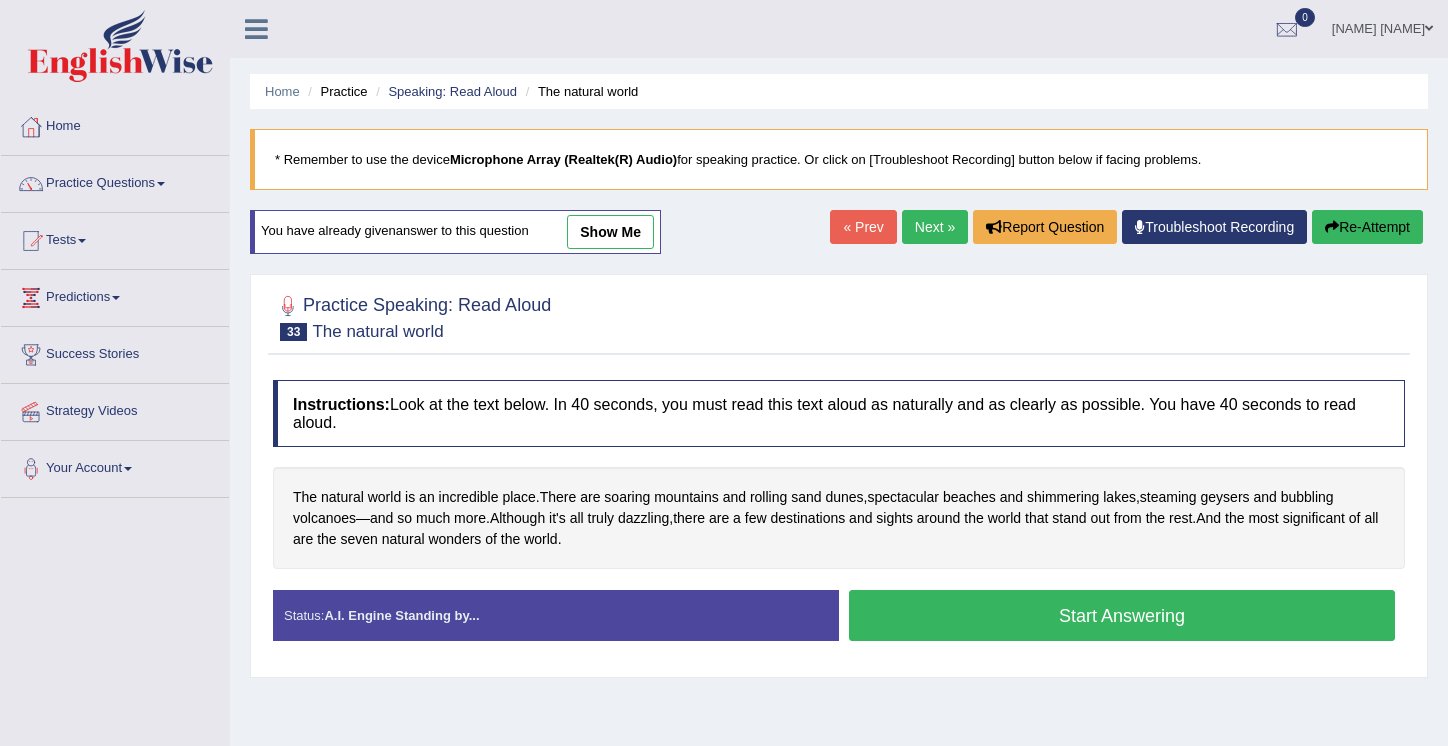 scroll, scrollTop: 0, scrollLeft: 0, axis: both 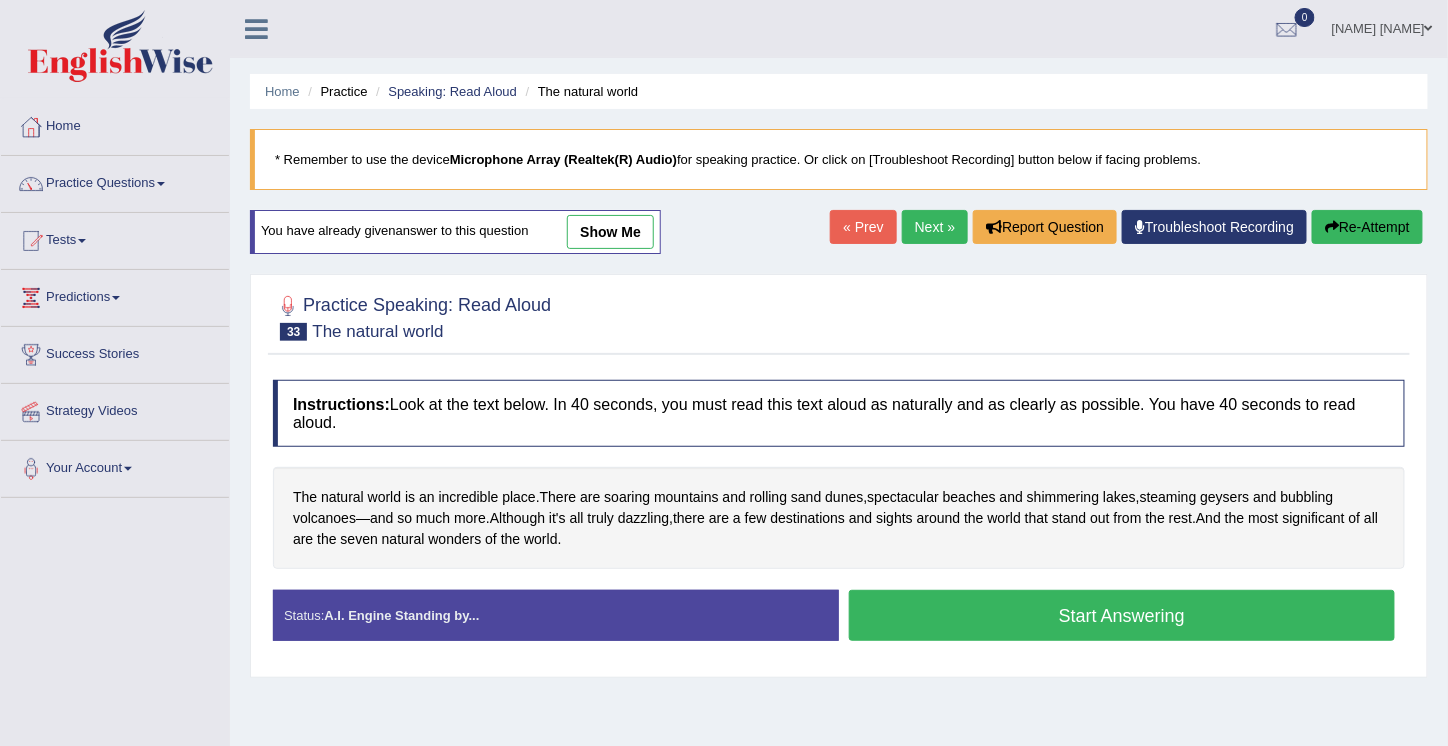 click on "Start Answering" at bounding box center (1122, 615) 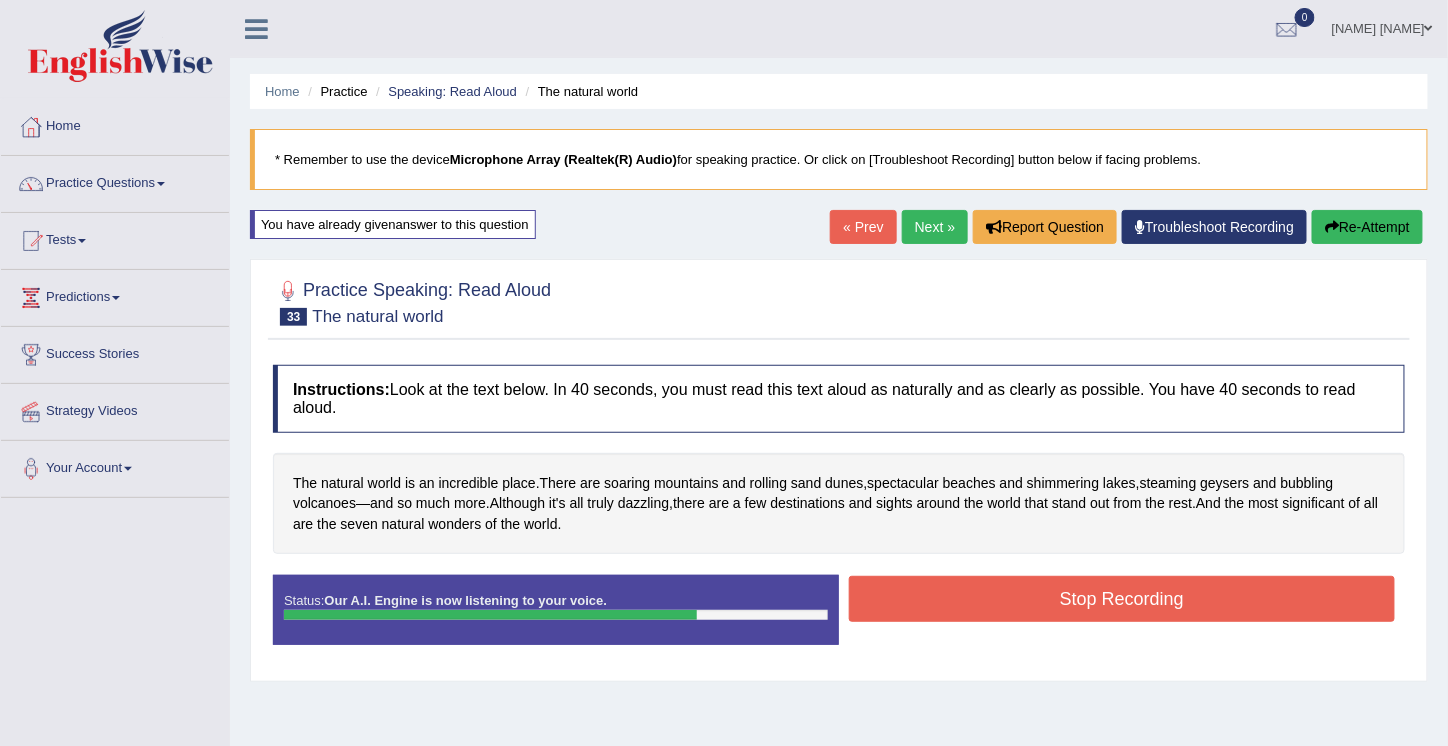 click on "Stop Recording" at bounding box center (1122, 599) 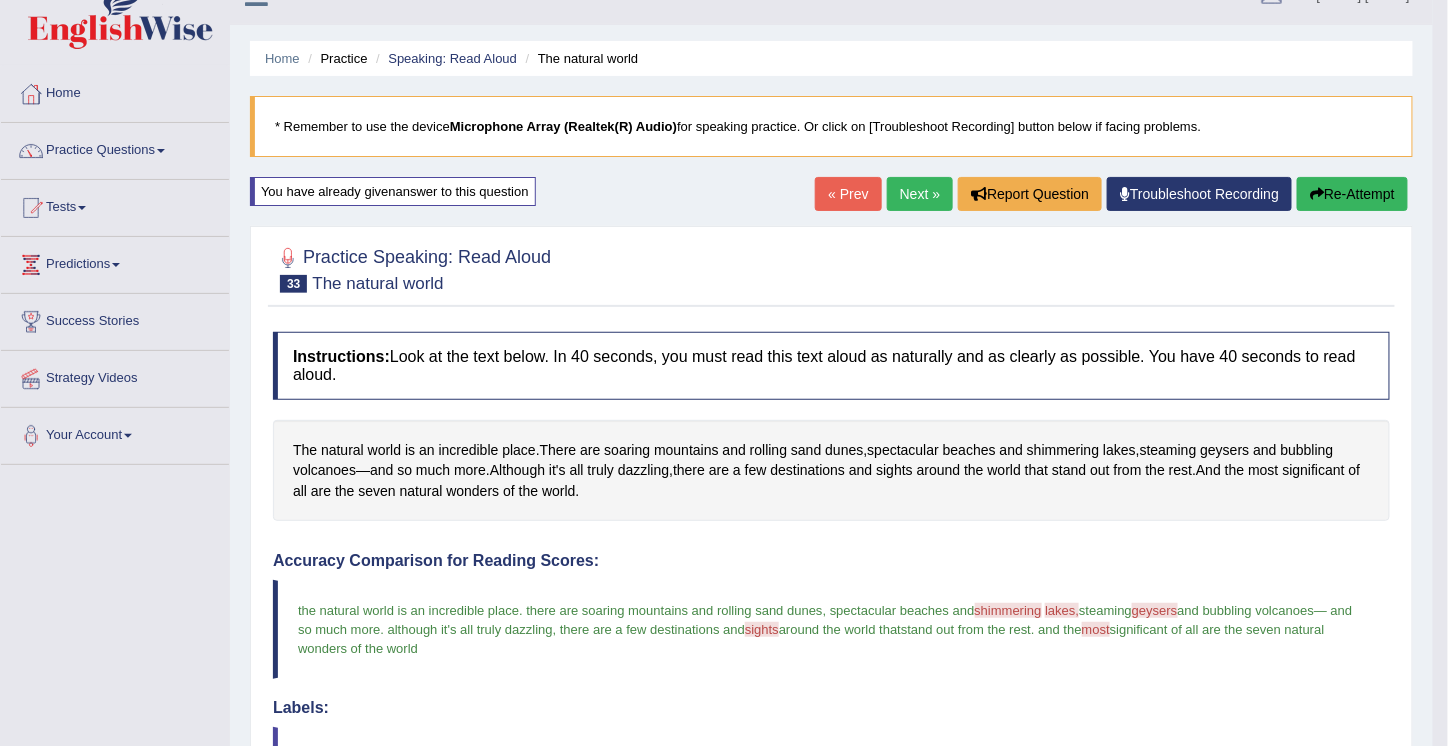 scroll, scrollTop: 0, scrollLeft: 0, axis: both 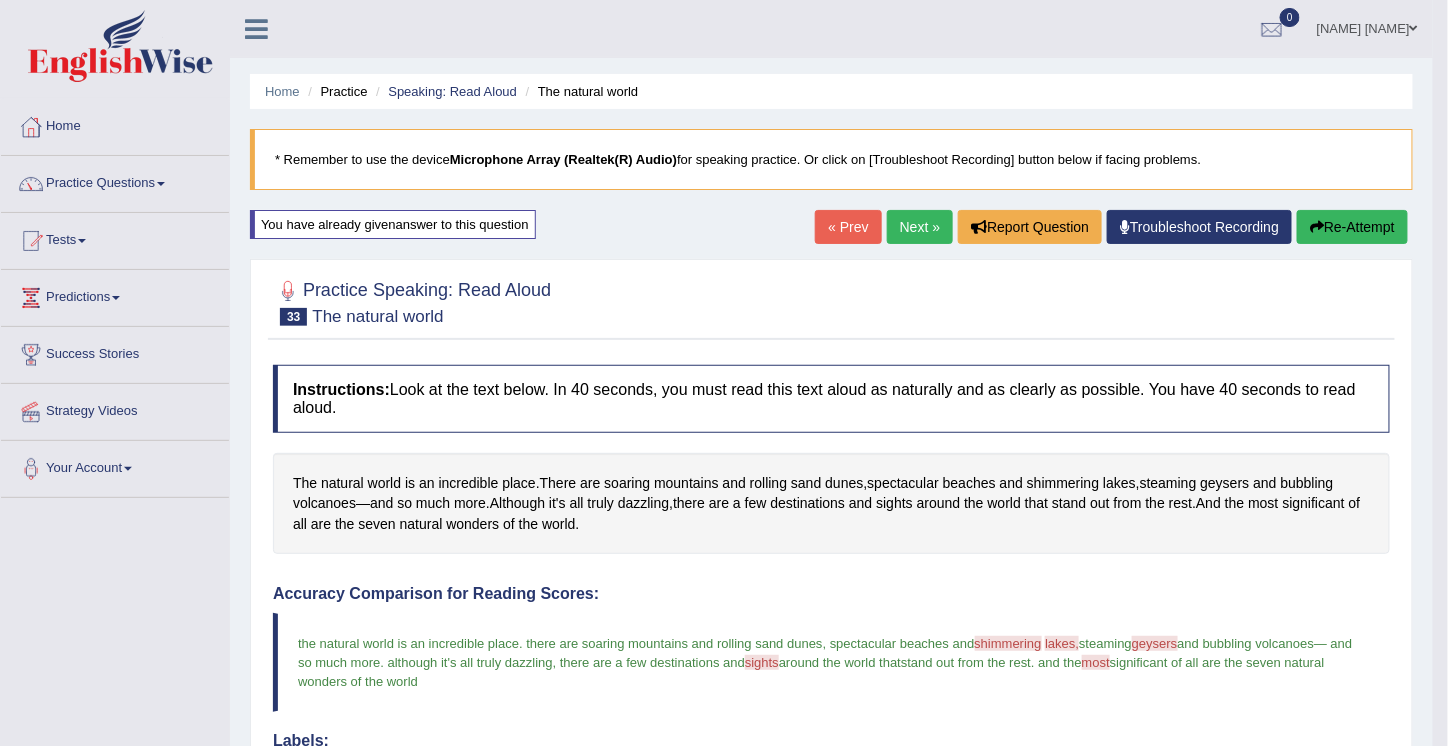 click on "Next »" at bounding box center (920, 227) 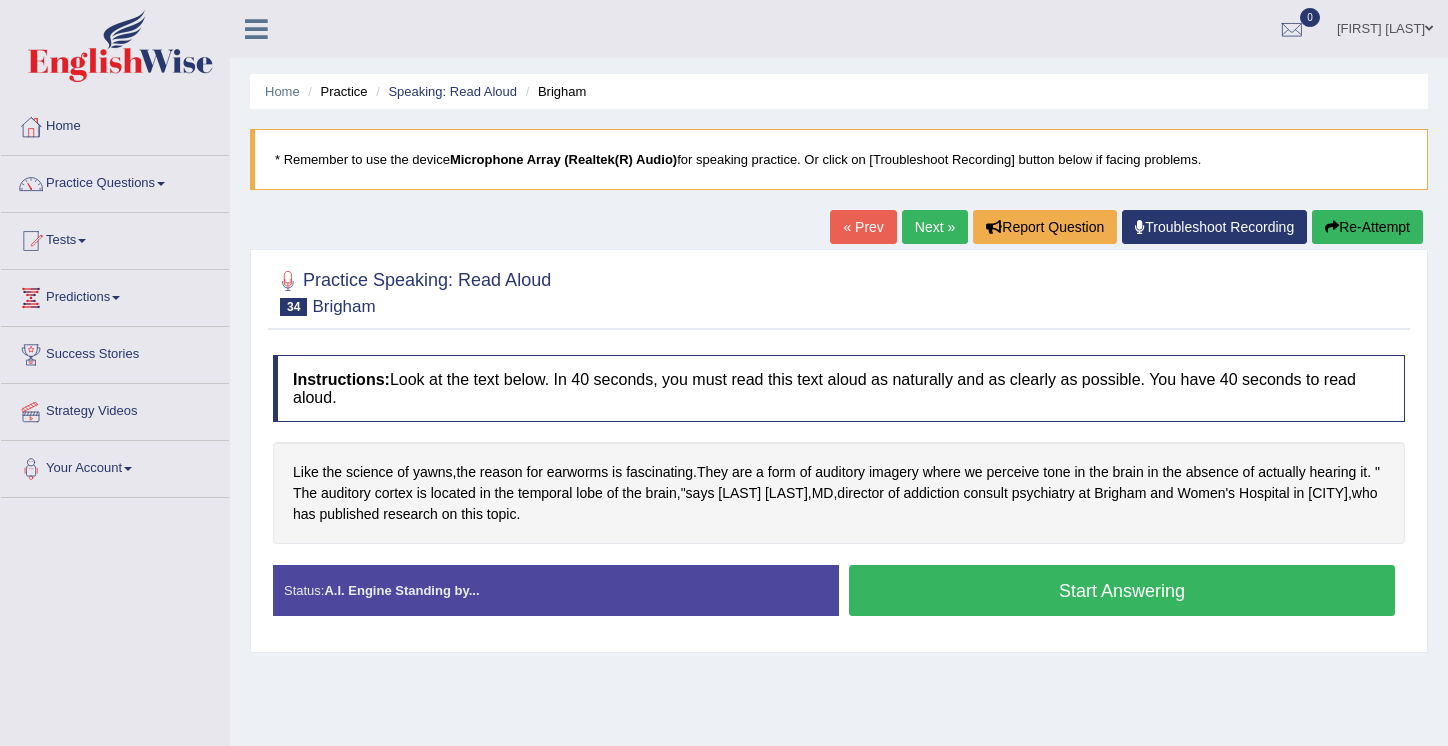scroll, scrollTop: 0, scrollLeft: 0, axis: both 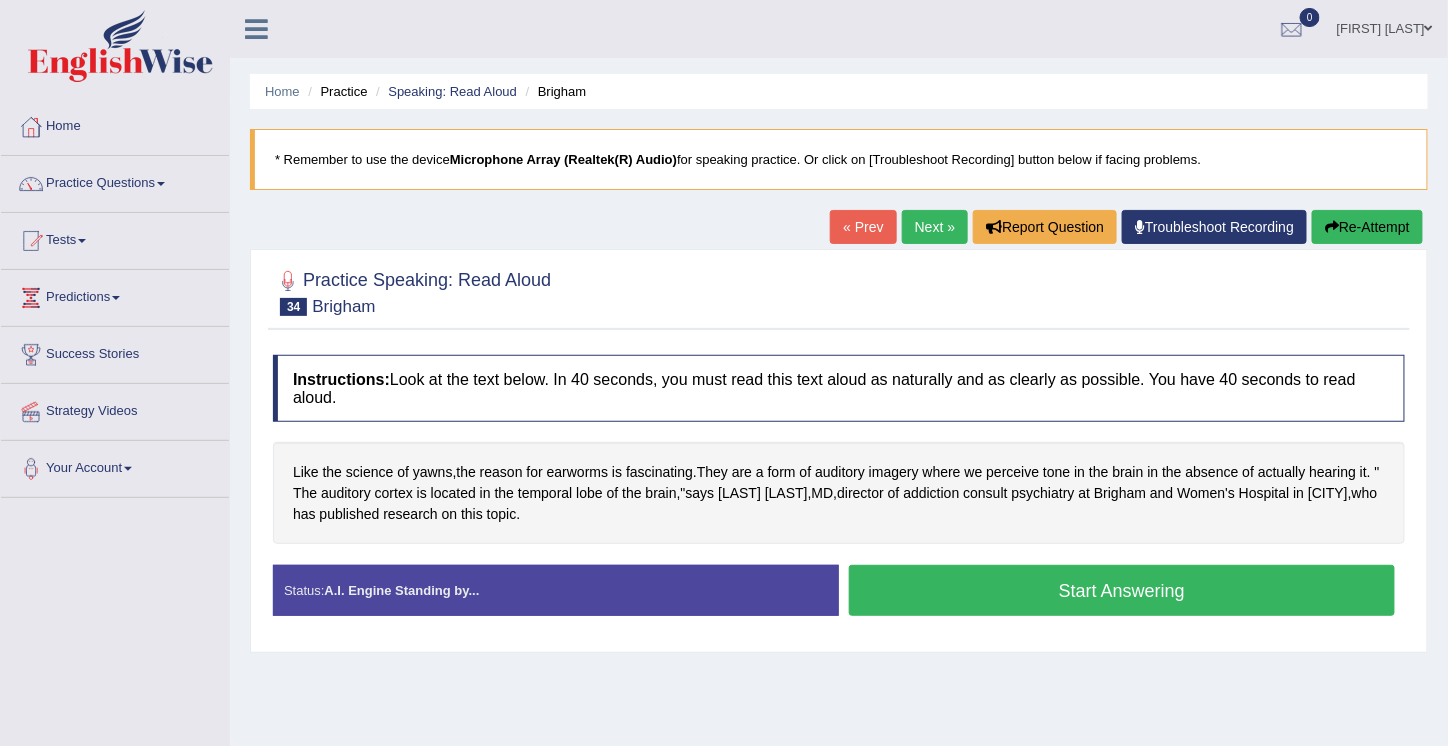 click on "Start Answering" at bounding box center [1122, 590] 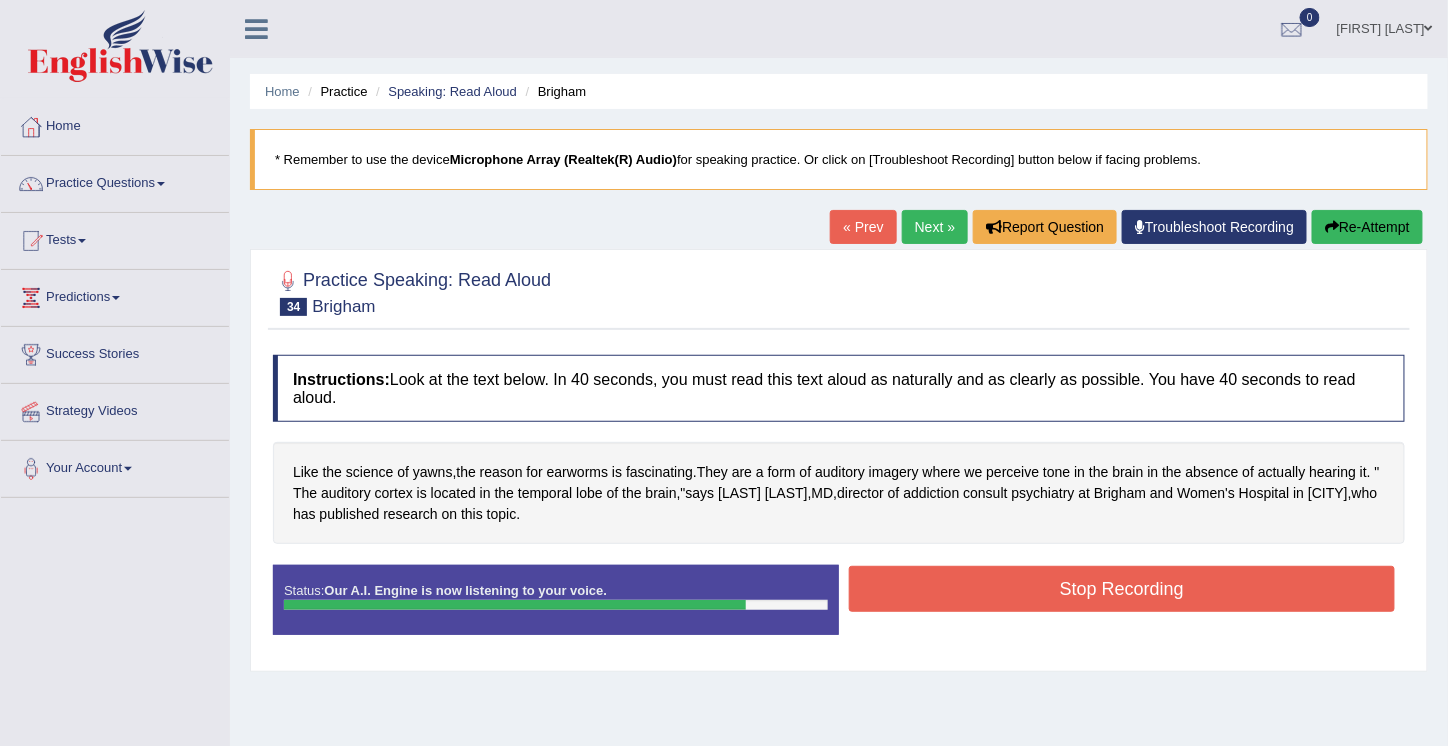 click on "Stop Recording" at bounding box center (1122, 589) 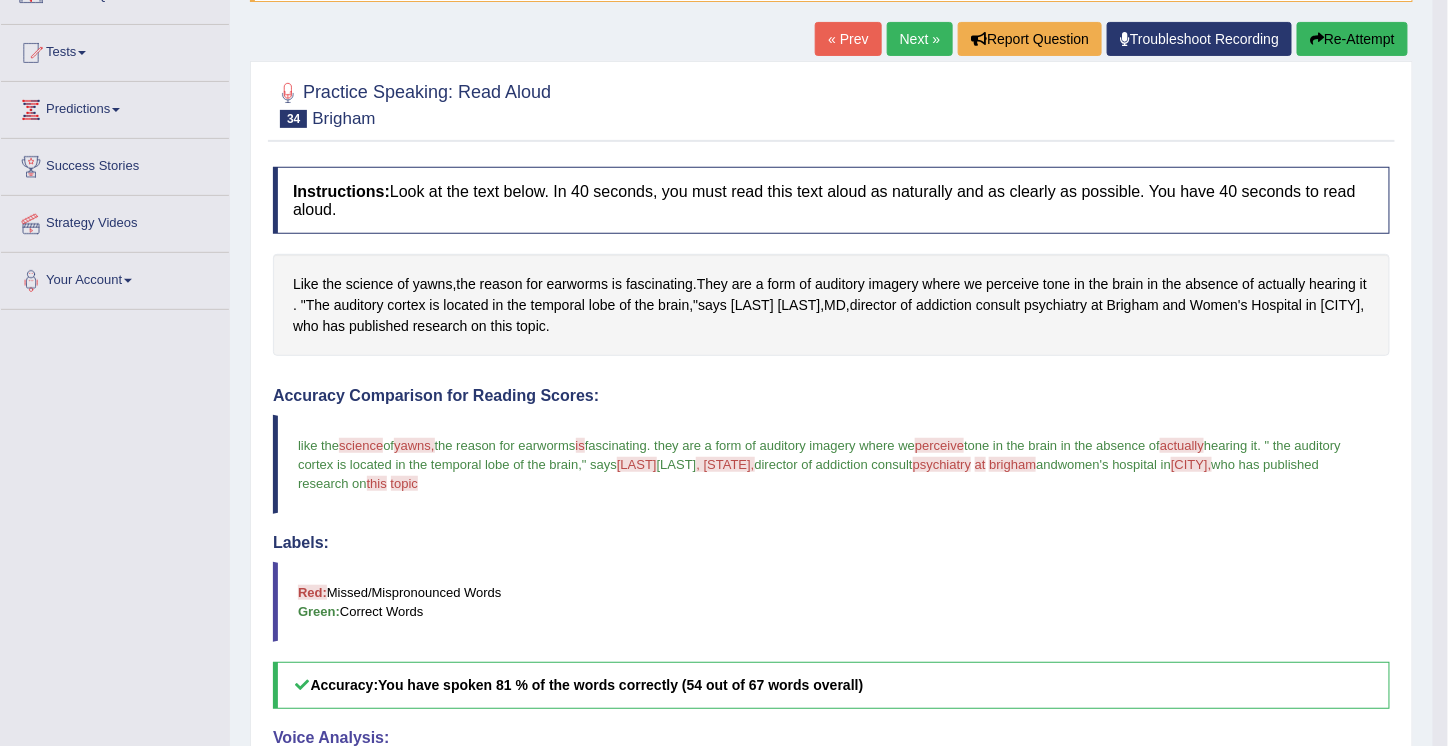 scroll, scrollTop: 186, scrollLeft: 0, axis: vertical 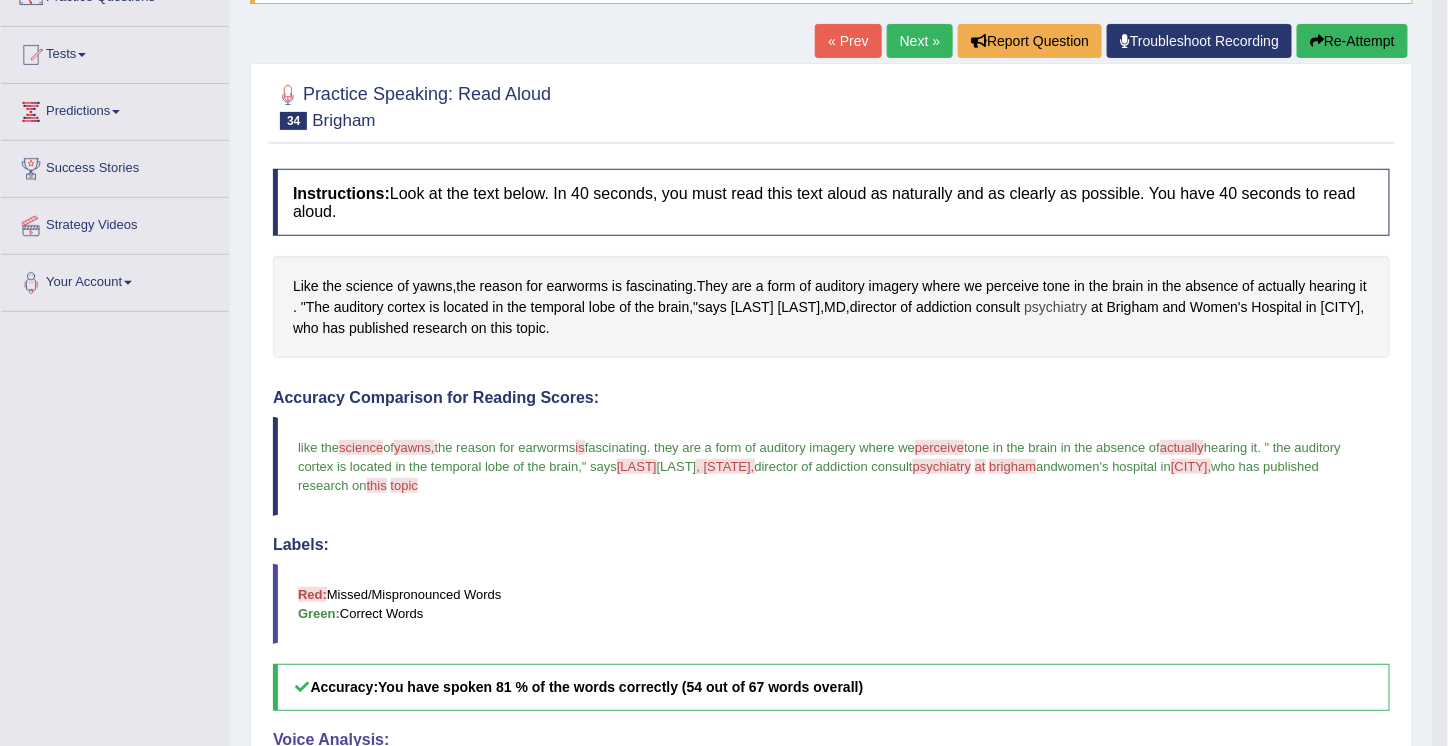click on "psychiatry" at bounding box center [1055, 307] 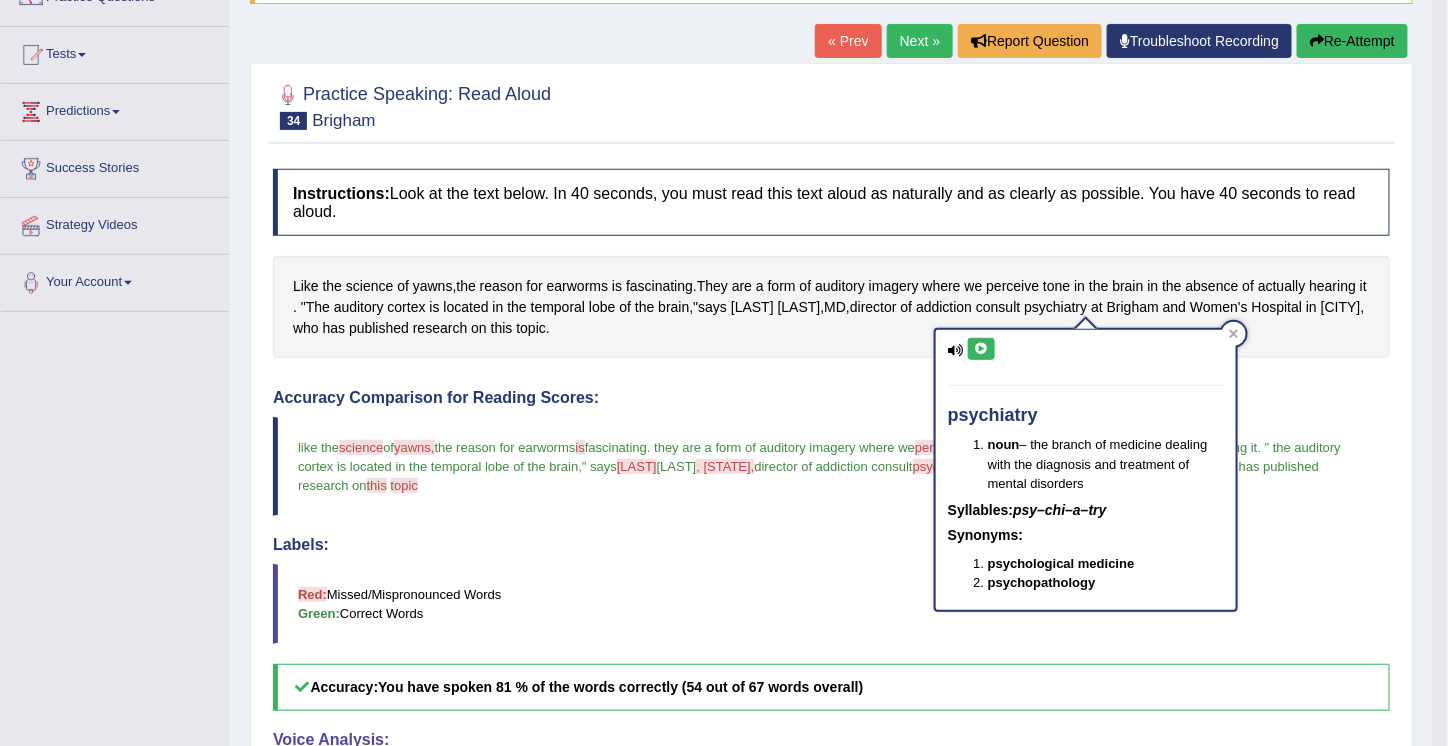 click at bounding box center (981, 349) 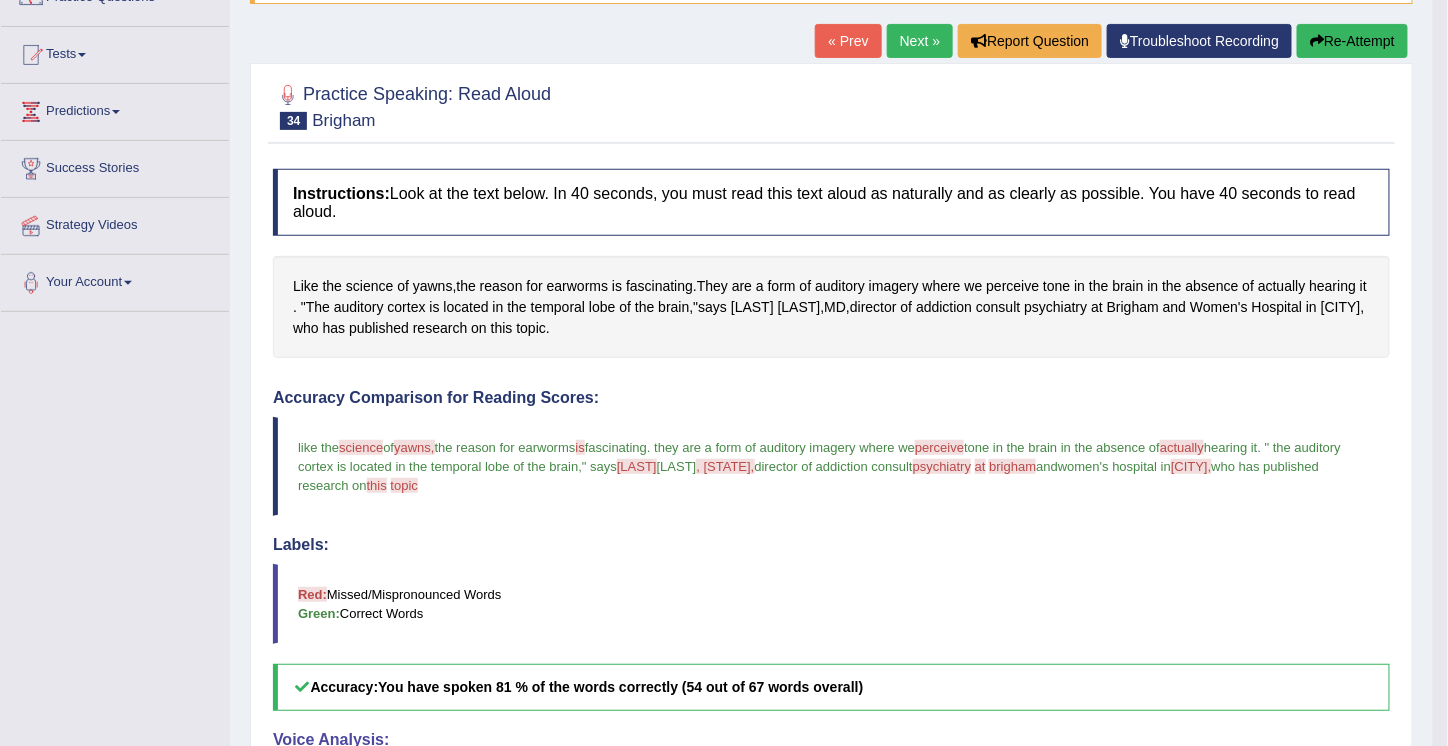 click on "Re-Attempt" at bounding box center (1352, 41) 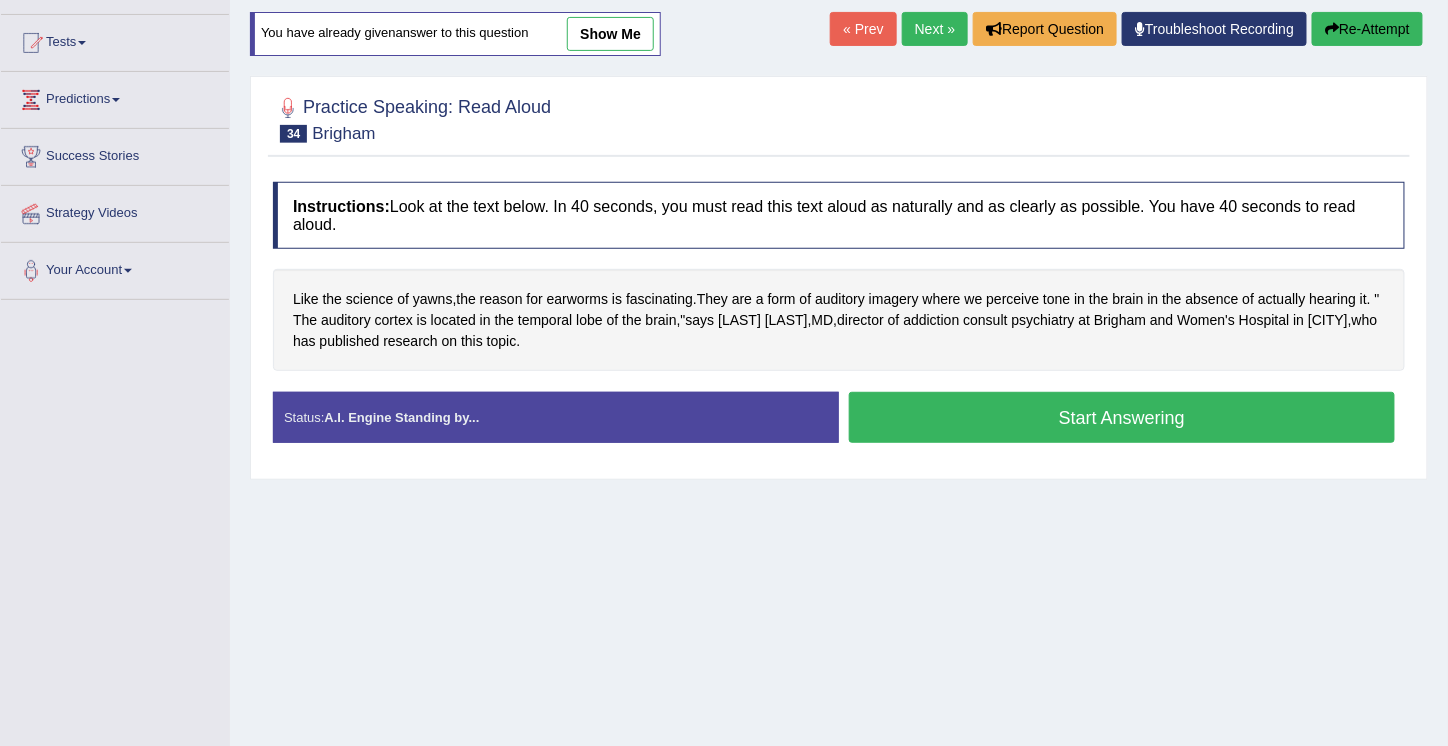 scroll, scrollTop: 198, scrollLeft: 0, axis: vertical 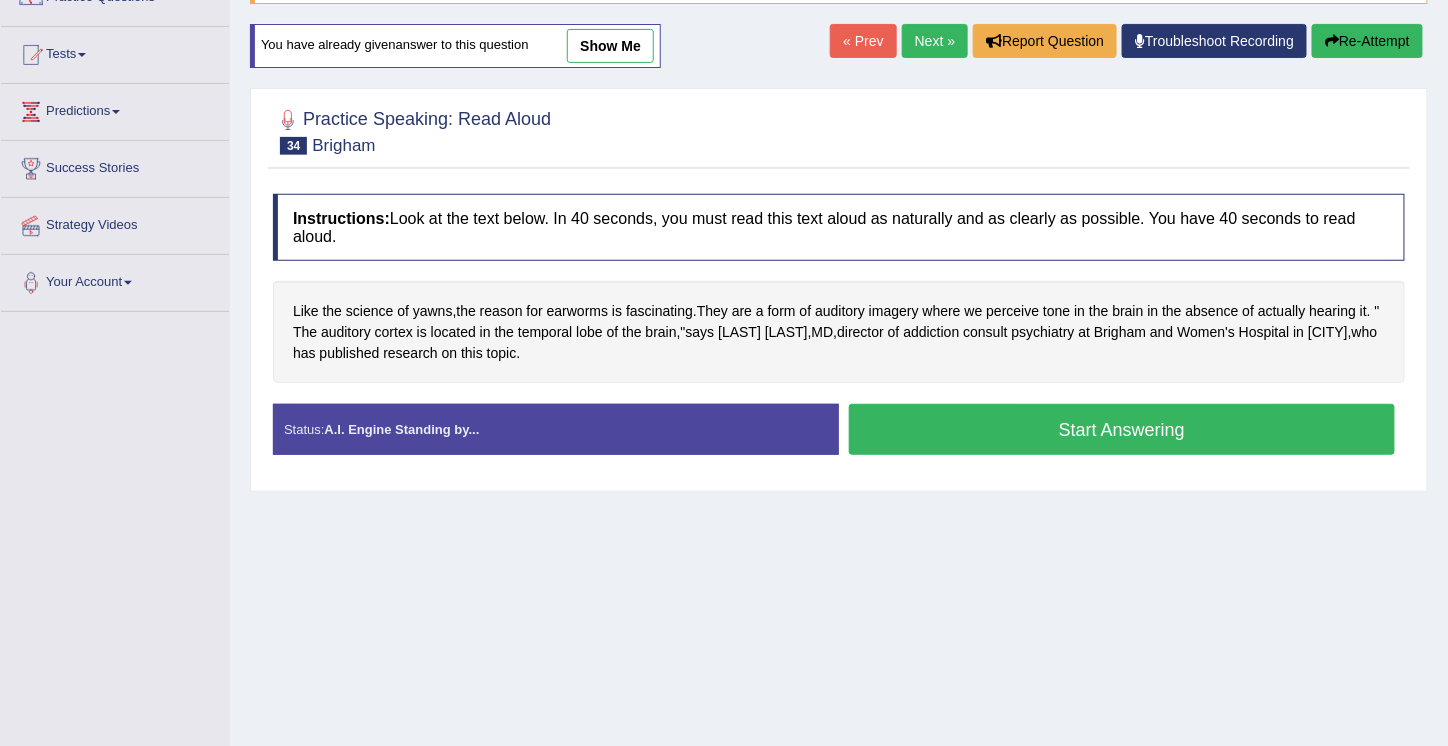 click on "Start Answering" at bounding box center (1122, 429) 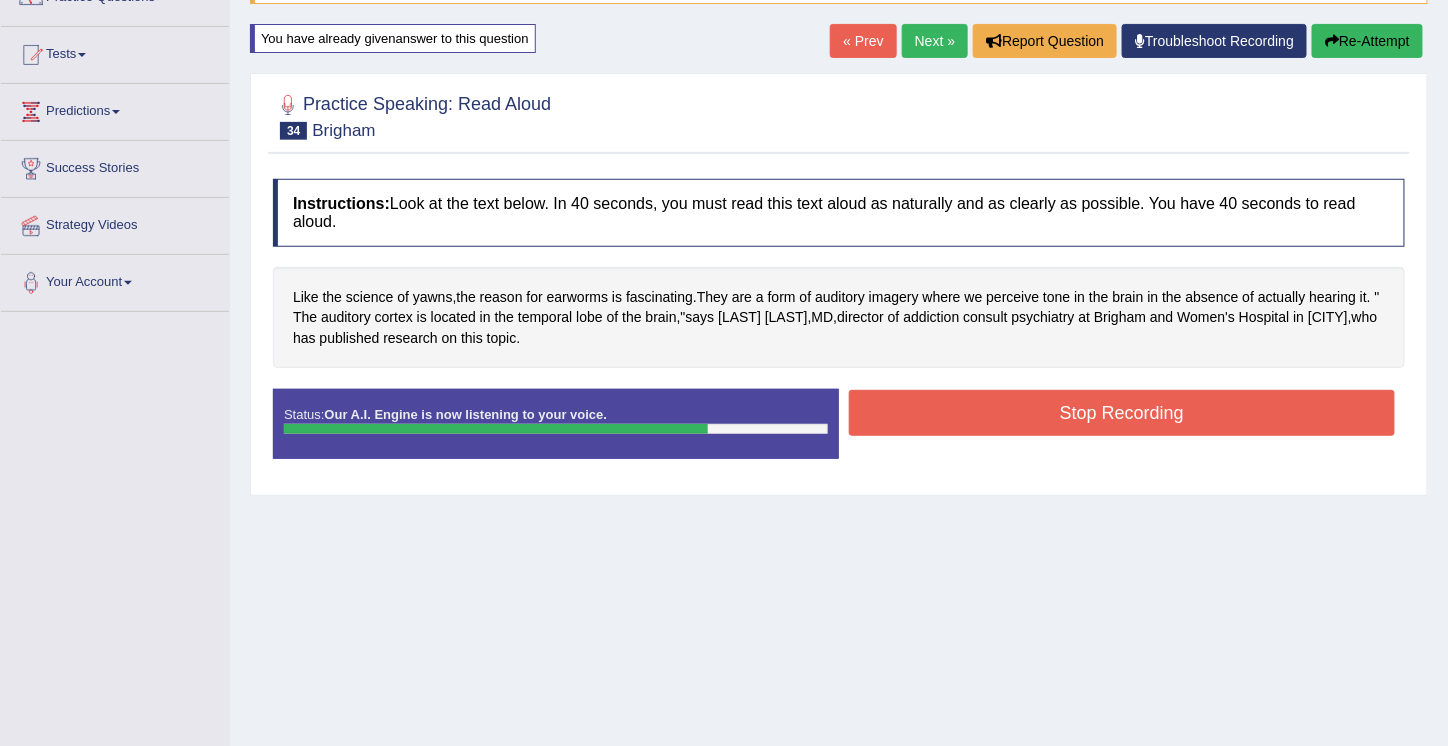 click on "Stop Recording" at bounding box center (1122, 413) 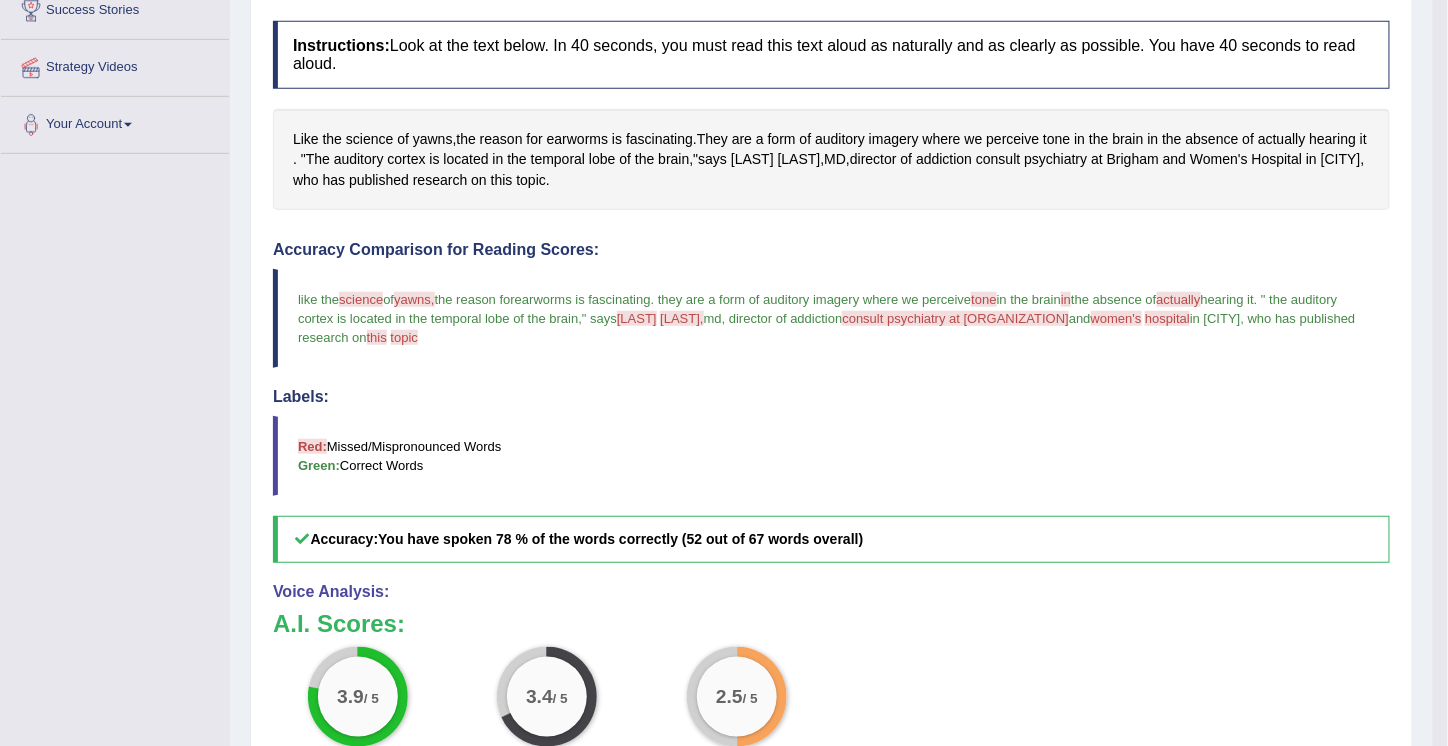 scroll, scrollTop: 0, scrollLeft: 0, axis: both 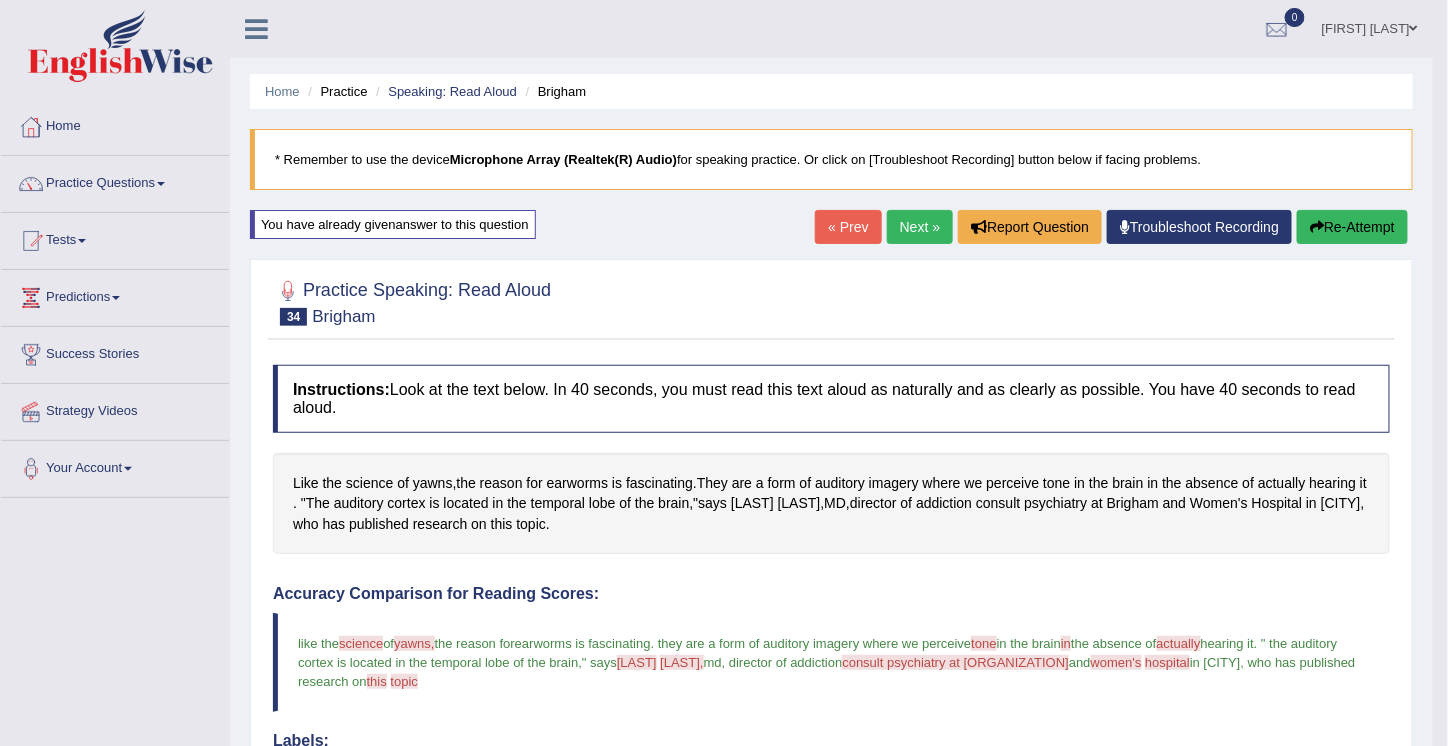 click on "Next »" at bounding box center [920, 227] 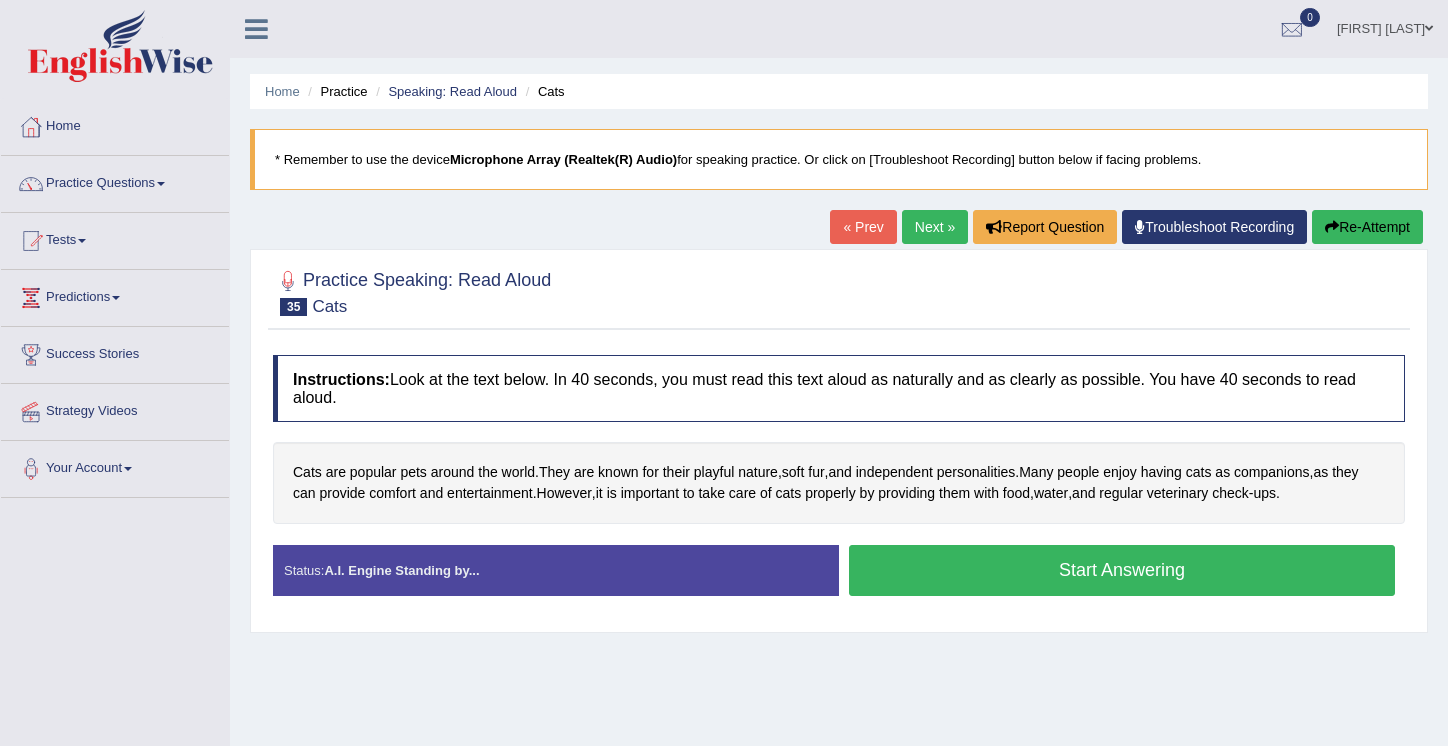 scroll, scrollTop: 0, scrollLeft: 0, axis: both 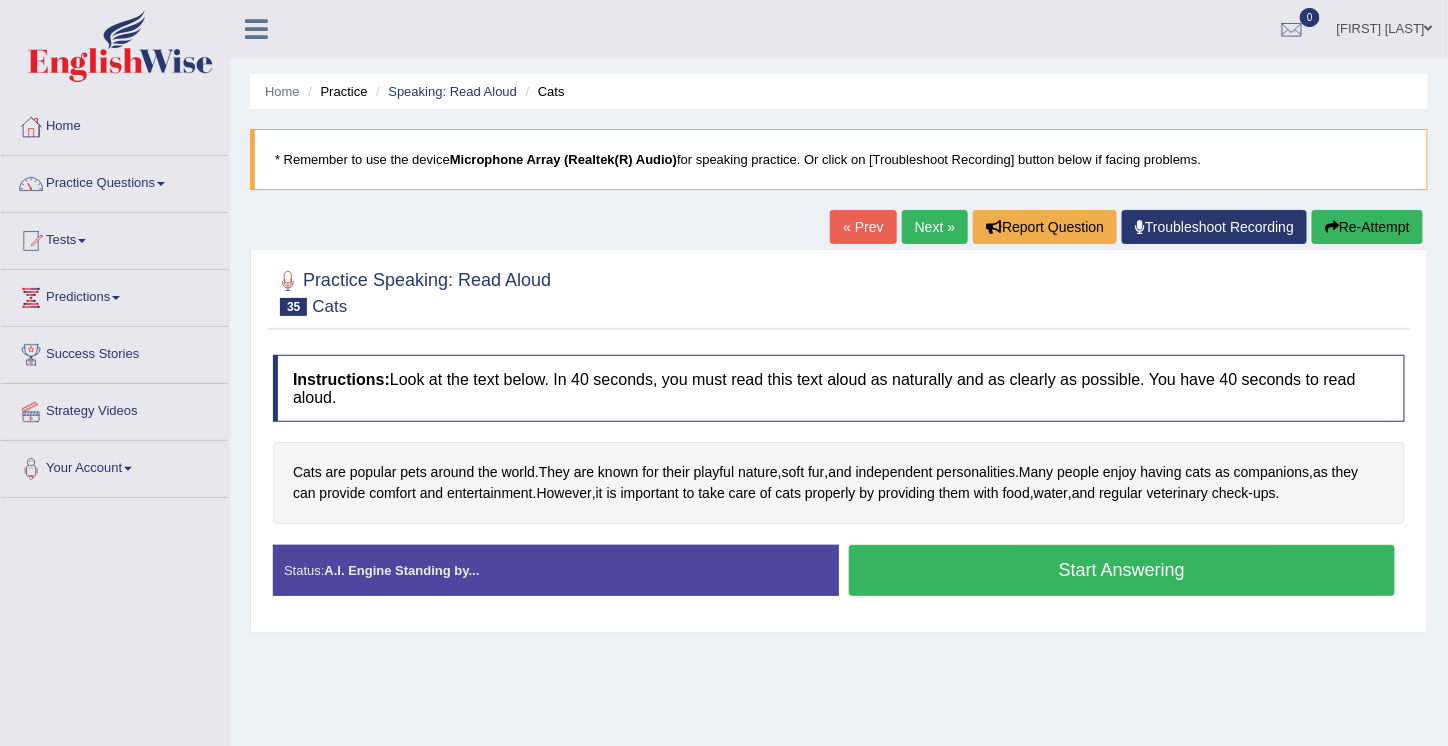 click on "Start Answering" at bounding box center [1122, 570] 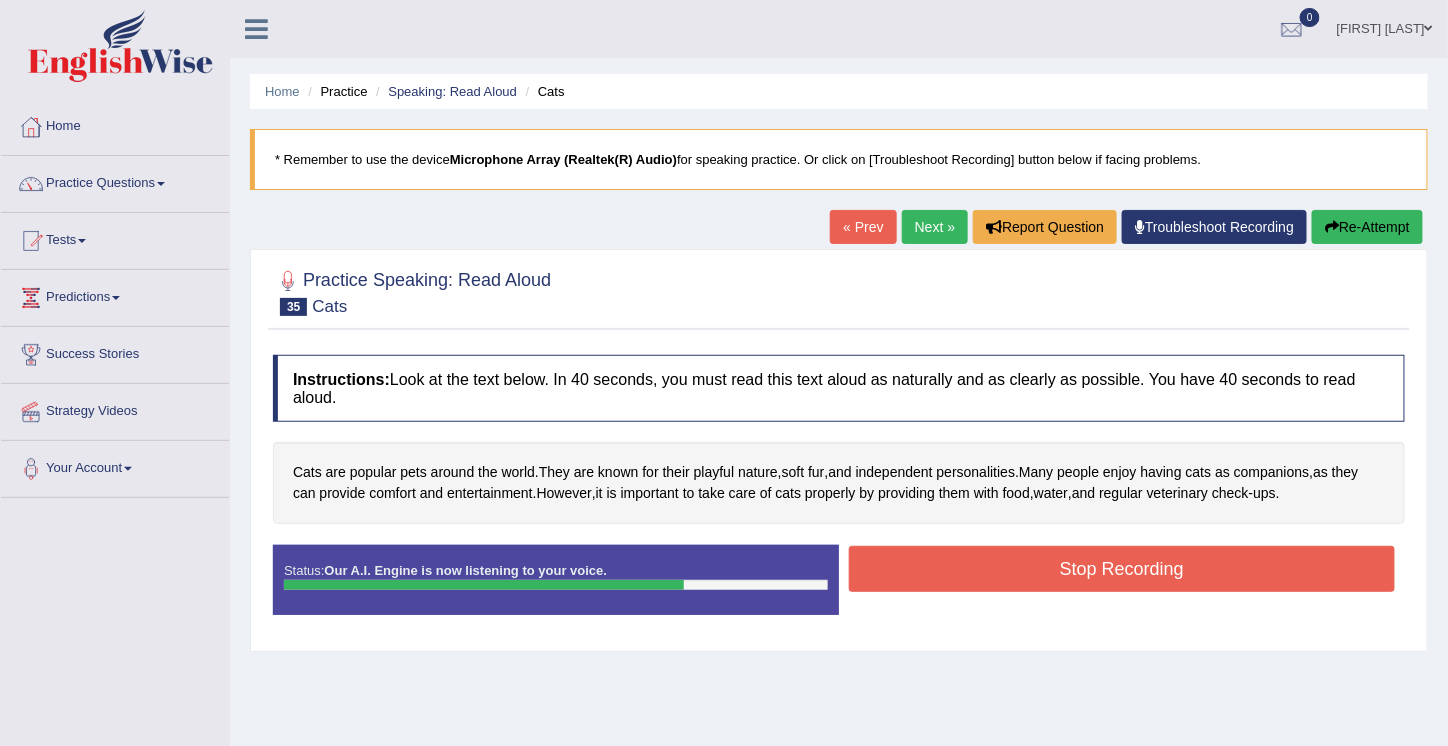 click on "Stop Recording" at bounding box center [1122, 569] 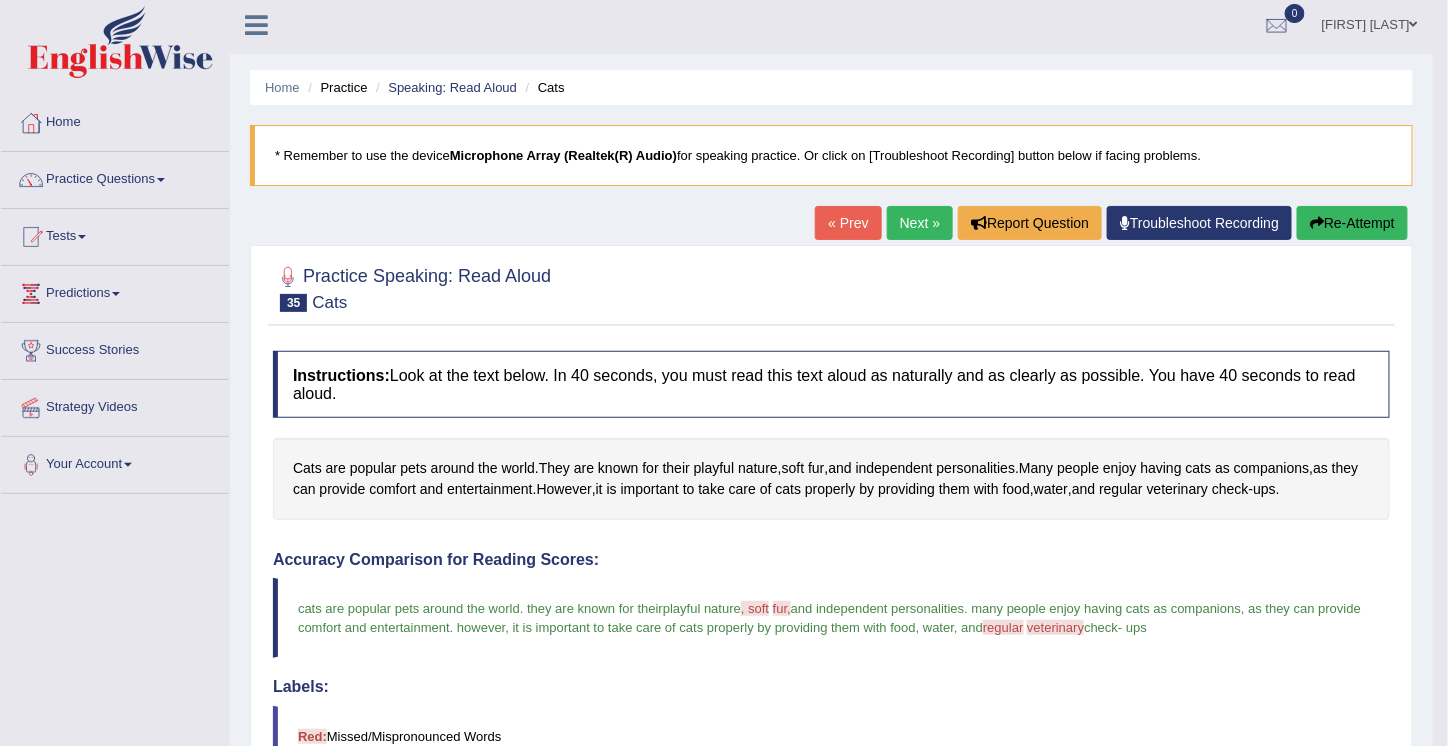 scroll, scrollTop: 0, scrollLeft: 0, axis: both 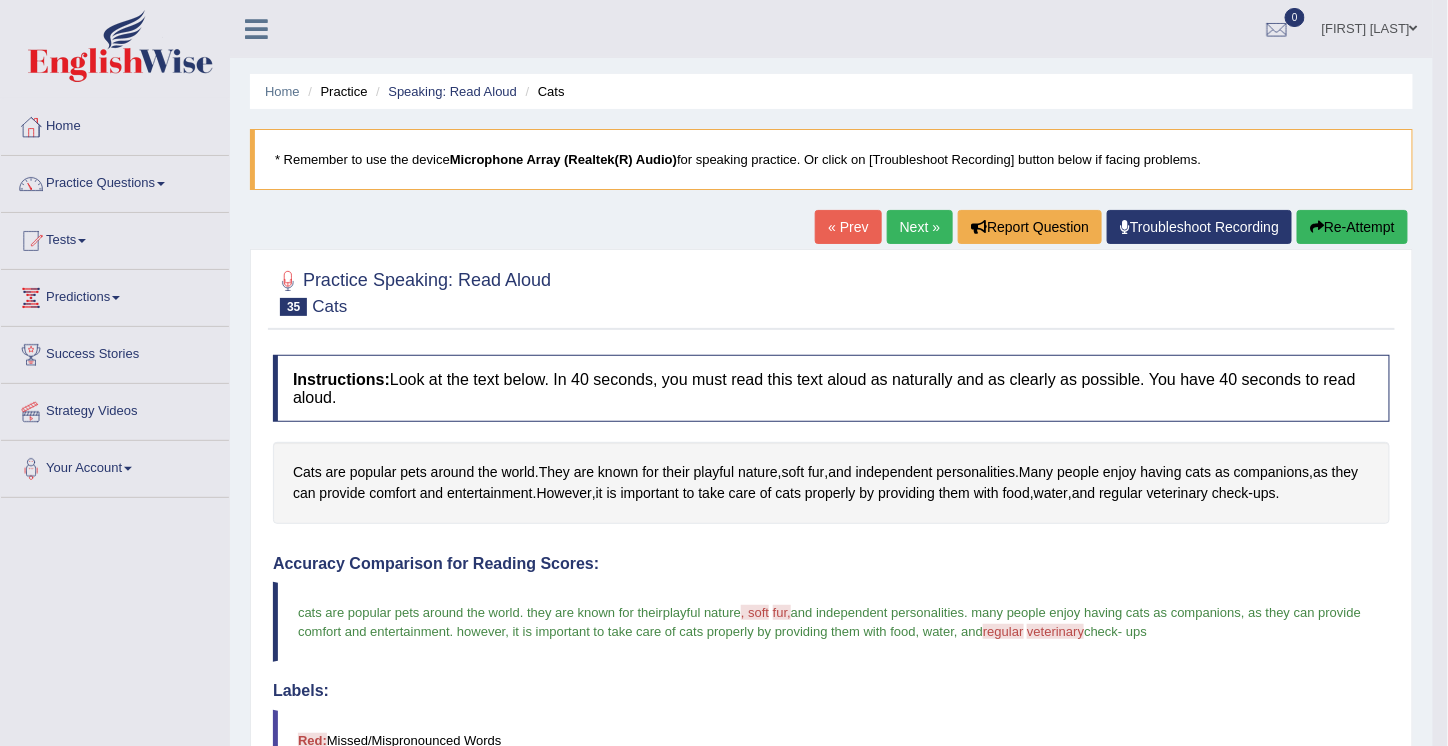click on "Re-Attempt" at bounding box center (1352, 227) 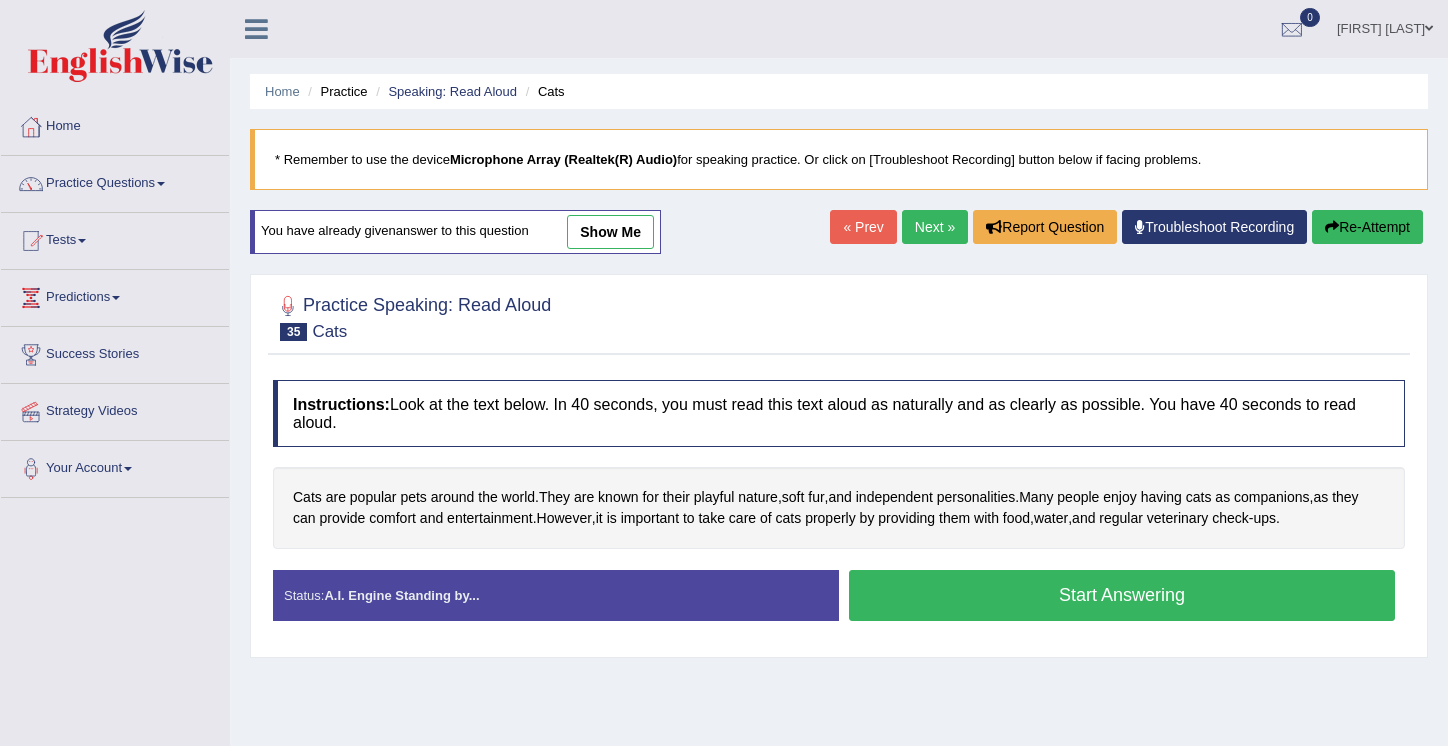 scroll, scrollTop: 0, scrollLeft: 0, axis: both 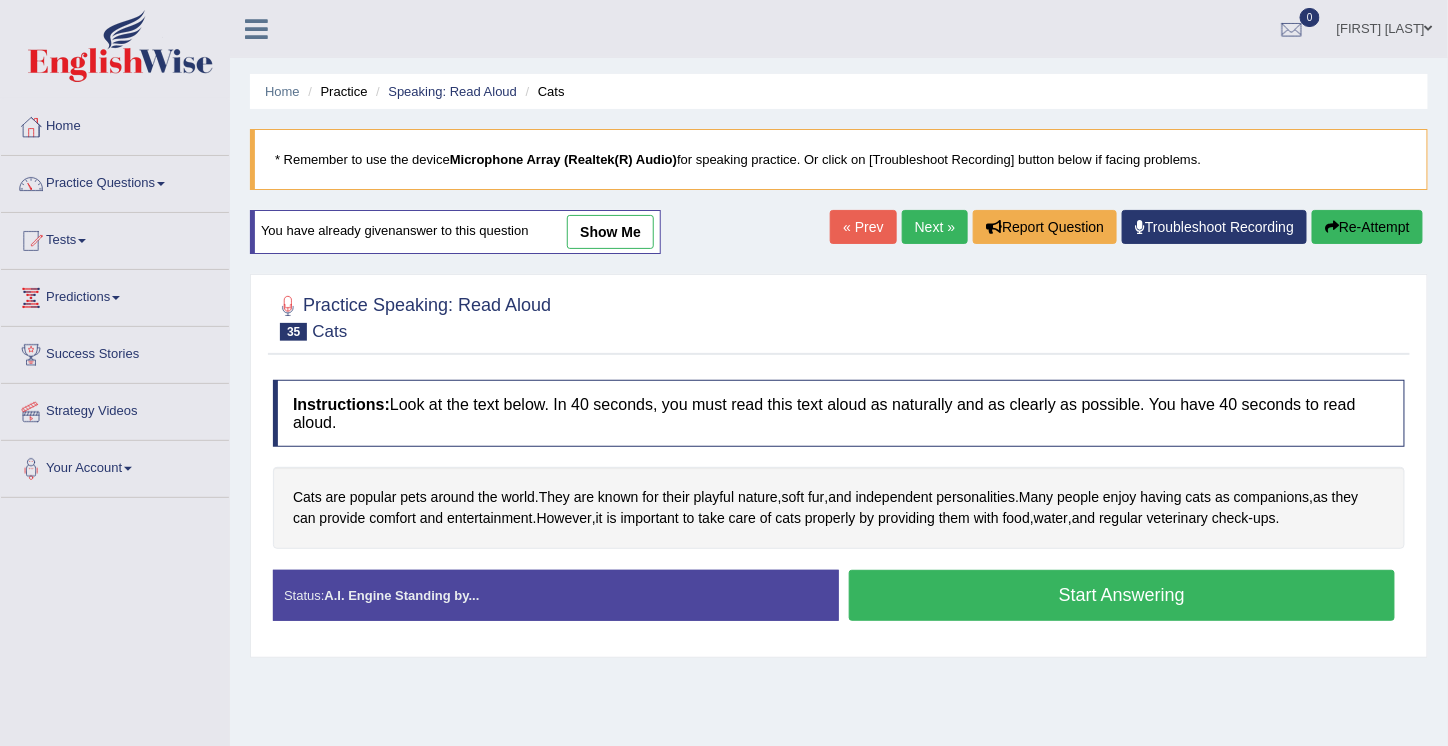 click on "Start Answering" at bounding box center (1122, 595) 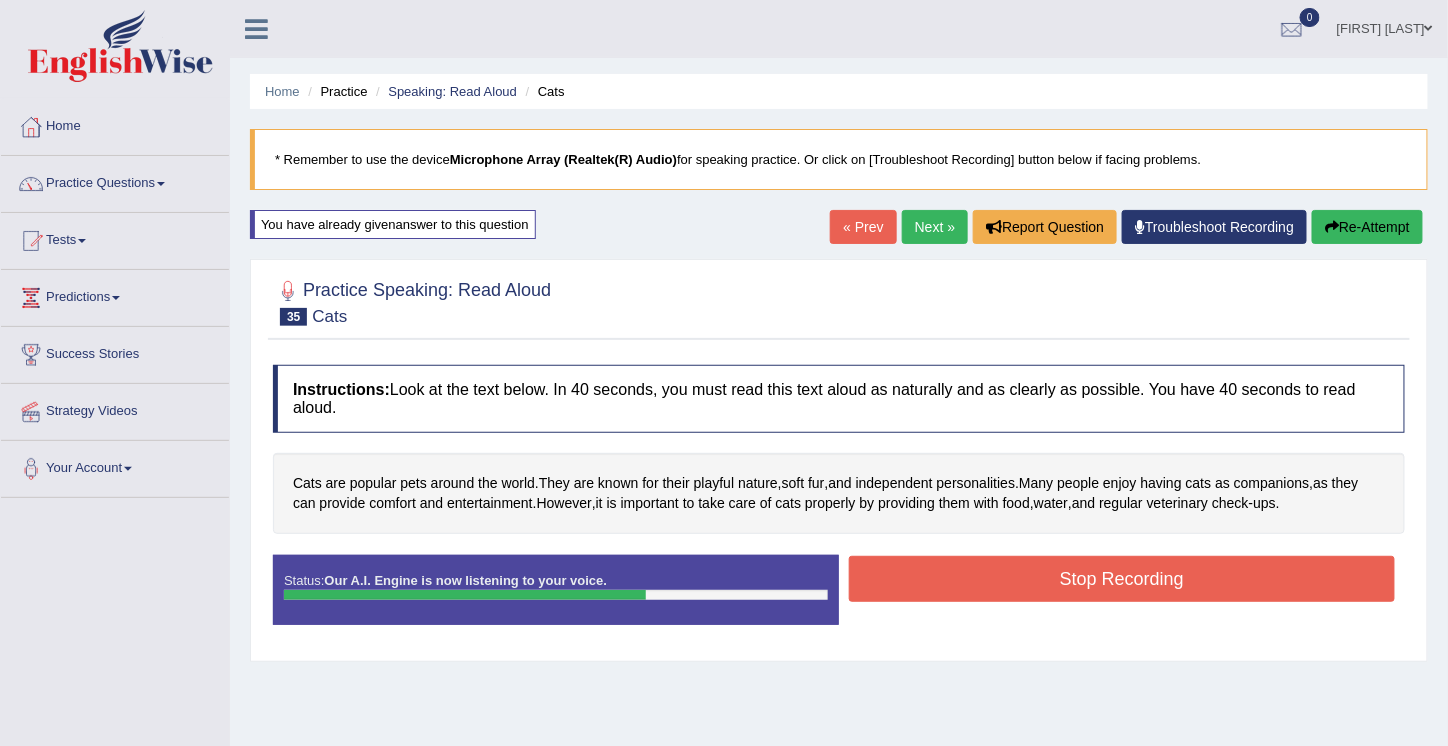 click on "Stop Recording" at bounding box center [1122, 579] 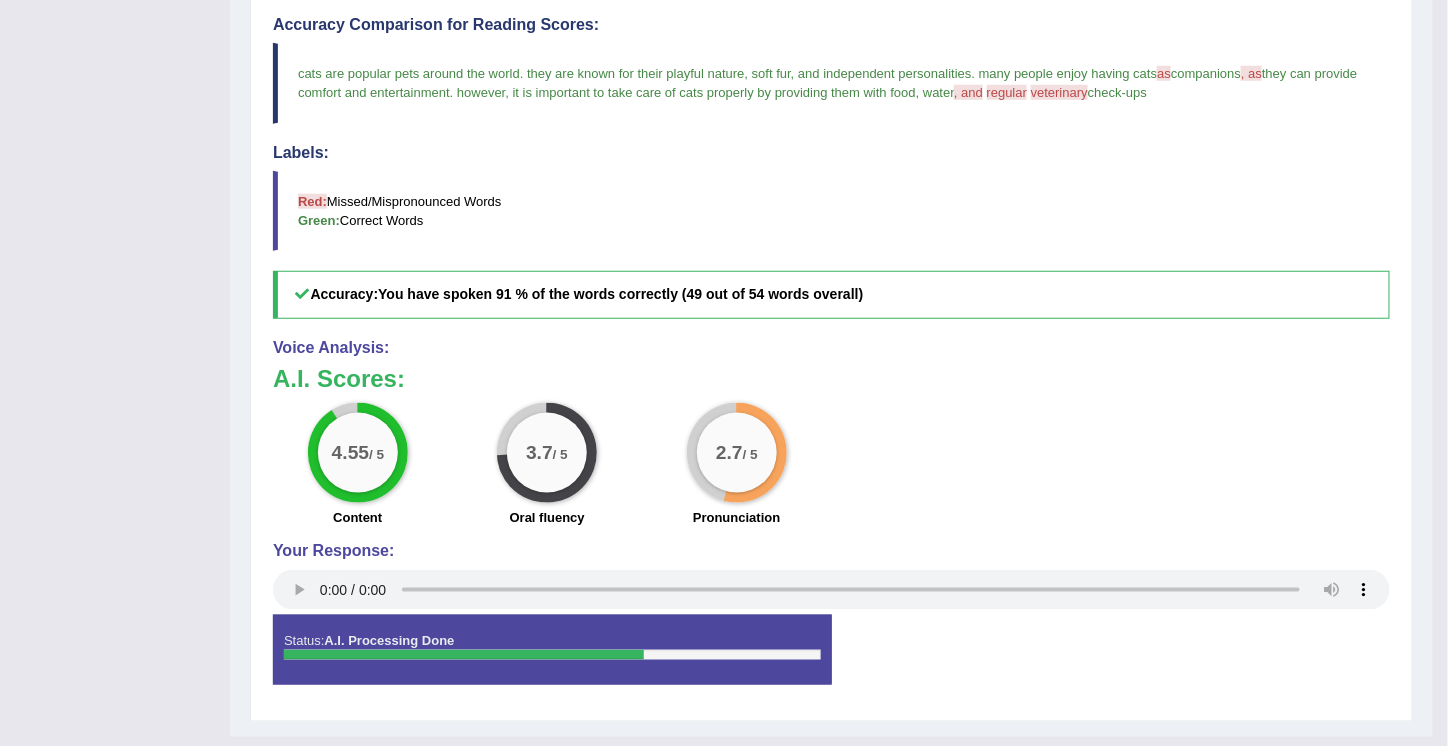 scroll, scrollTop: 583, scrollLeft: 0, axis: vertical 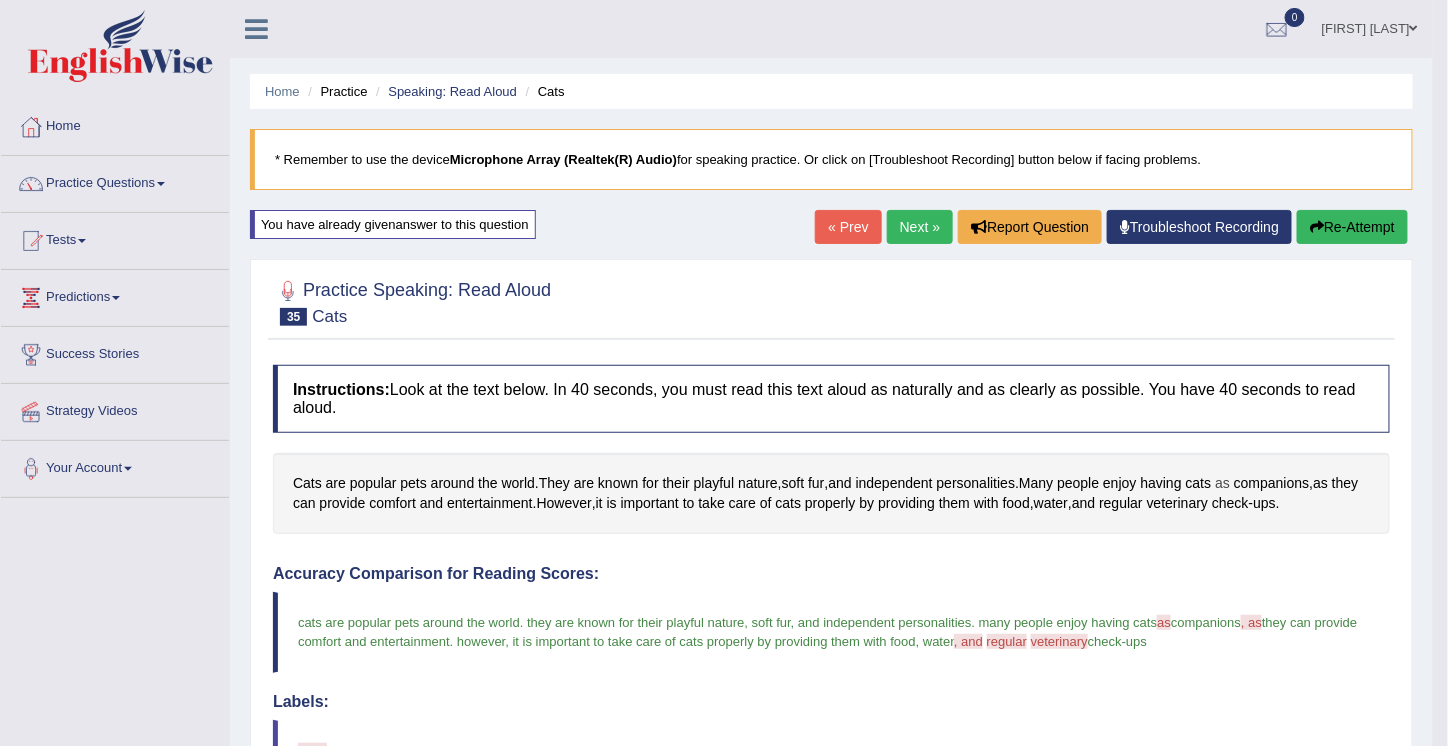 click on "as" at bounding box center [1222, 483] 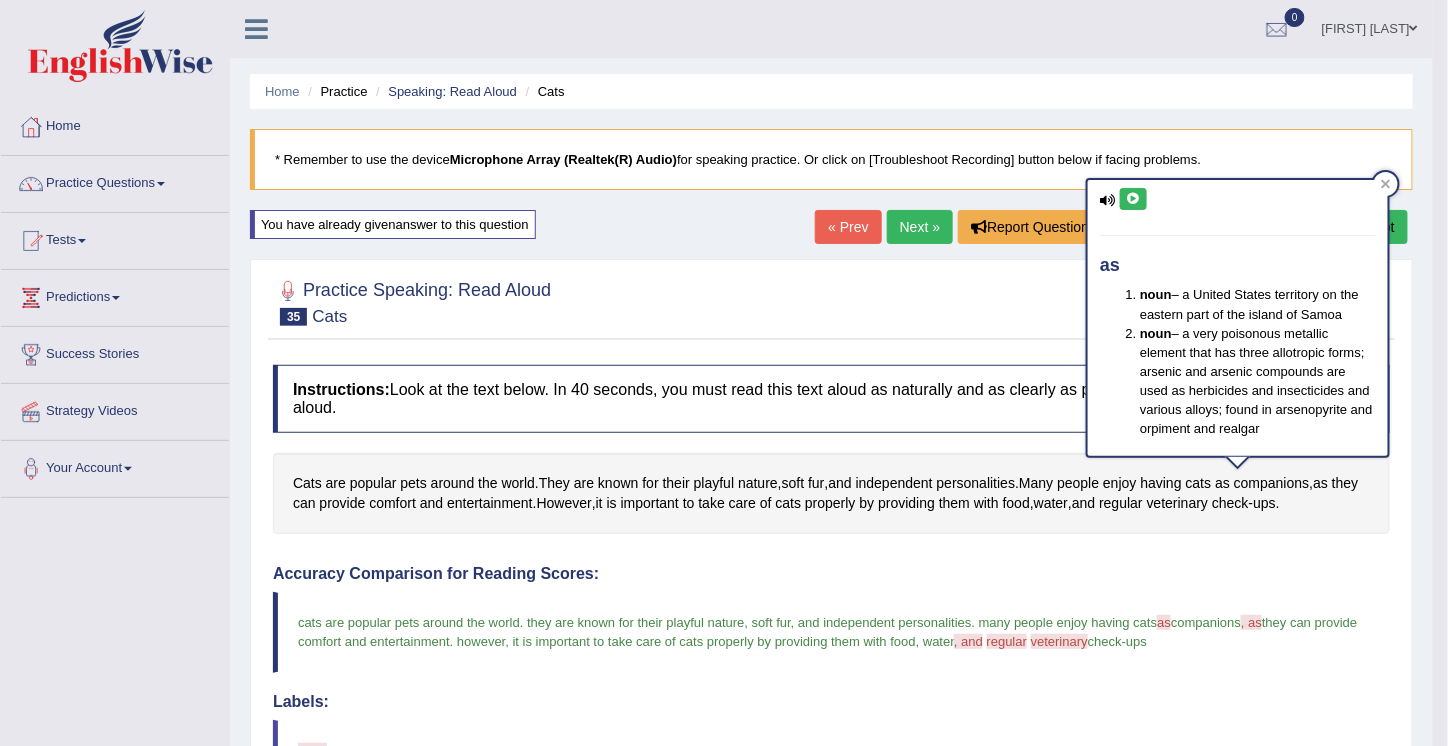 click at bounding box center [1133, 199] 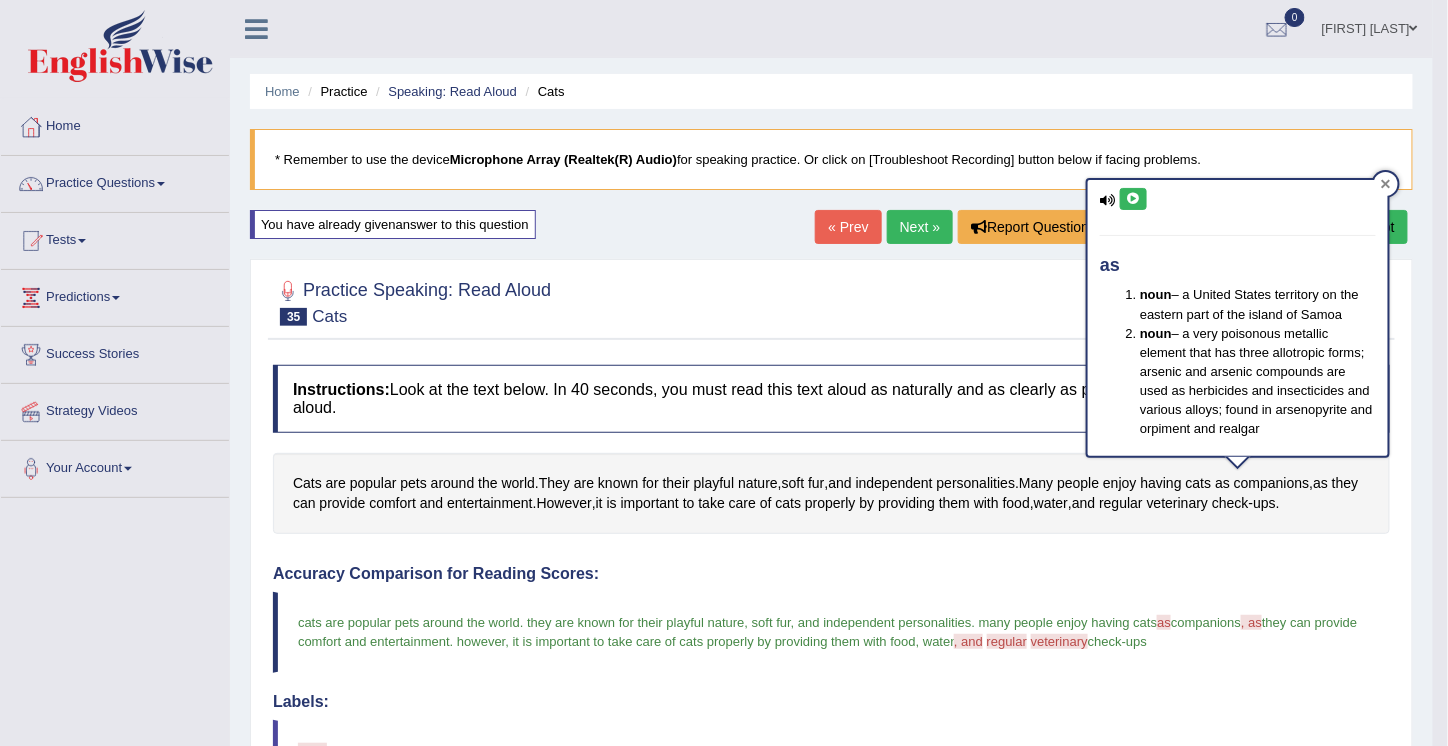 click 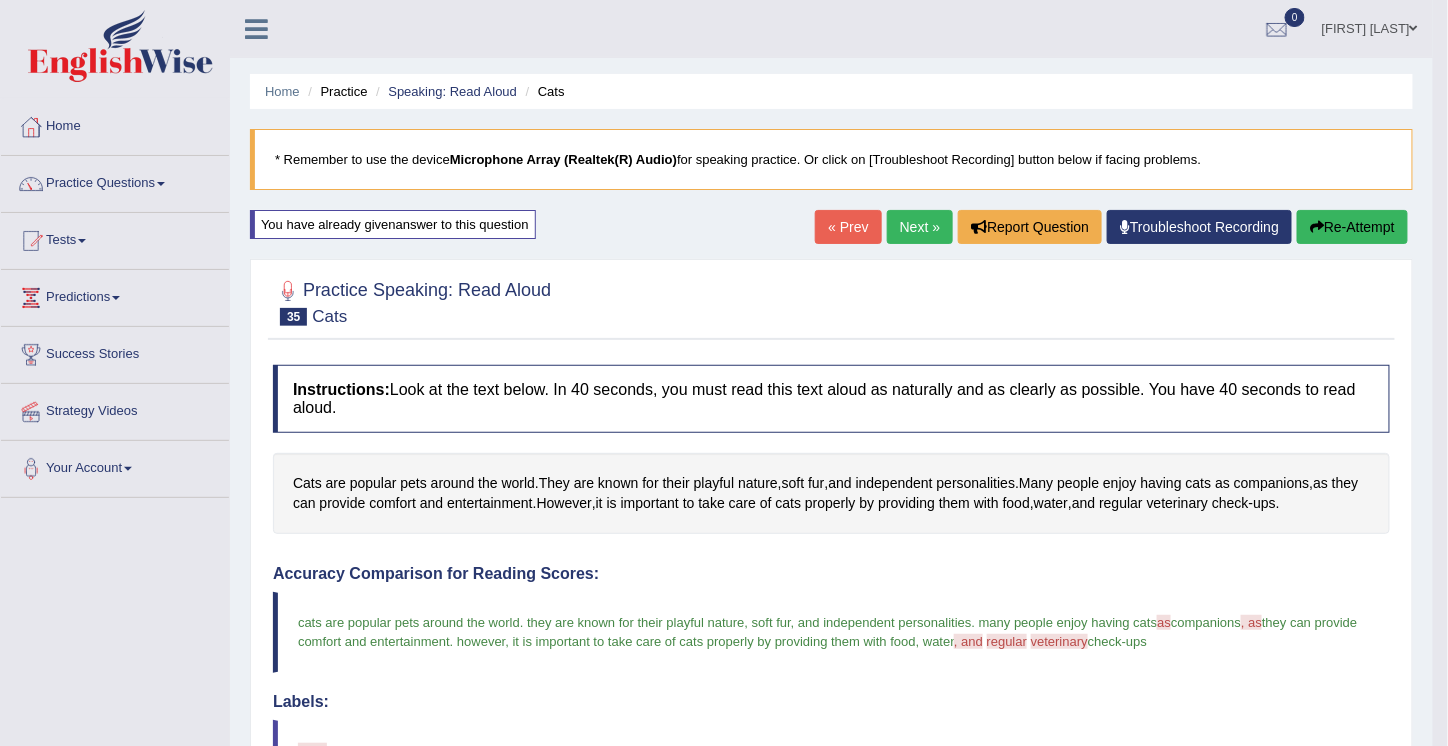 click on "Next »" at bounding box center (920, 227) 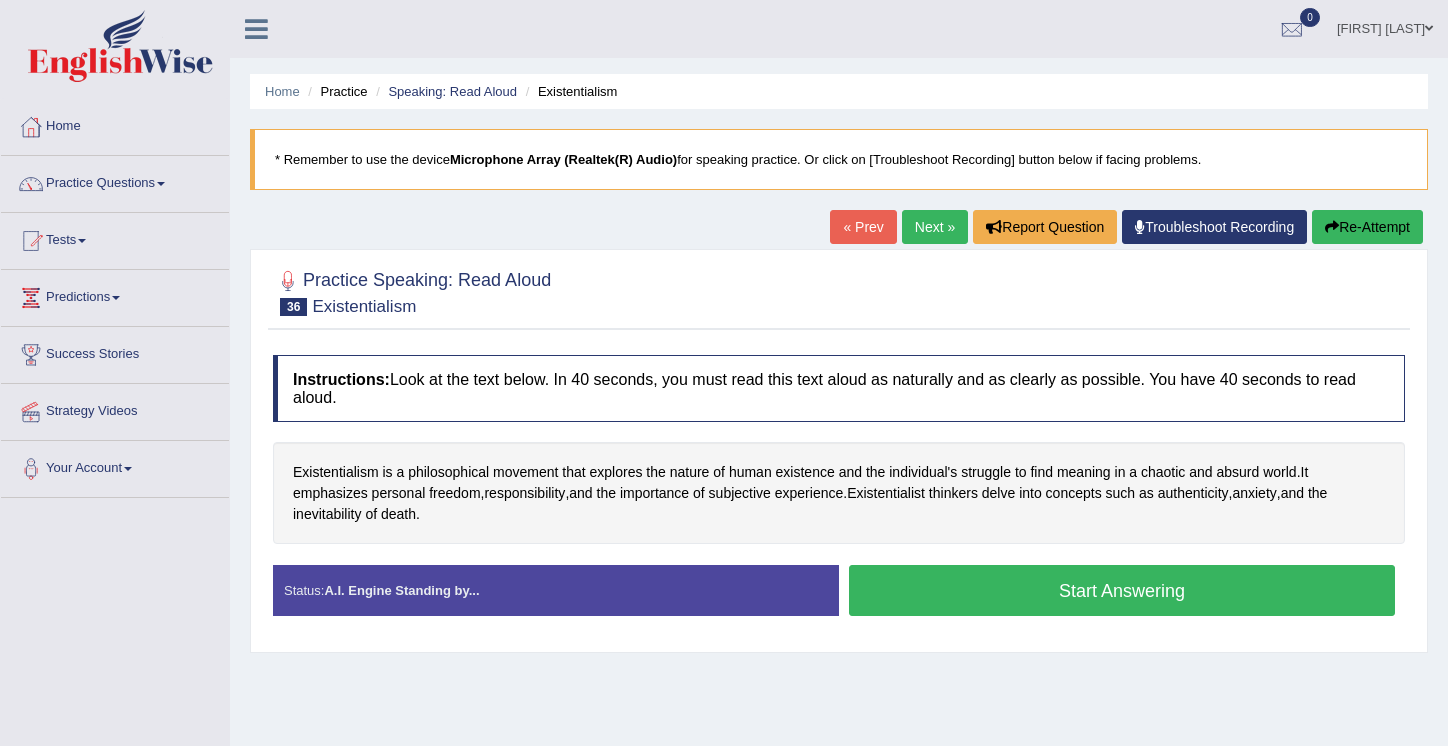 scroll, scrollTop: 0, scrollLeft: 0, axis: both 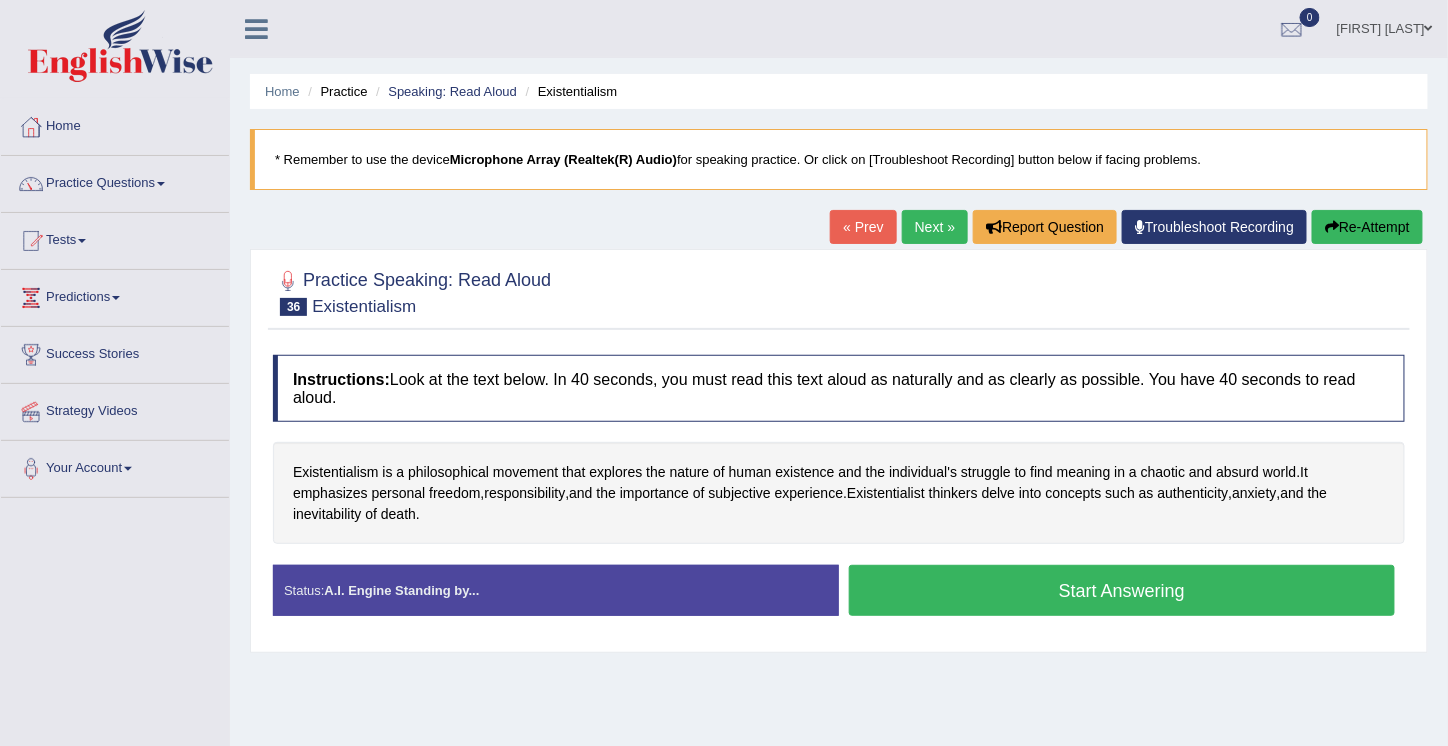 click on "Start Answering" at bounding box center [1122, 590] 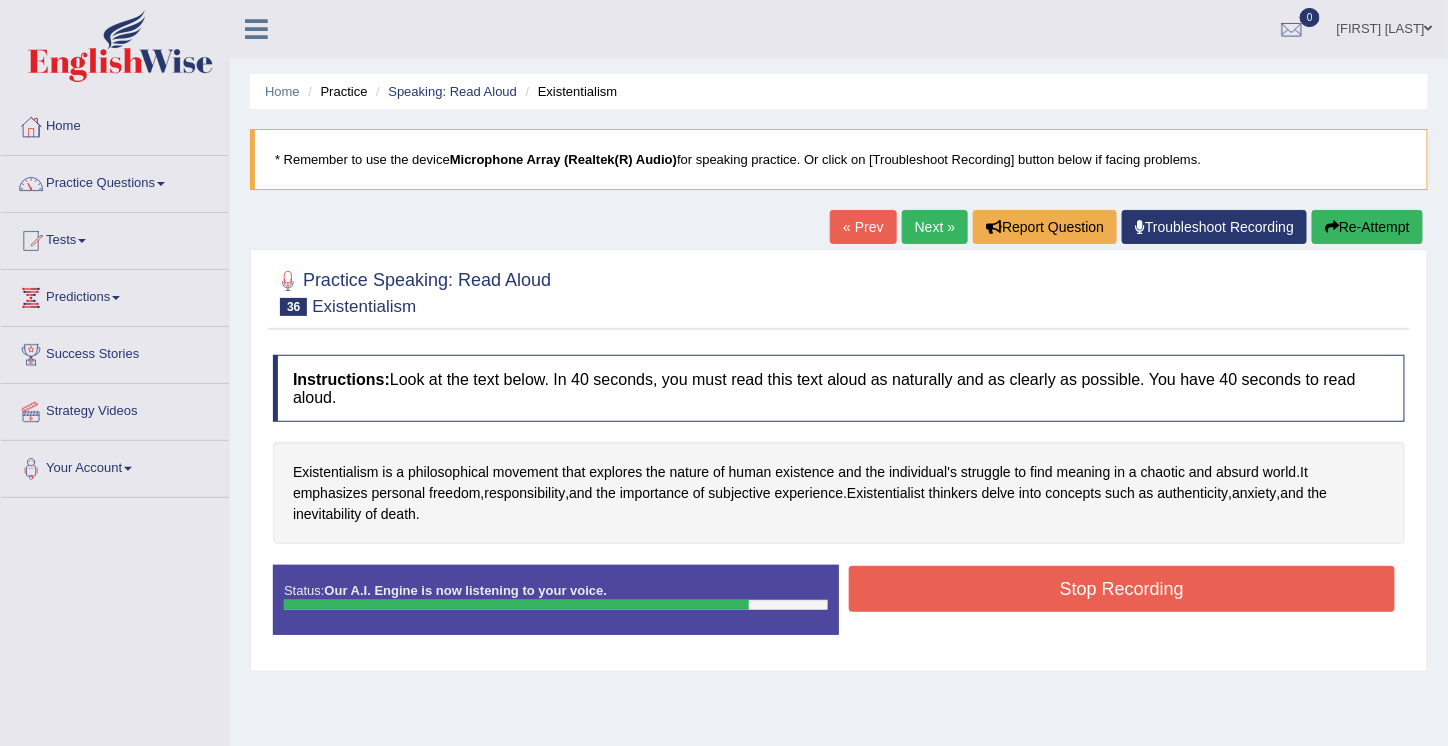 click on "Stop Recording" at bounding box center (1122, 589) 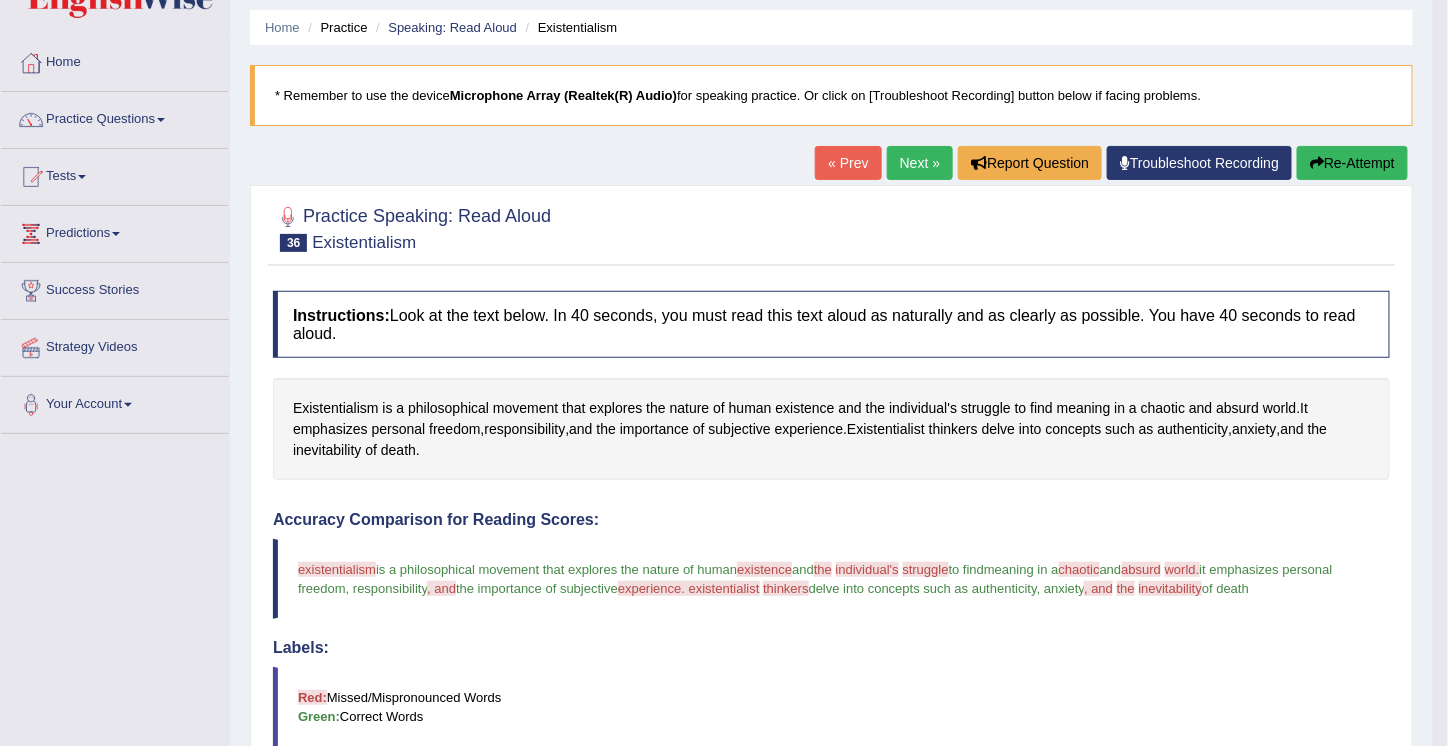 scroll, scrollTop: 0, scrollLeft: 0, axis: both 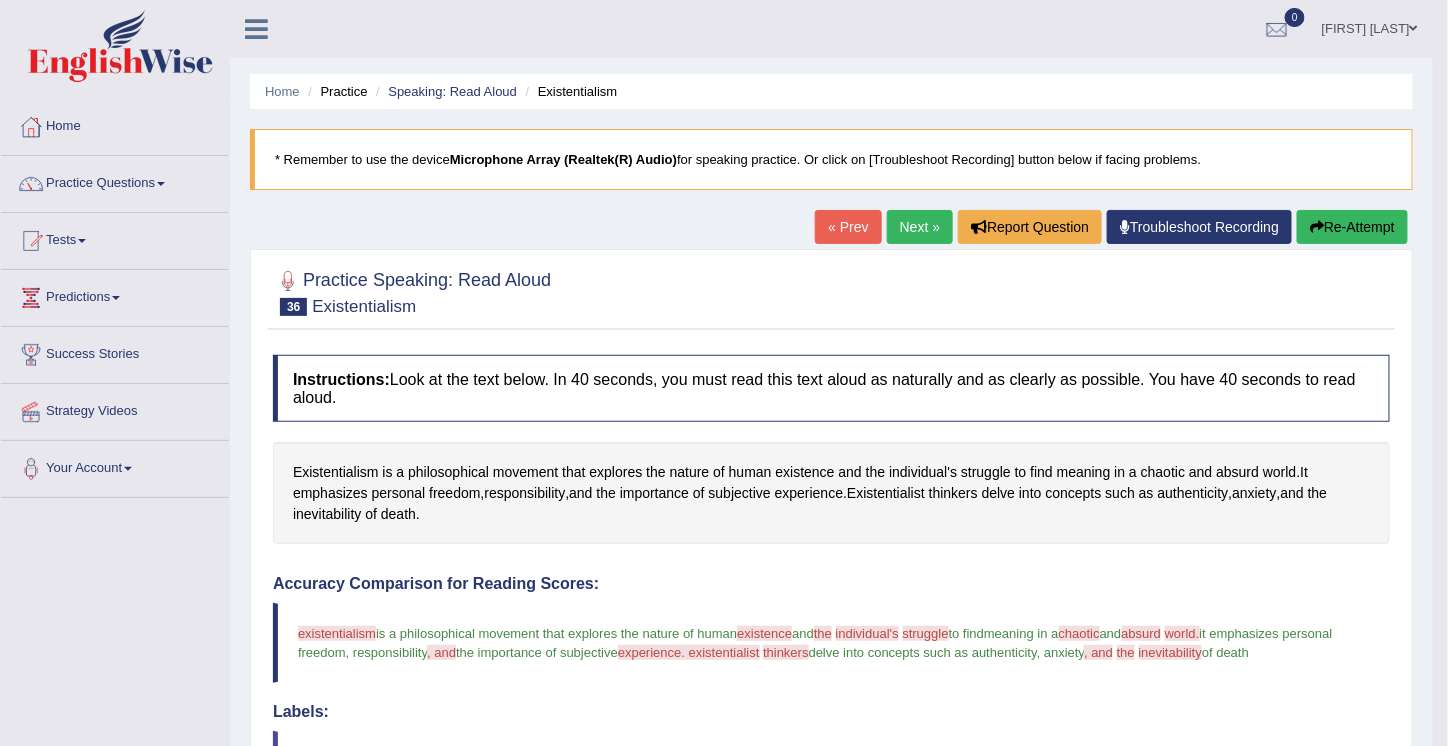 click on "Re-Attempt" at bounding box center [1352, 227] 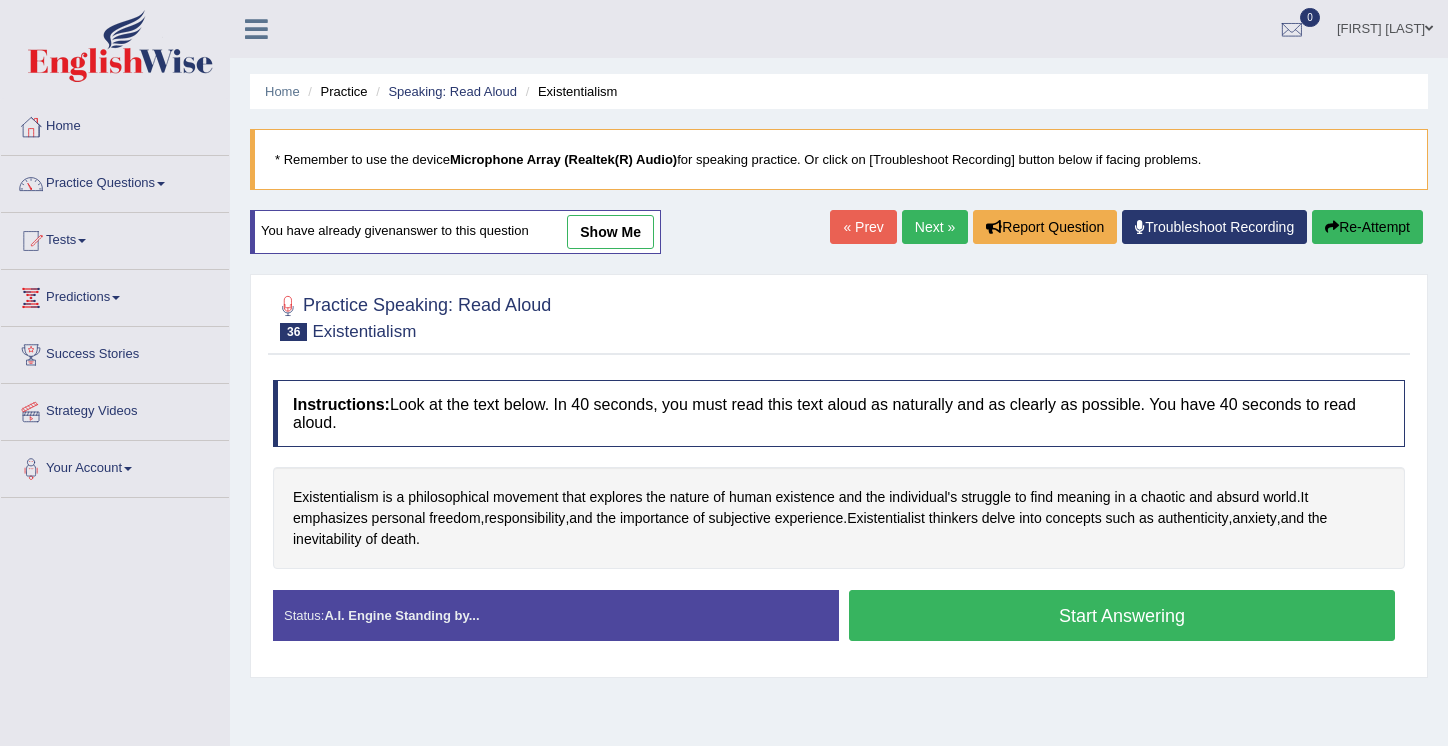 scroll, scrollTop: 0, scrollLeft: 0, axis: both 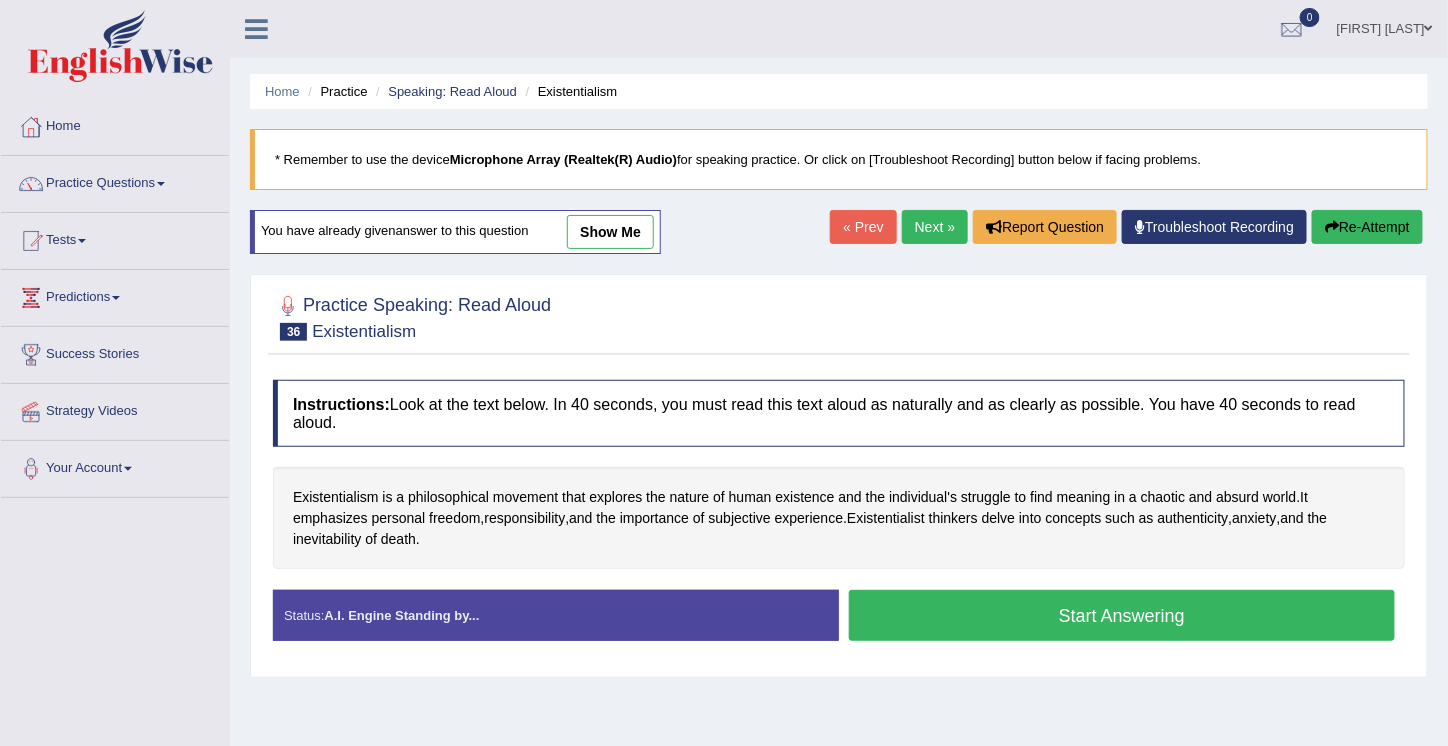 click on "Start Answering" at bounding box center (1122, 615) 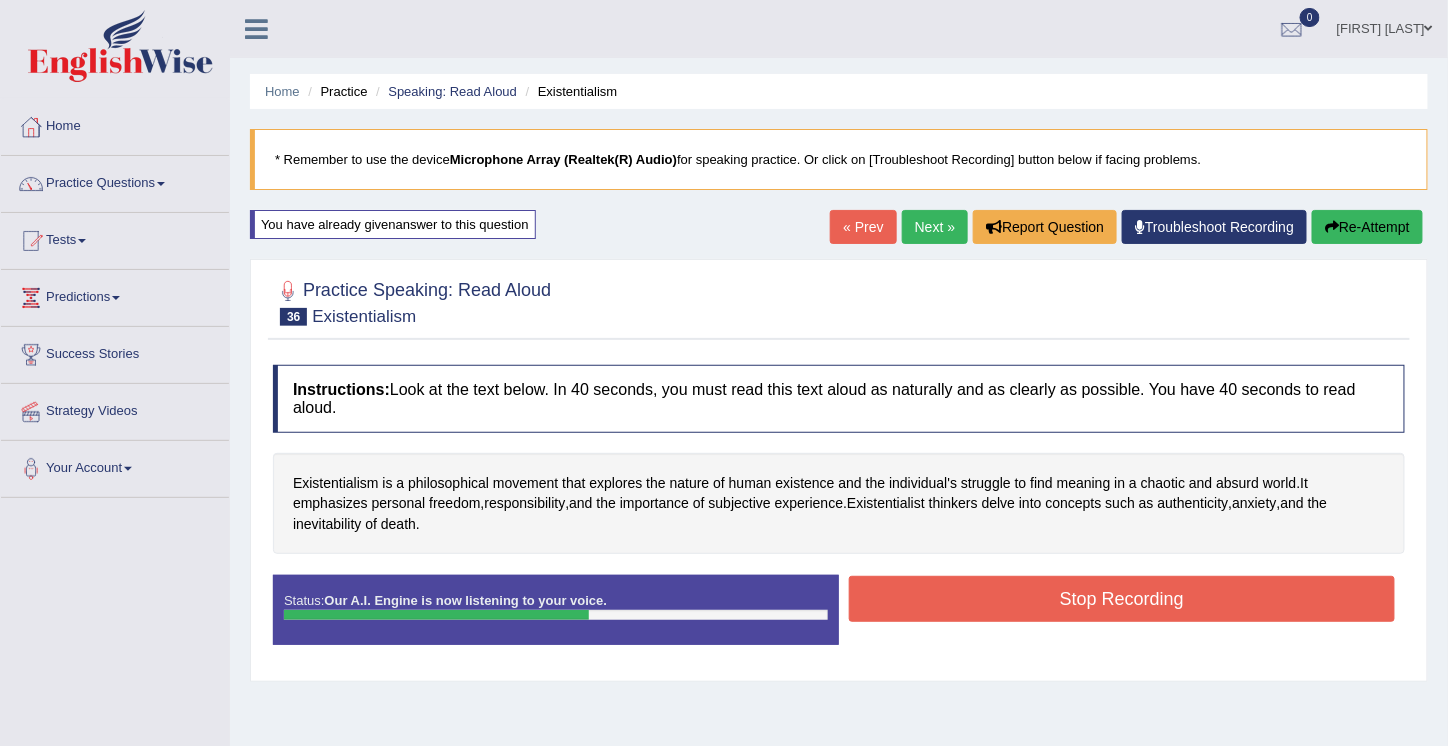 click on "Stop Recording" at bounding box center (1122, 599) 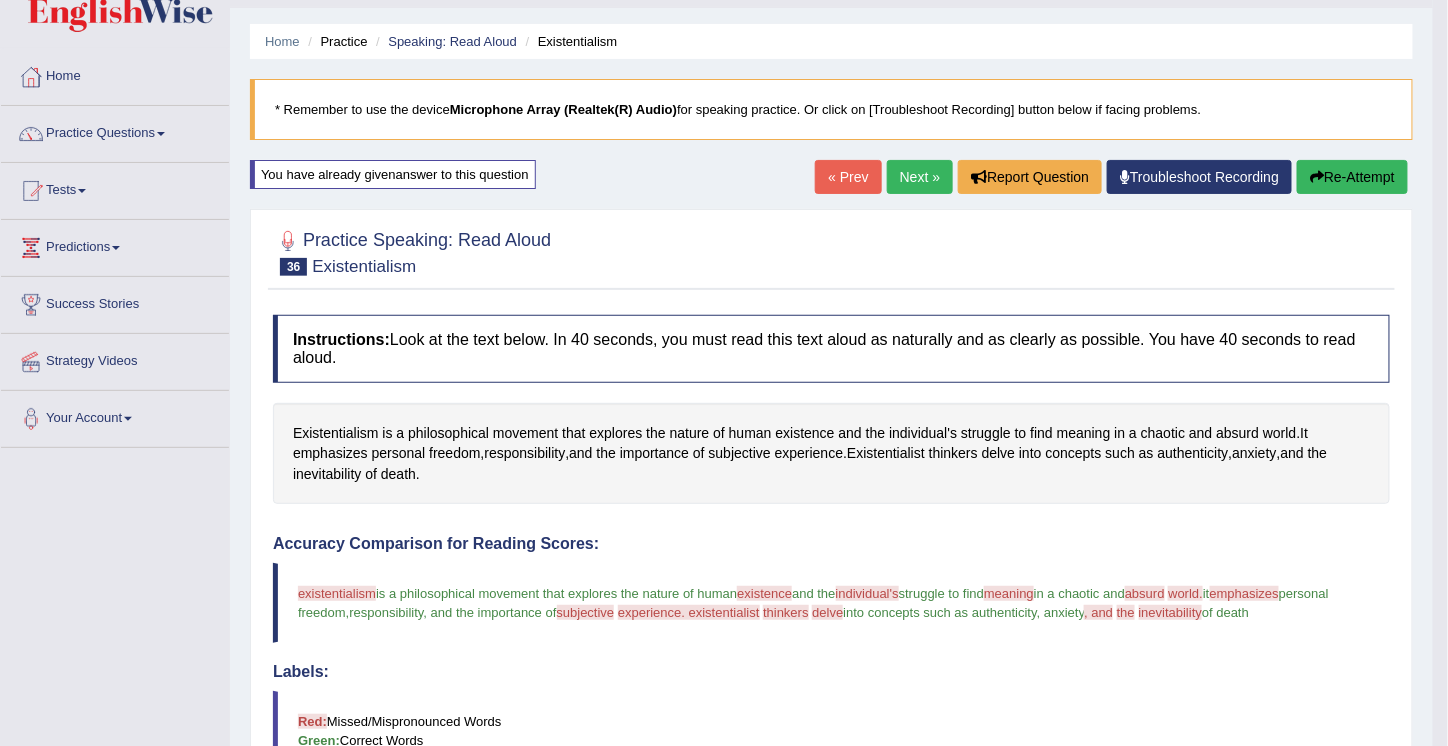 scroll, scrollTop: 0, scrollLeft: 0, axis: both 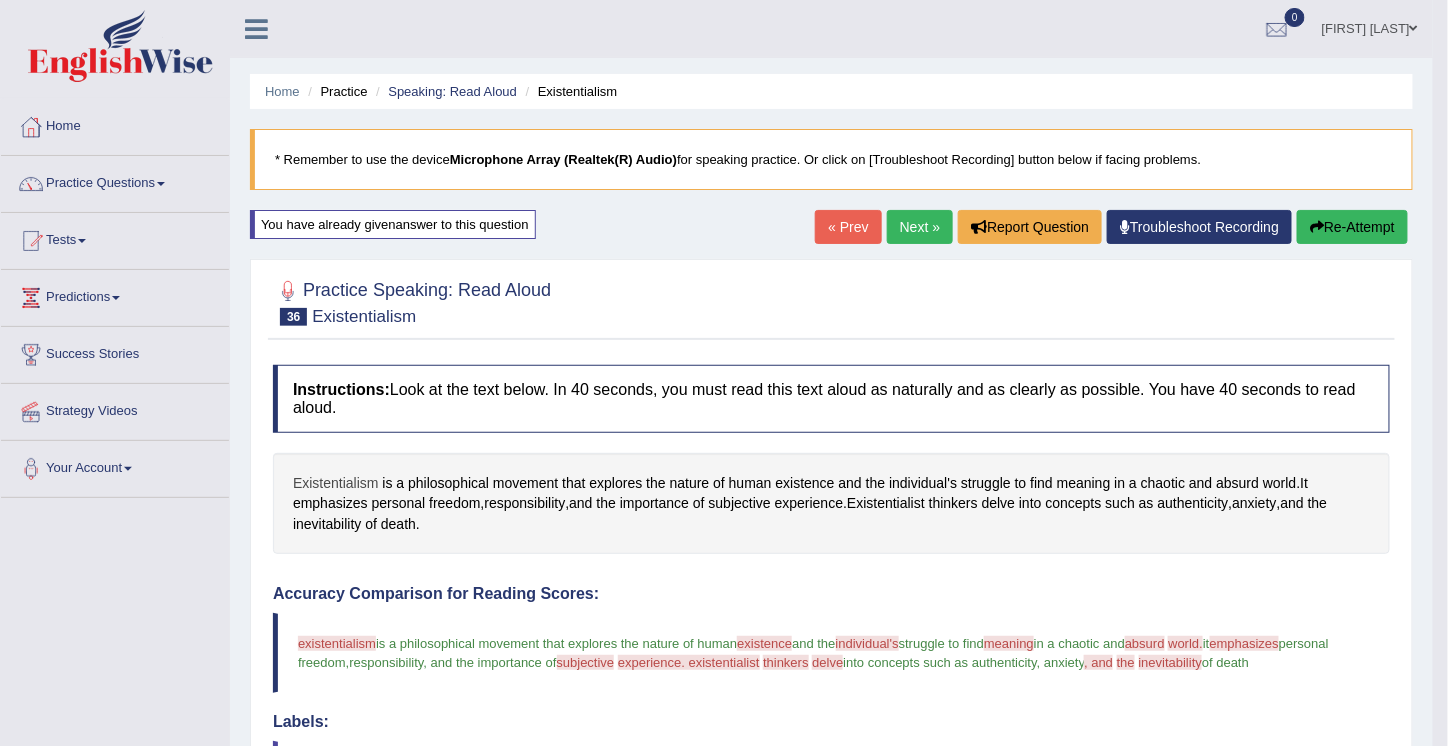 click on "Existentialism" at bounding box center (336, 483) 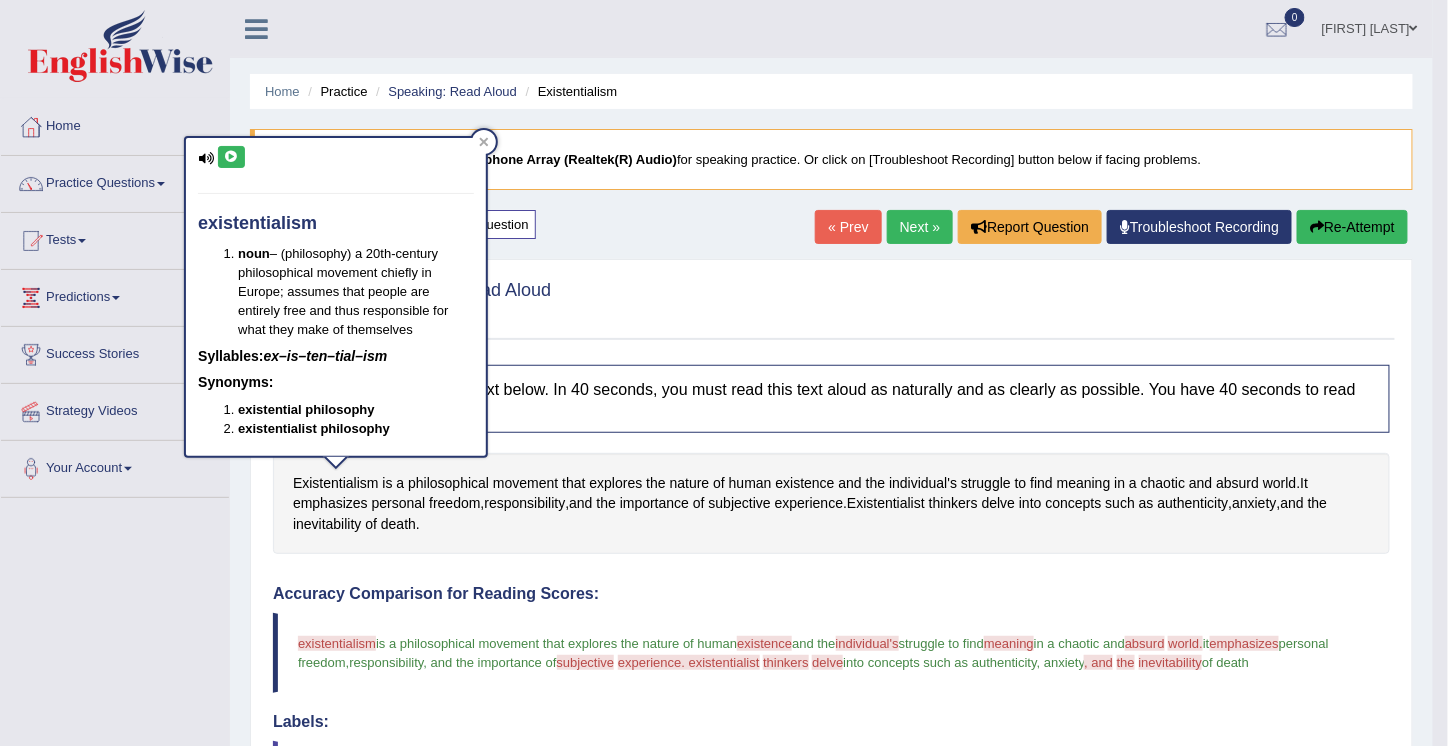click at bounding box center [231, 157] 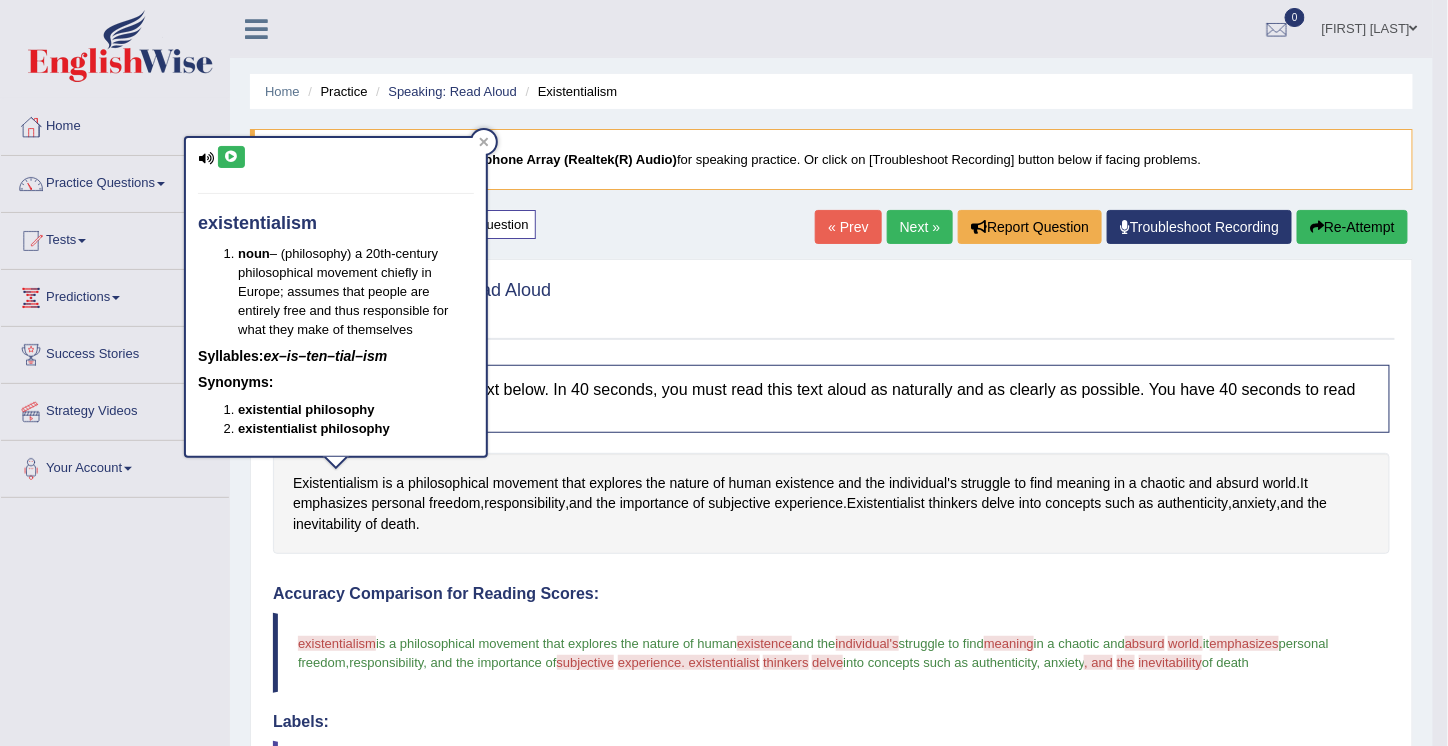 click at bounding box center (231, 157) 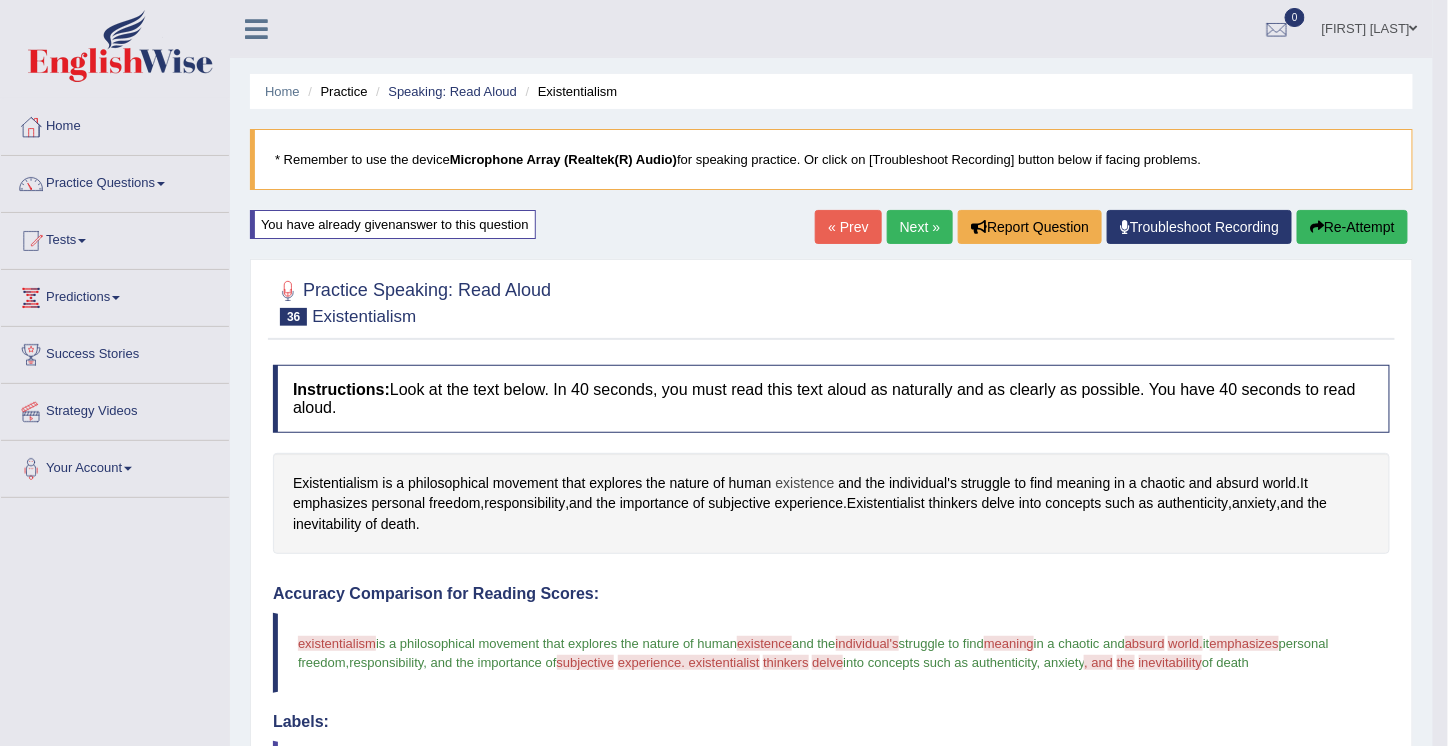 click on "existence" at bounding box center [805, 483] 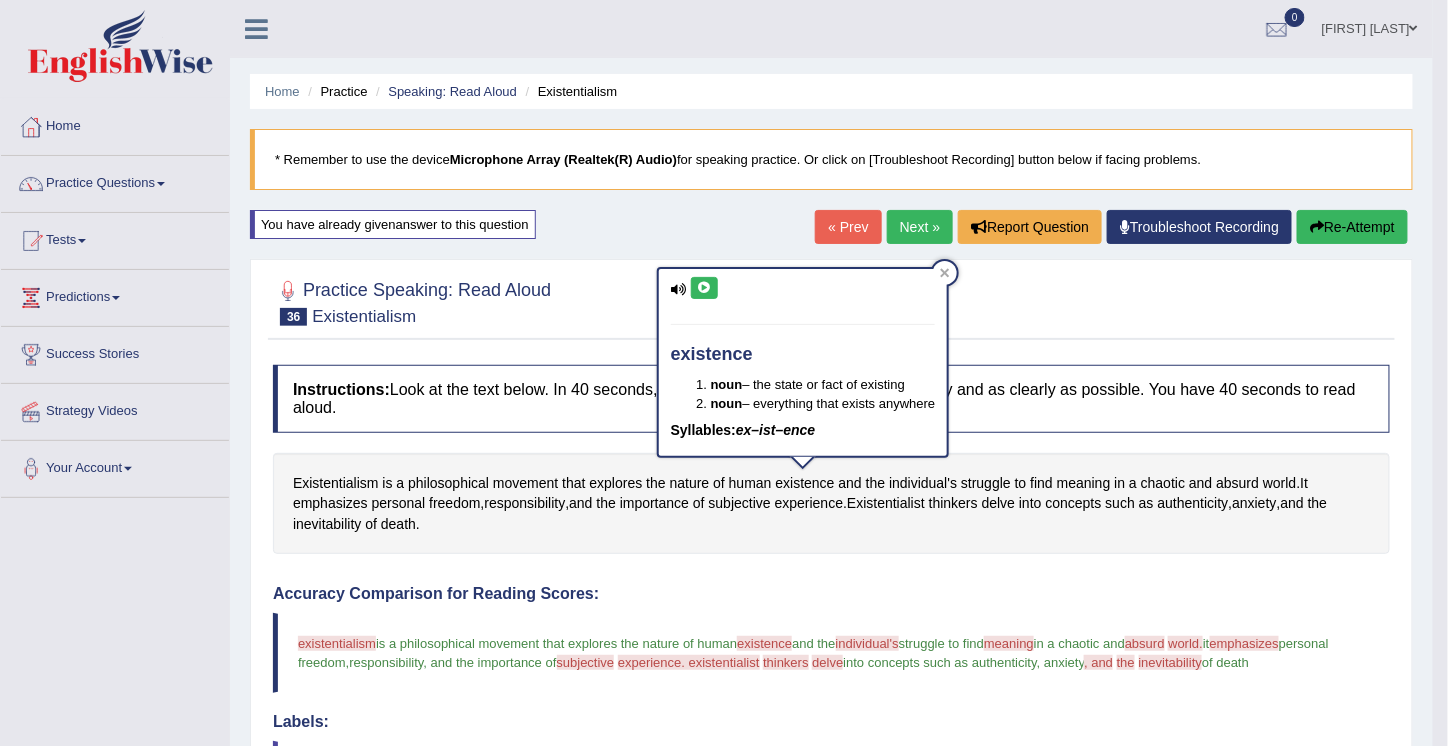 click at bounding box center (704, 288) 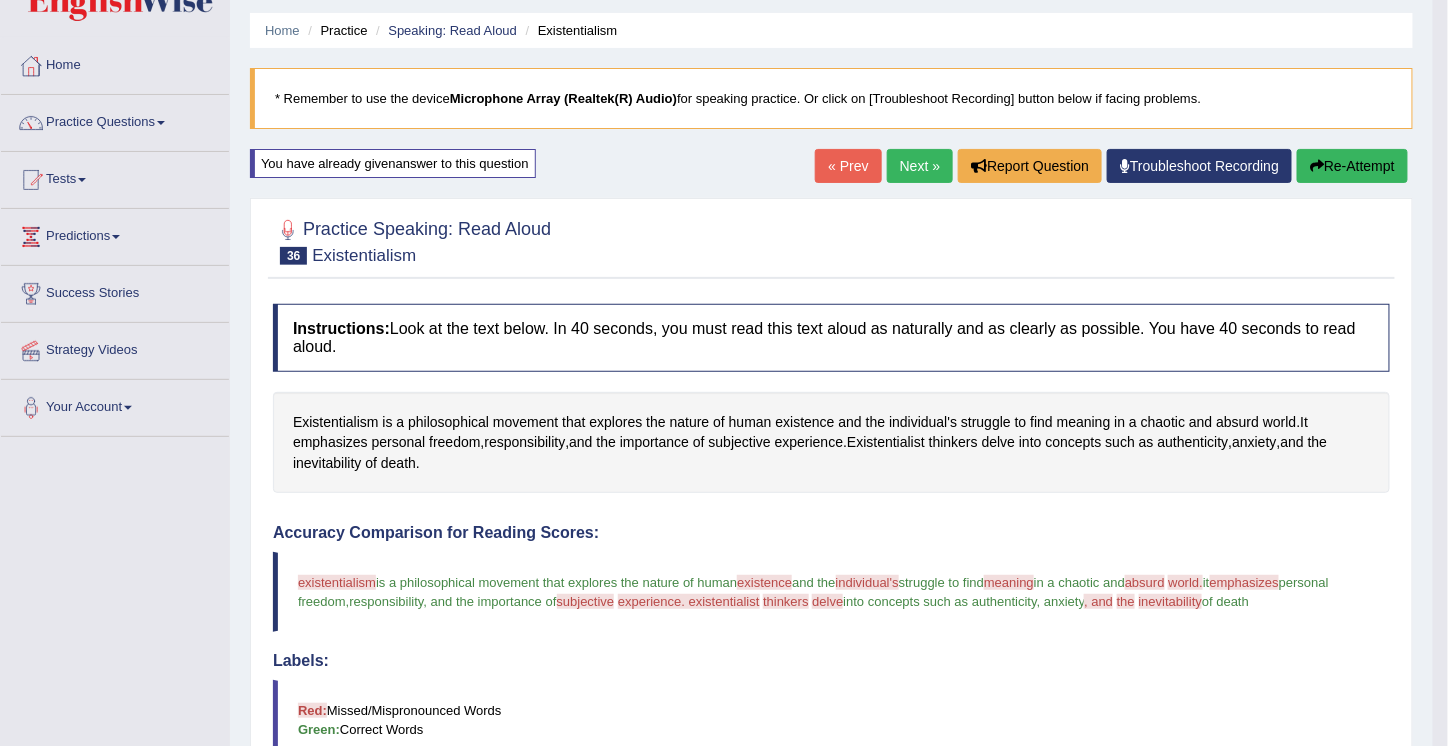 scroll, scrollTop: 0, scrollLeft: 0, axis: both 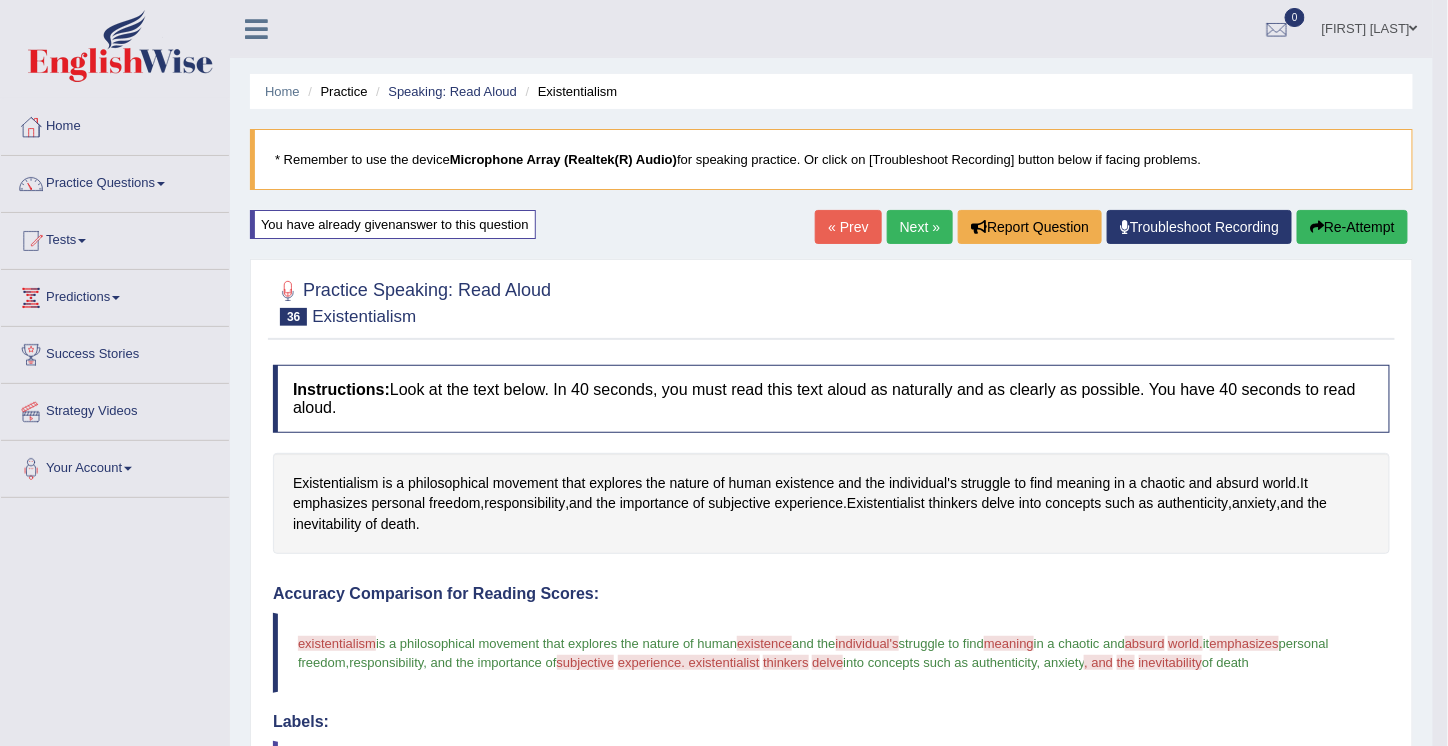 click on "Next »" at bounding box center [920, 227] 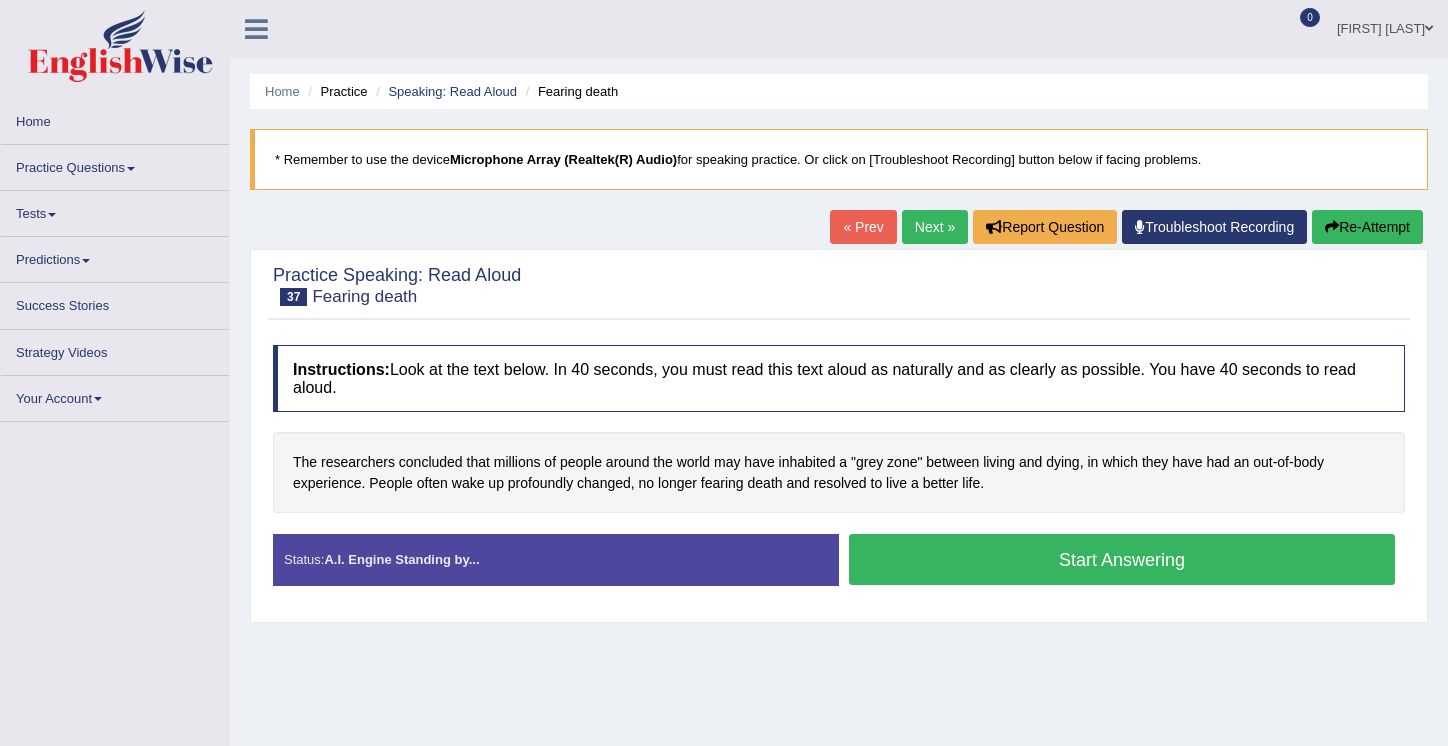 scroll, scrollTop: 0, scrollLeft: 0, axis: both 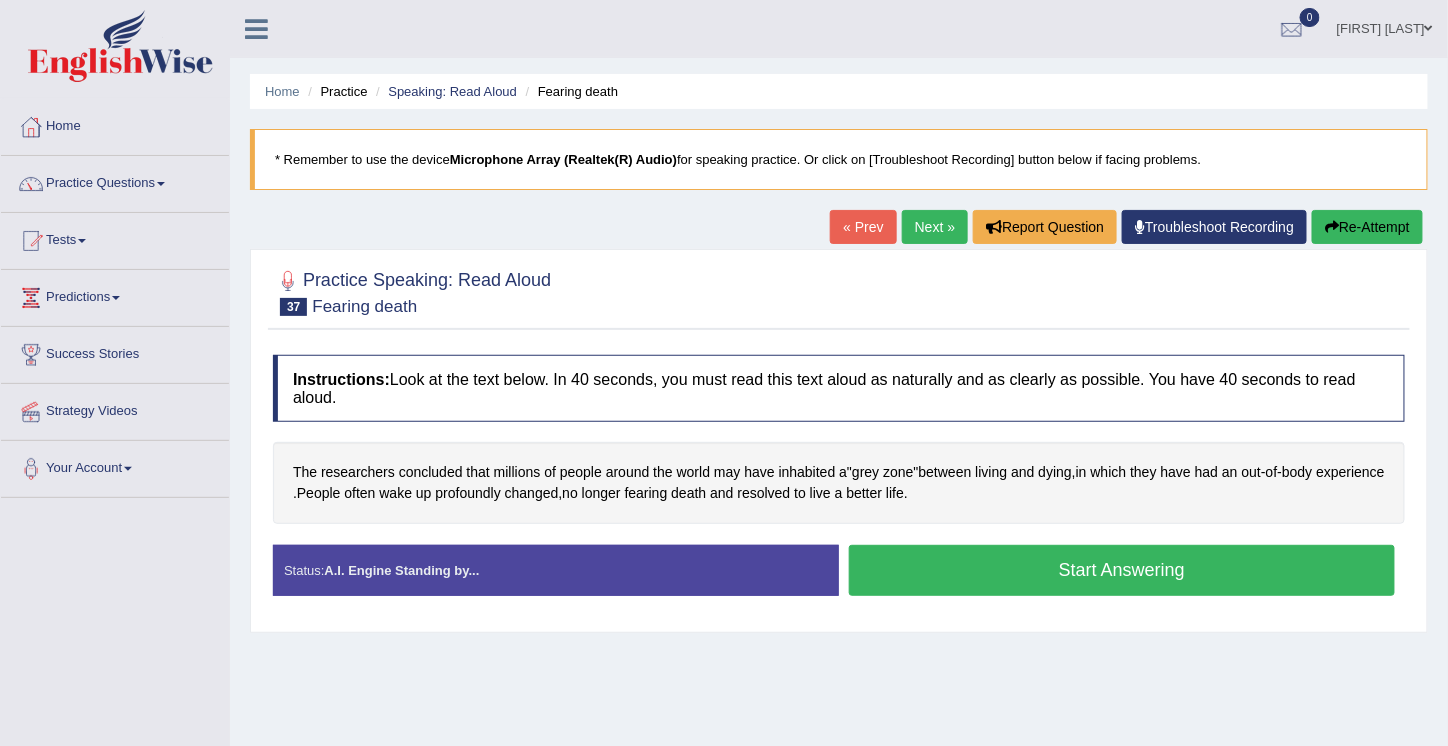 click on "Practice Questions" at bounding box center (115, 181) 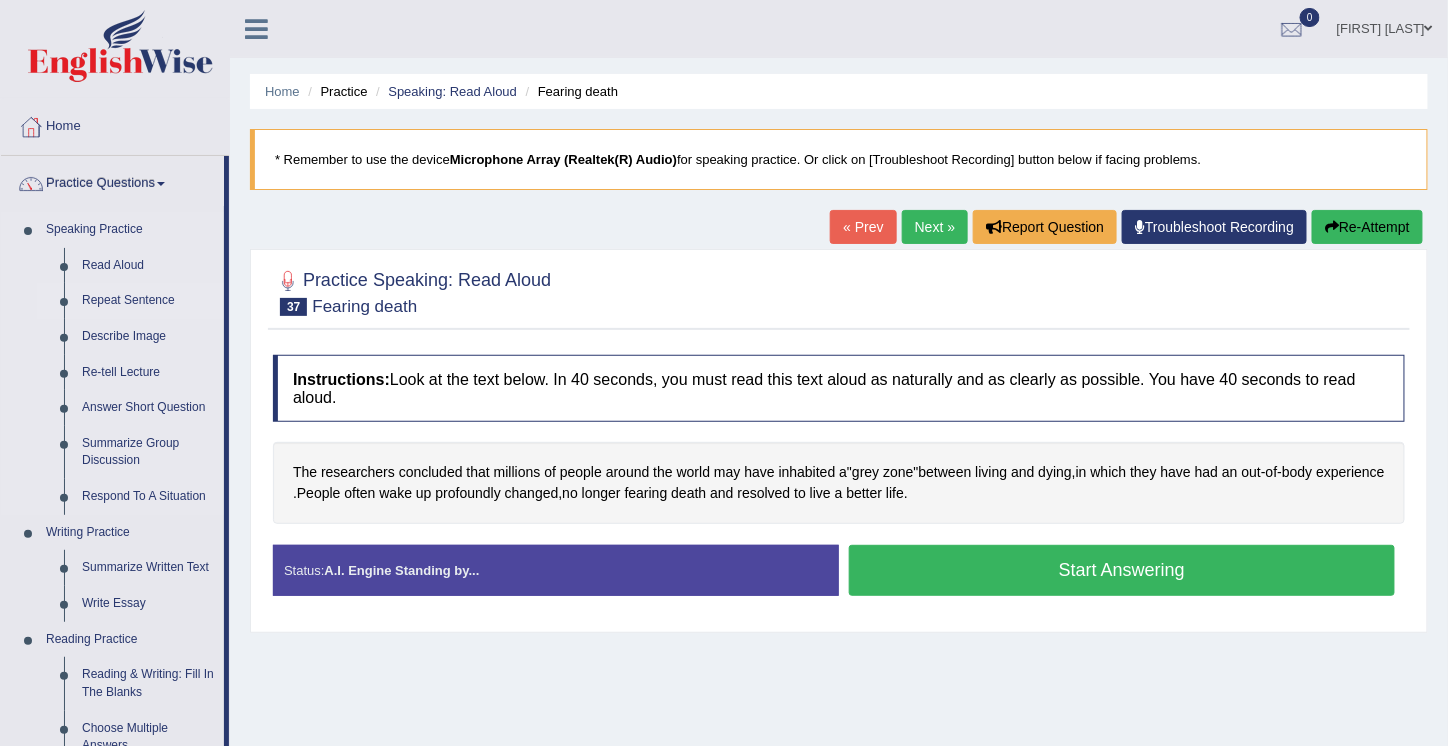 click on "Repeat Sentence" at bounding box center (148, 301) 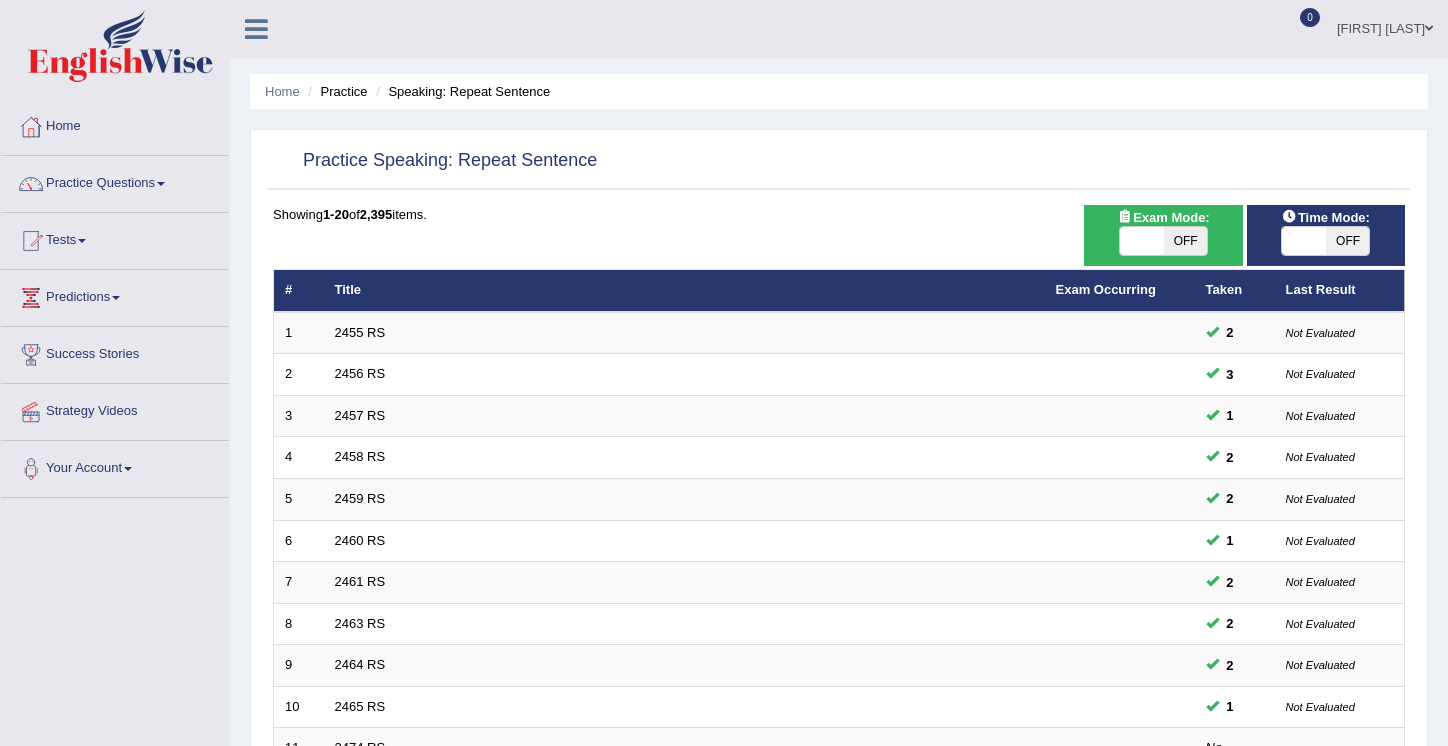 scroll, scrollTop: 0, scrollLeft: 0, axis: both 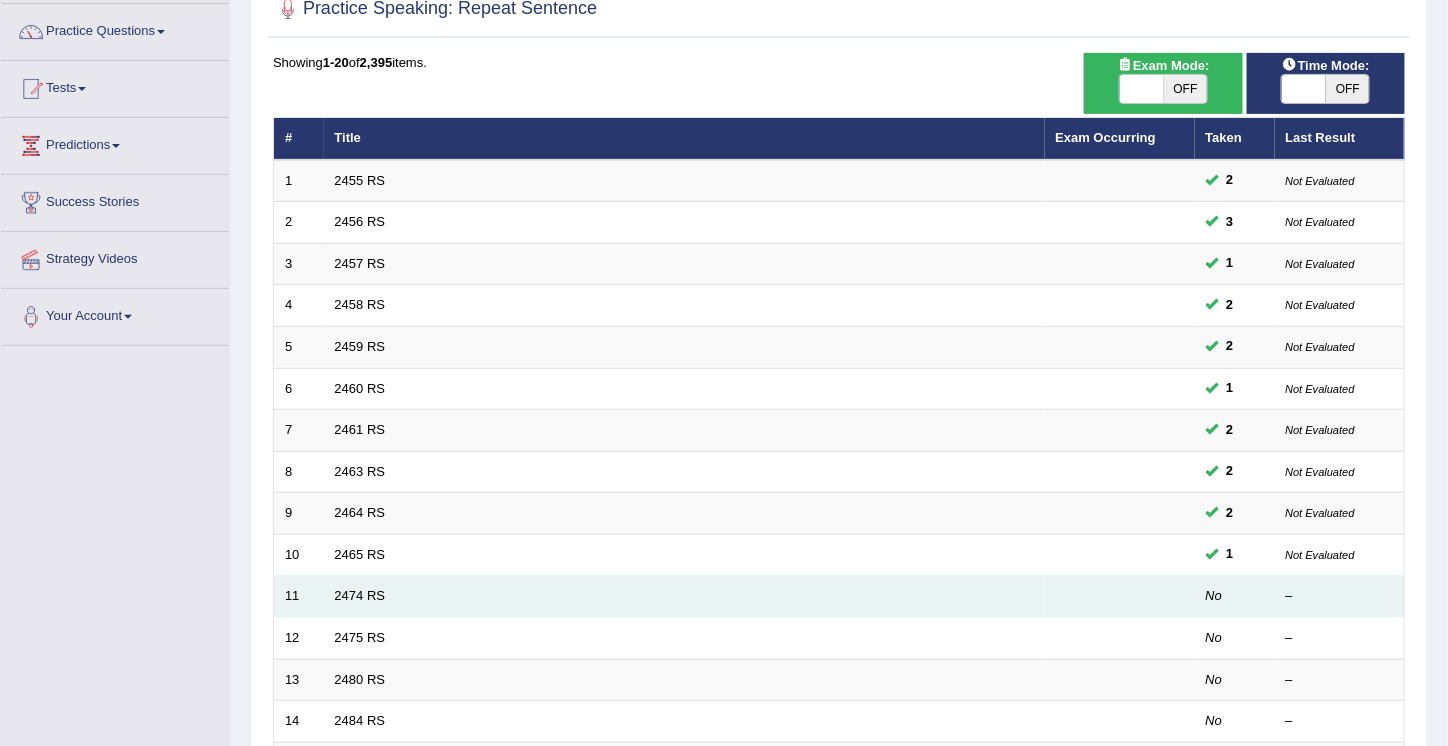 click on "2474 RS" at bounding box center [684, 597] 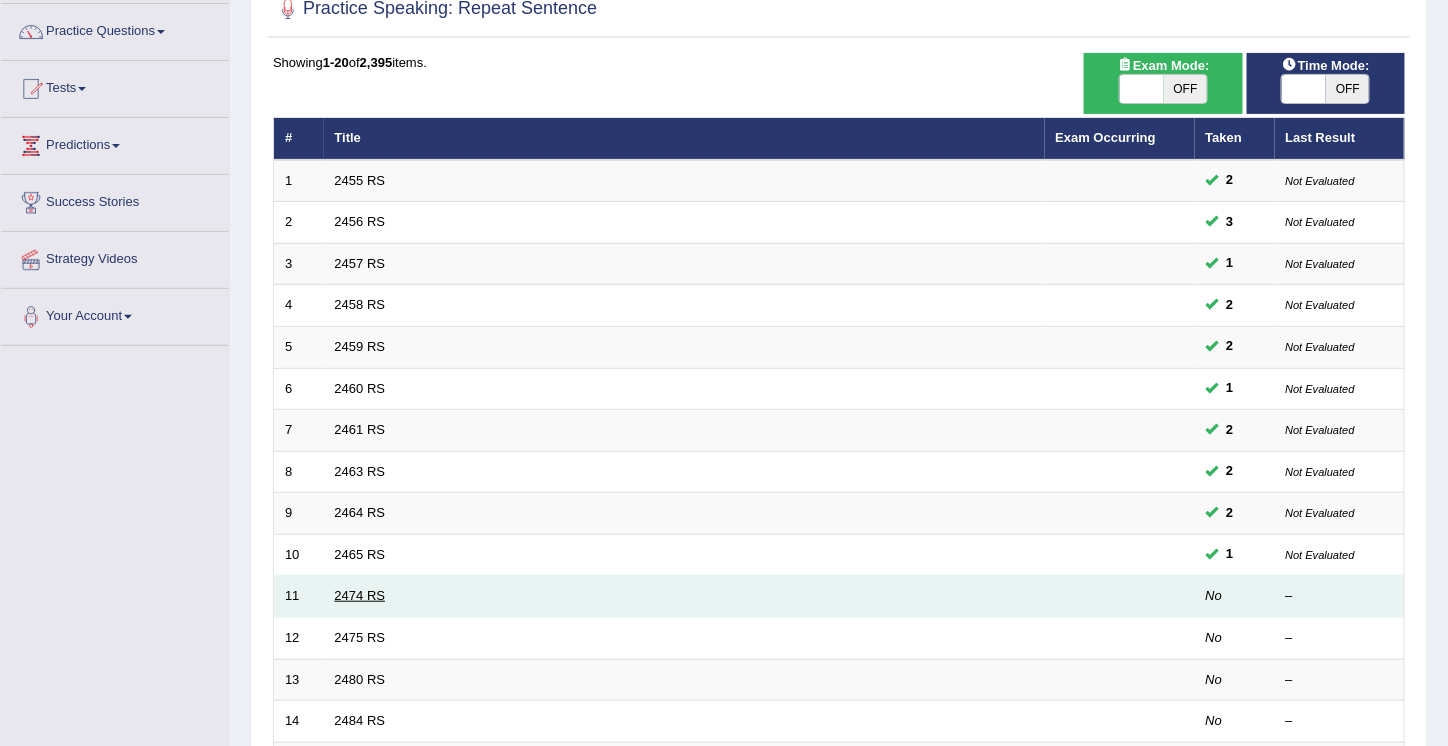 click on "2474 RS" at bounding box center (360, 595) 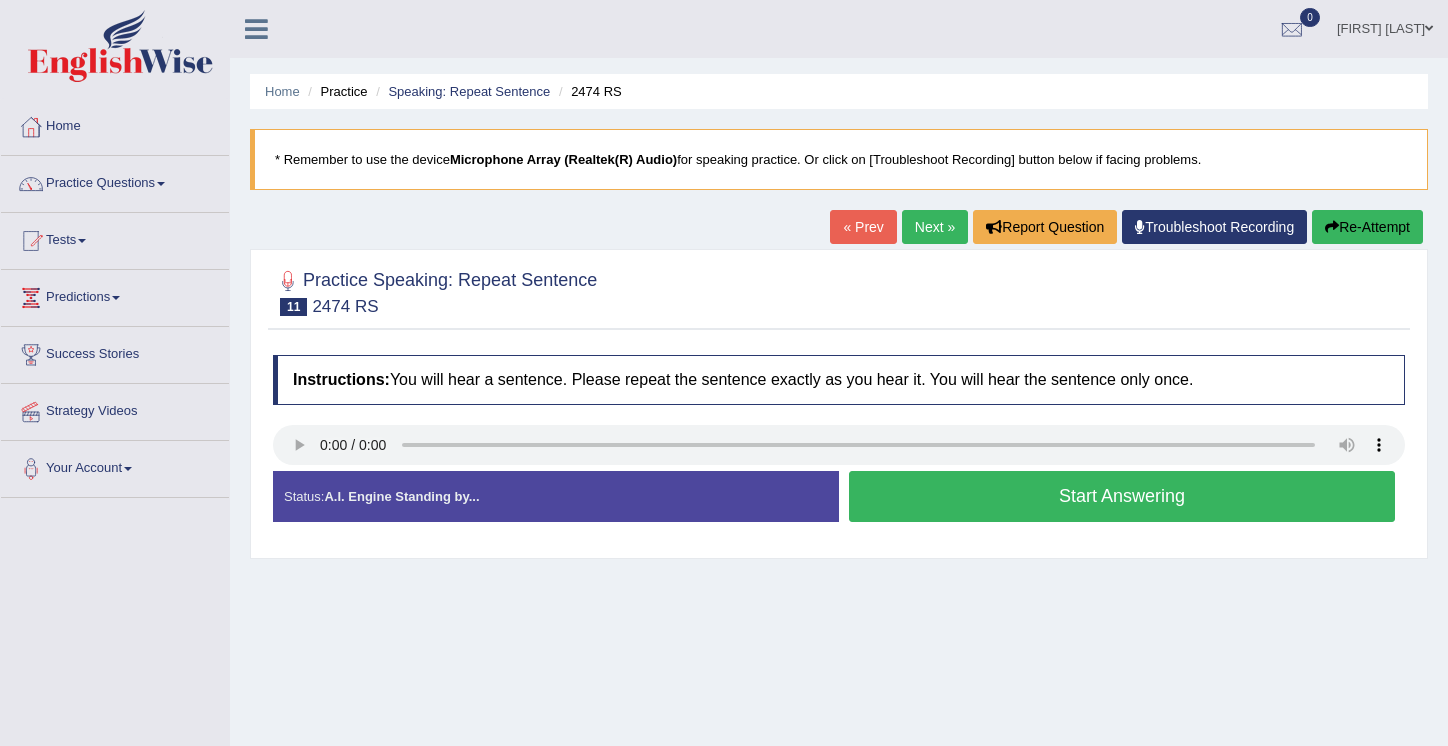 scroll, scrollTop: 0, scrollLeft: 0, axis: both 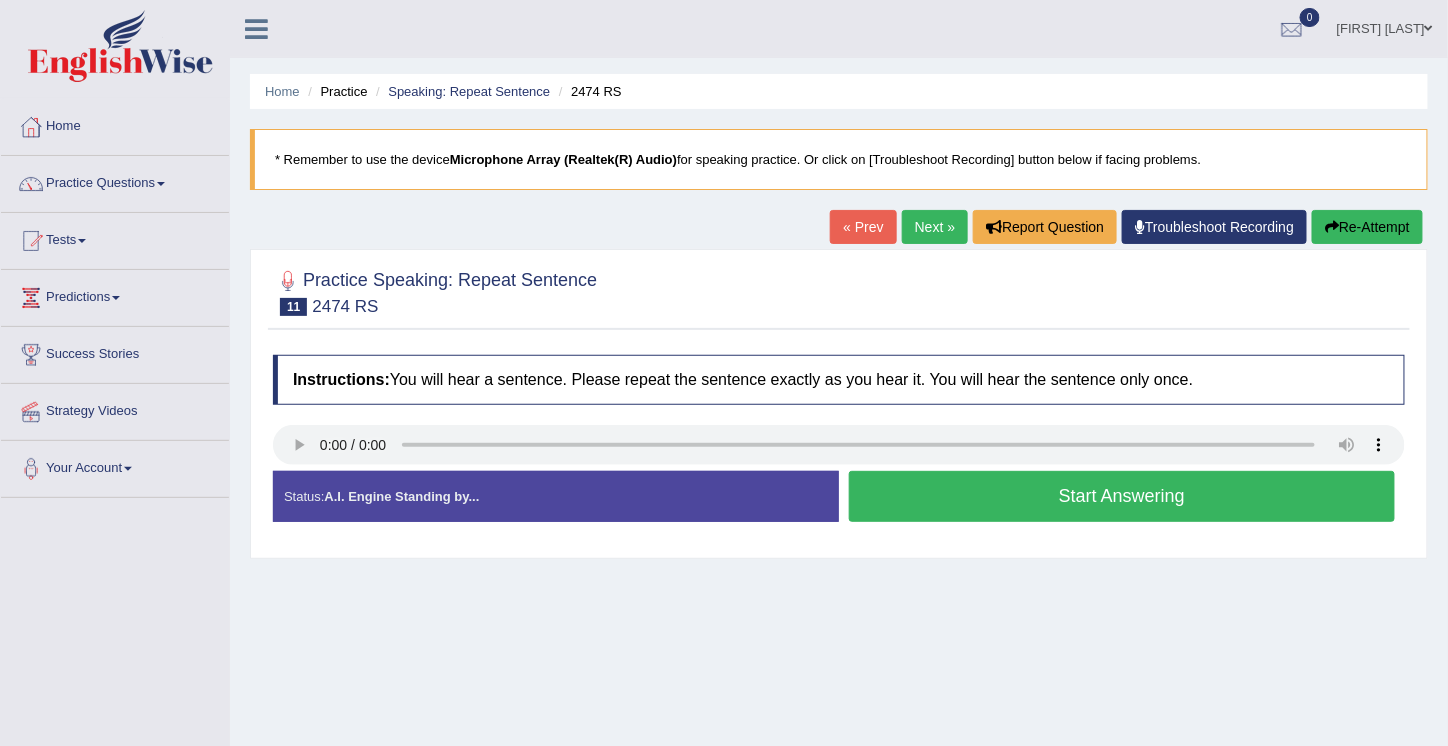click on "Start Answering" at bounding box center (1122, 496) 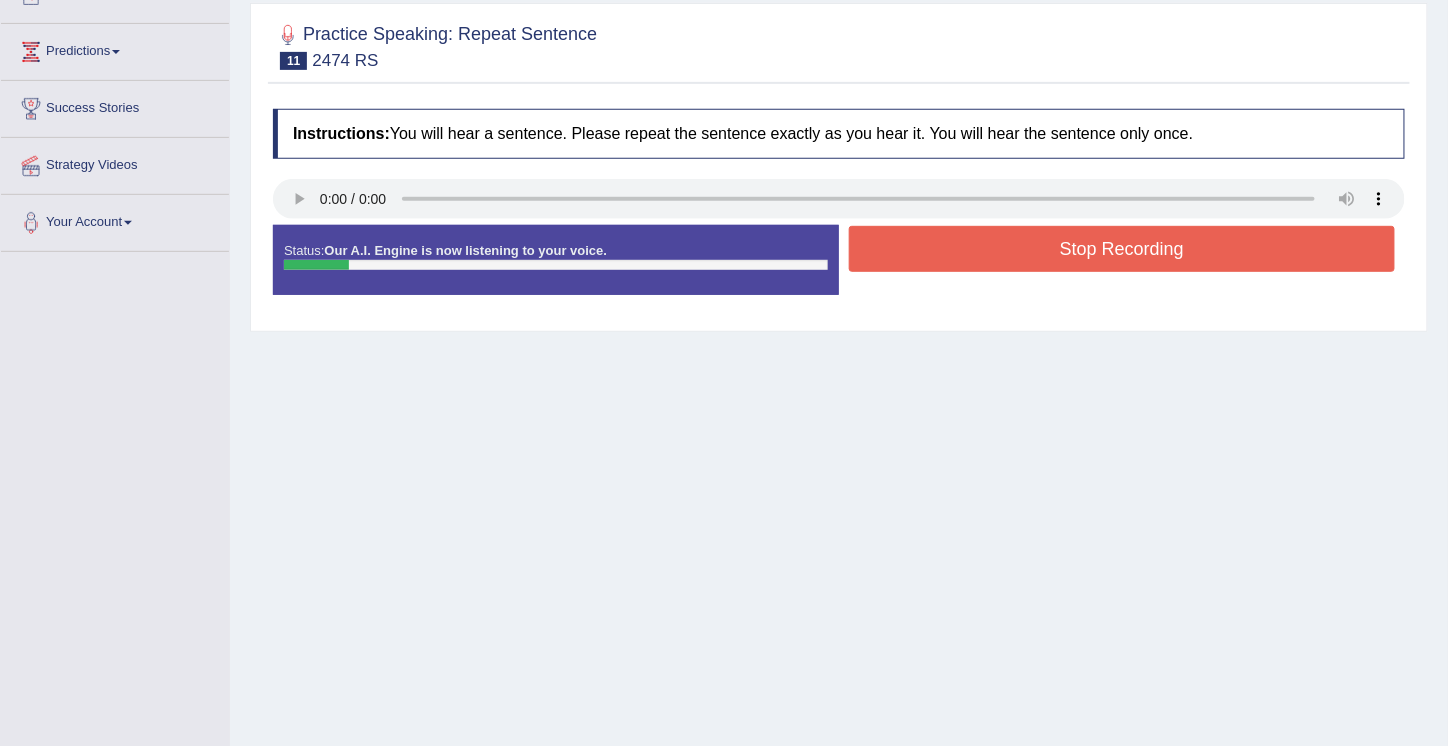scroll, scrollTop: 304, scrollLeft: 0, axis: vertical 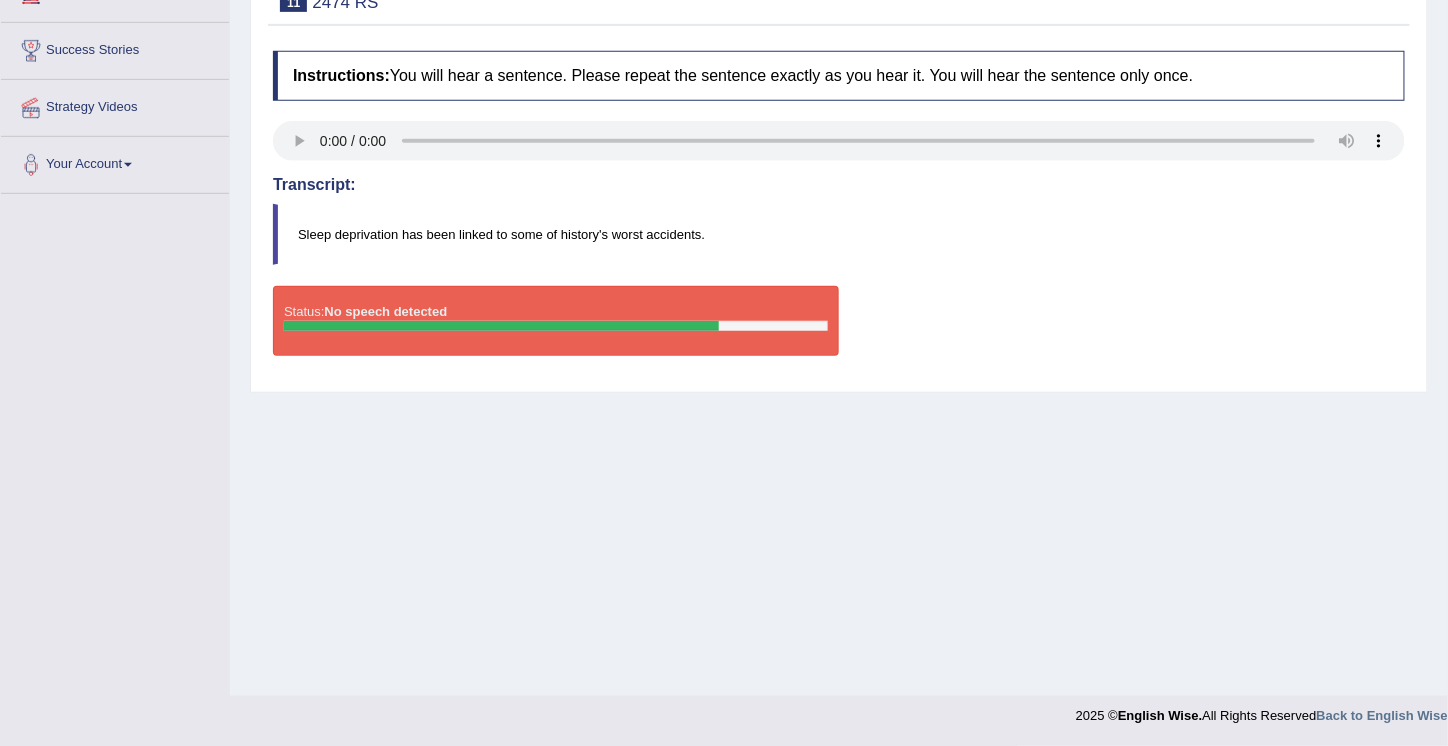 click on "Home
Practice
Speaking: Repeat Sentence
2474 RS
* Remember to use the device  Microphone Array (Realtek(R) Audio)  for speaking practice. Or click on [Troubleshoot Recording] button below if facing problems.
« Prev Next »  Report Question  Troubleshoot Recording  Re-Attempt
Practice Speaking: Repeat Sentence
11
2474 RS
Instructions:  You will hear a sentence. Please repeat the sentence exactly as you hear it. You will hear the sentence only once.
Transcript: Sleep deprivation has been linked to some of history's worst accidents. Created with Highcharts 7.1.2 Too low Too high Time Pitch meter: 0 2 4 6 8 10 Created with Highcharts 7.1.2 Great Too slow Too fast Time Speech pace meter: 0 5 10 15 20 25 30 35 40 Accuracy Comparison for Listening Scores: Labels:
Red:  Missed/Mispronounced Words" at bounding box center (839, 196) 